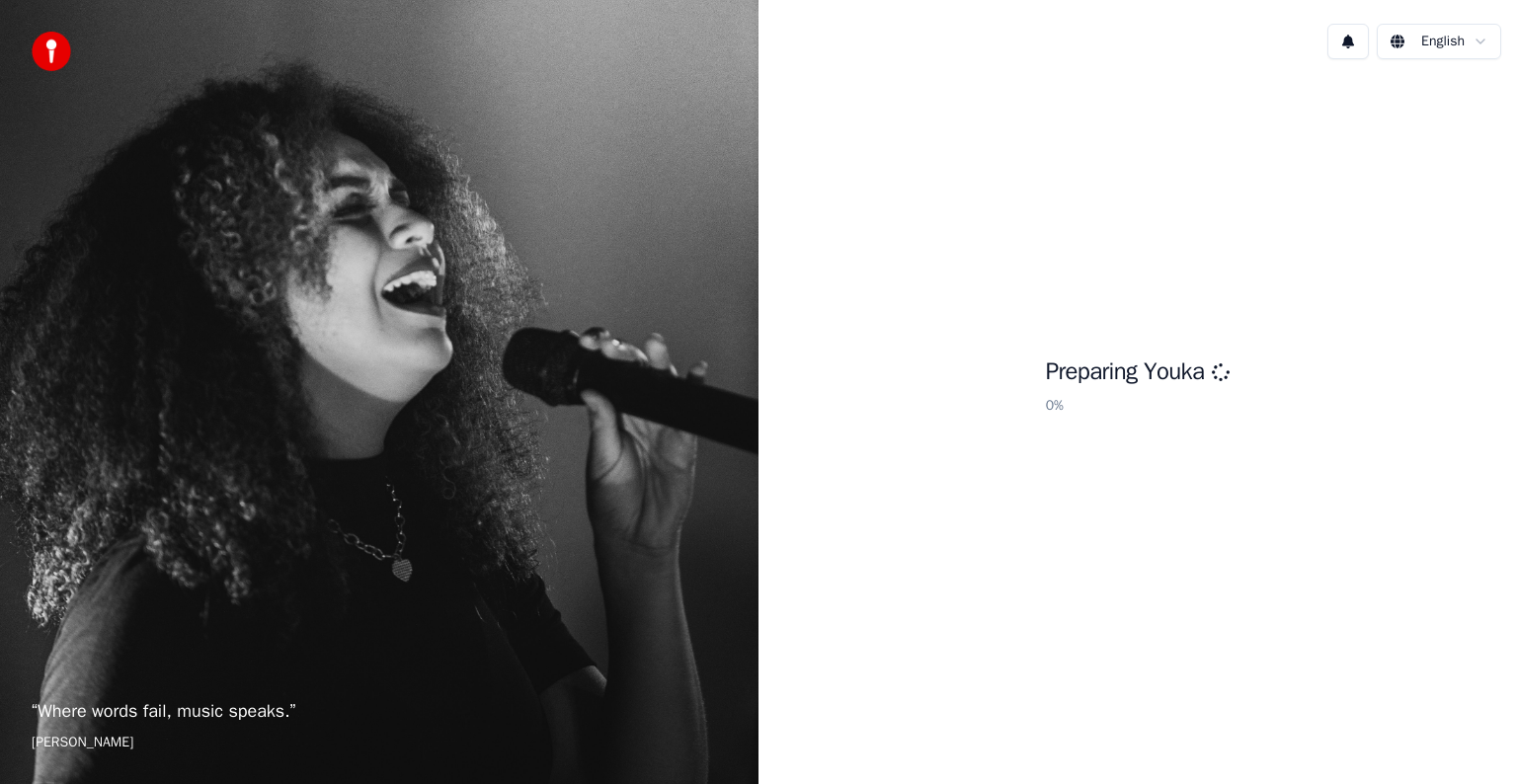 scroll, scrollTop: 0, scrollLeft: 0, axis: both 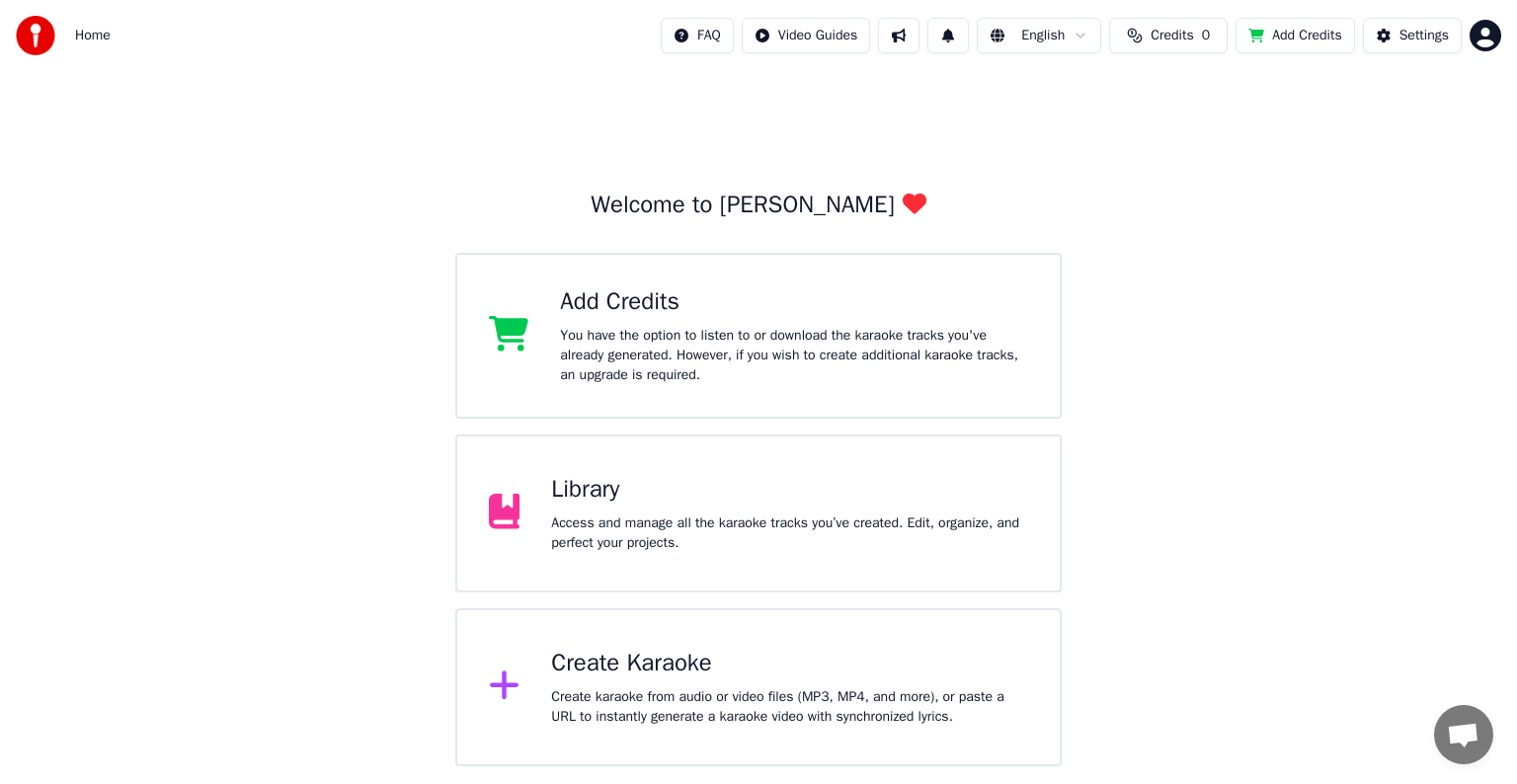 click on "Access and manage all the karaoke tracks you’ve created. Edit, organize, and perfect your projects." at bounding box center (789, 533) 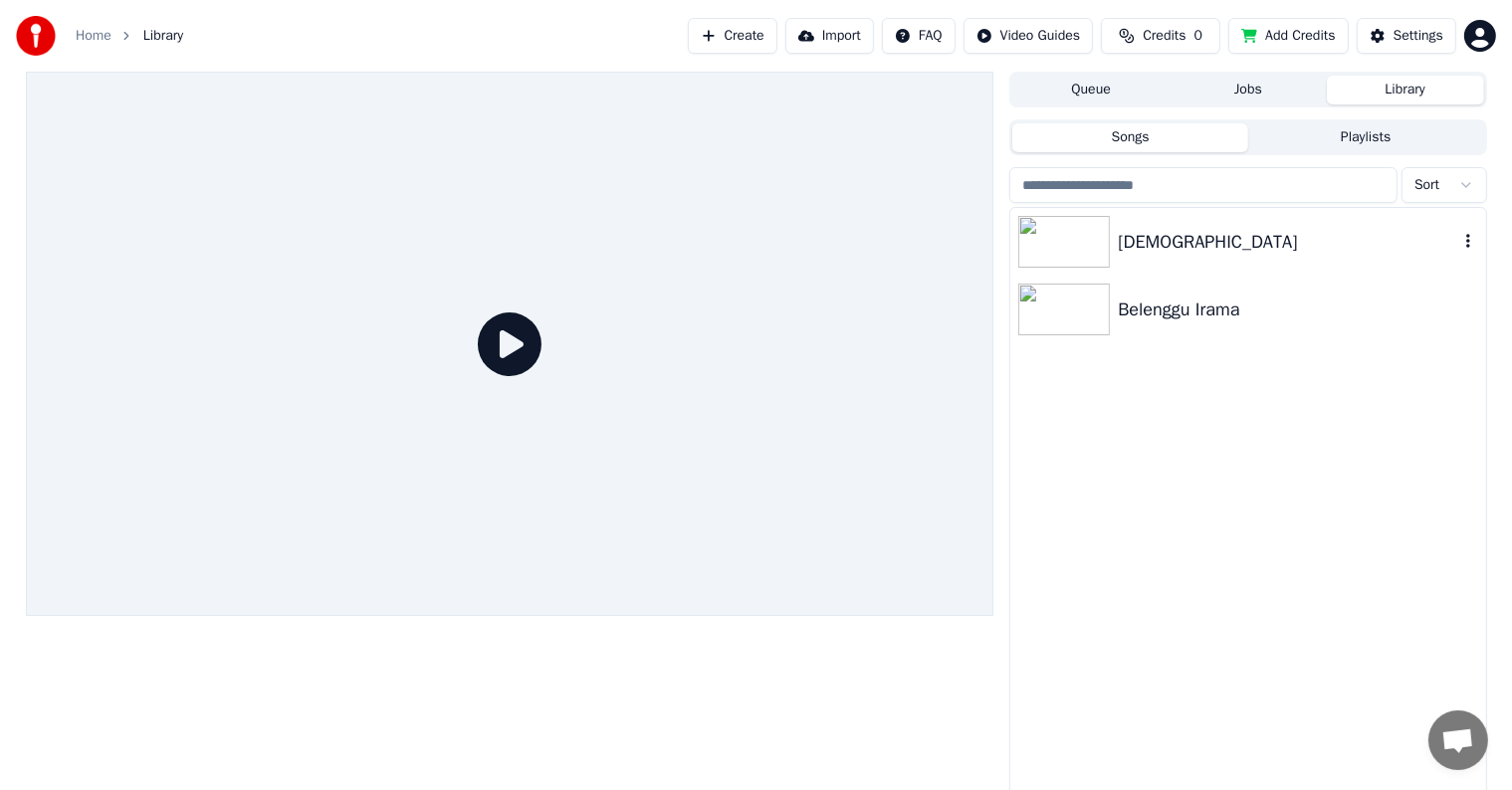 click on "[DEMOGRAPHIC_DATA]" at bounding box center [1287, 242] 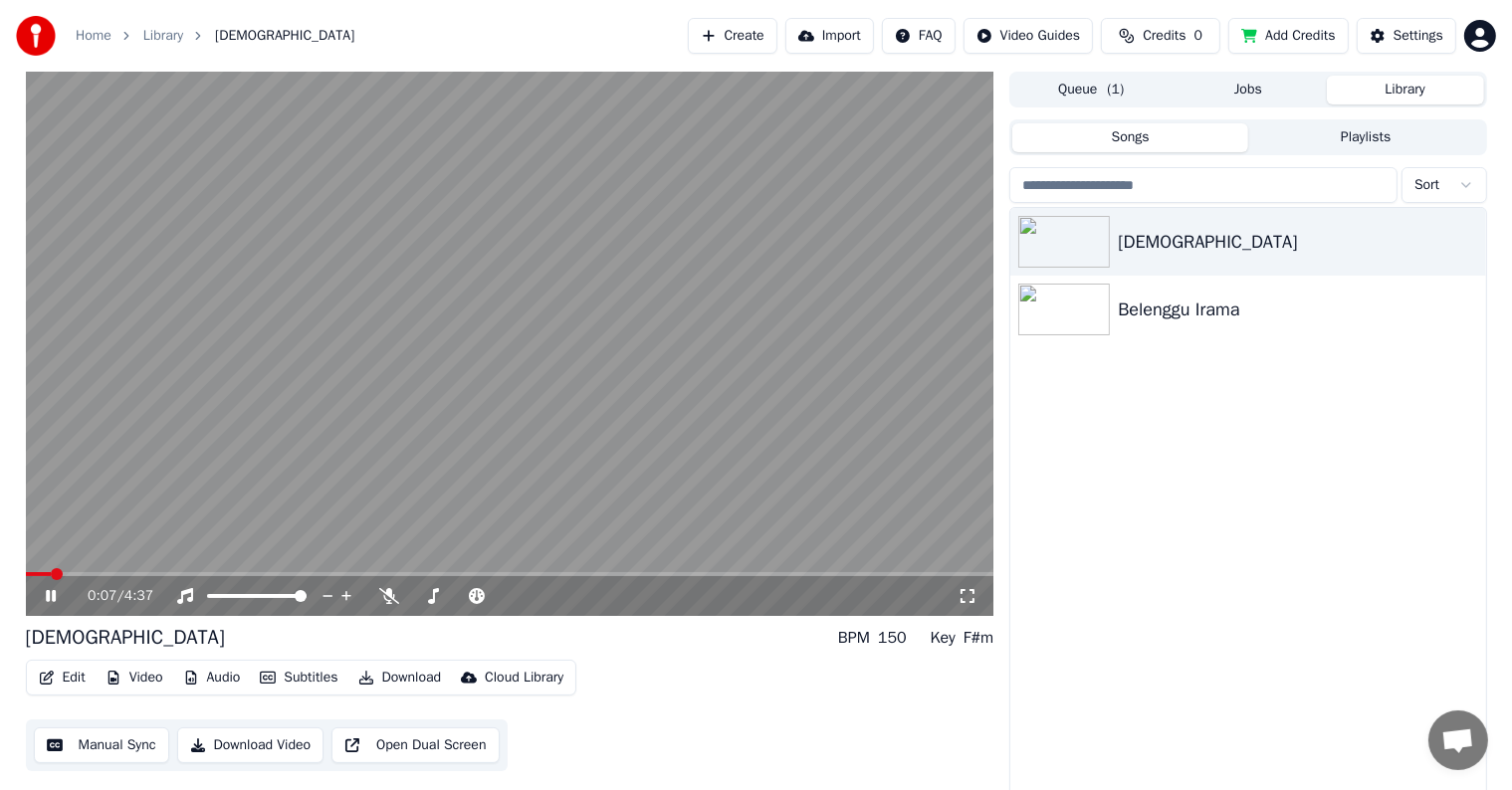 click at bounding box center [510, 343] 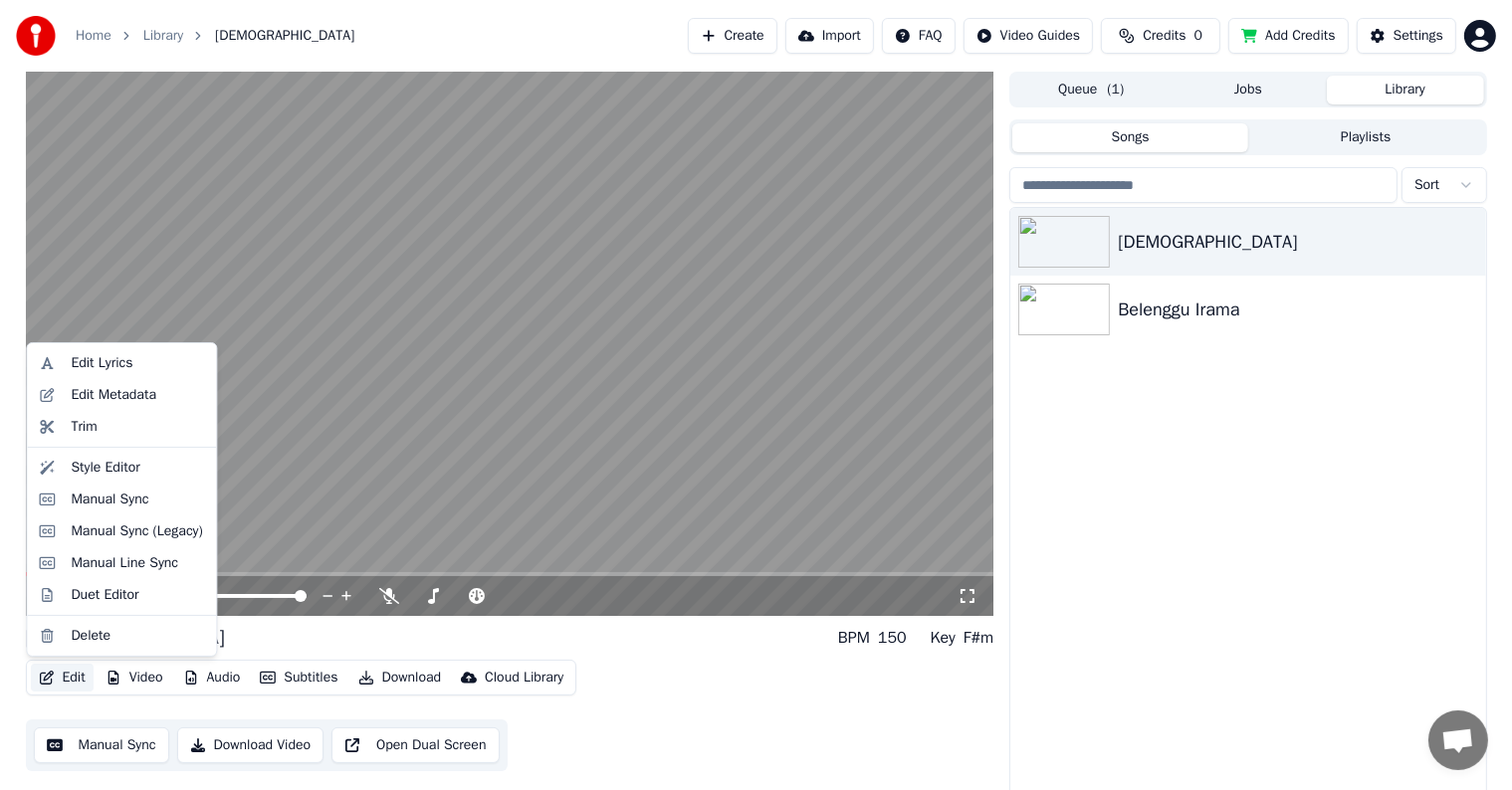 click on "Edit" at bounding box center (62, 678) 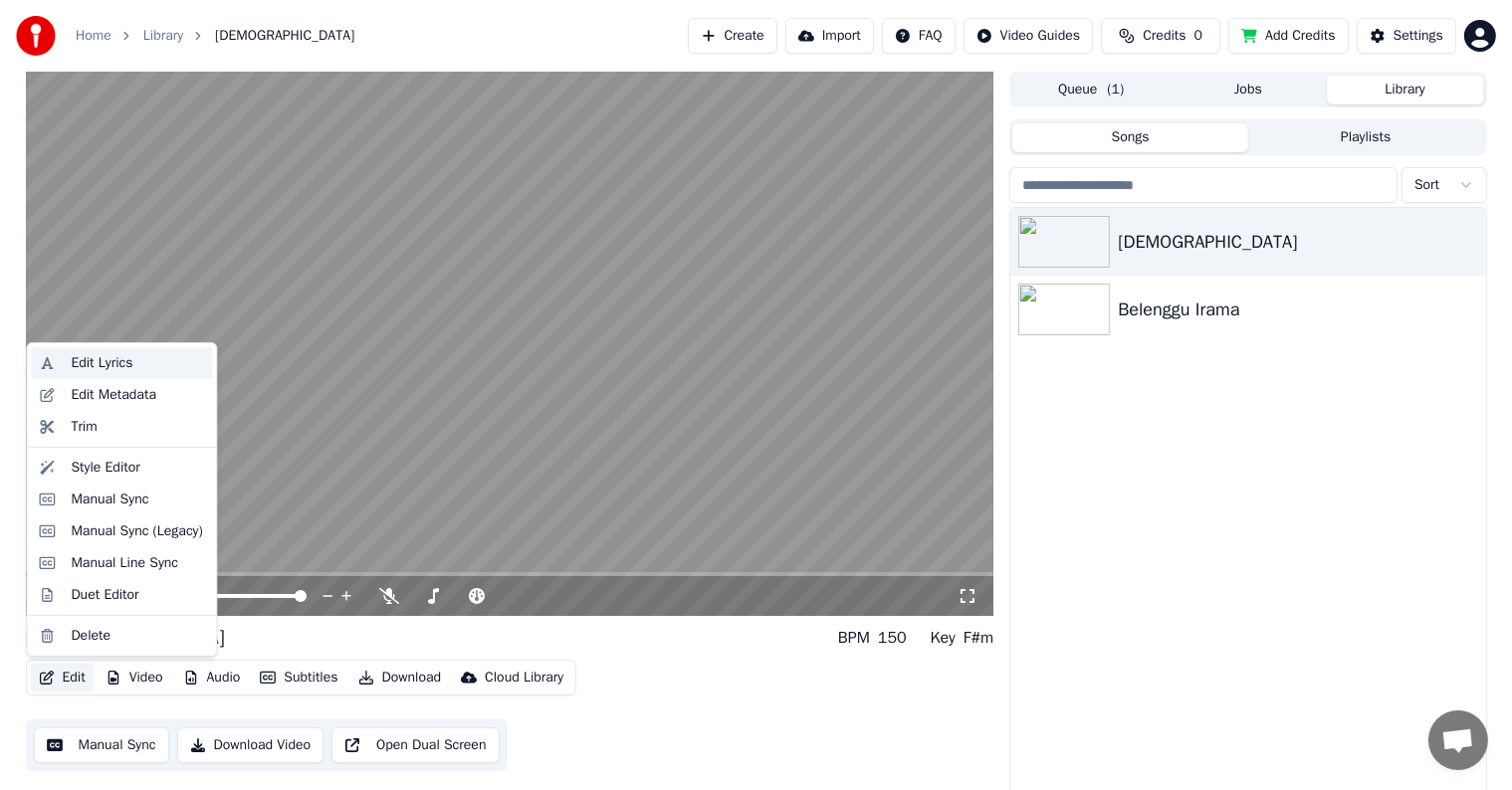 click on "Edit Lyrics" at bounding box center [137, 363] 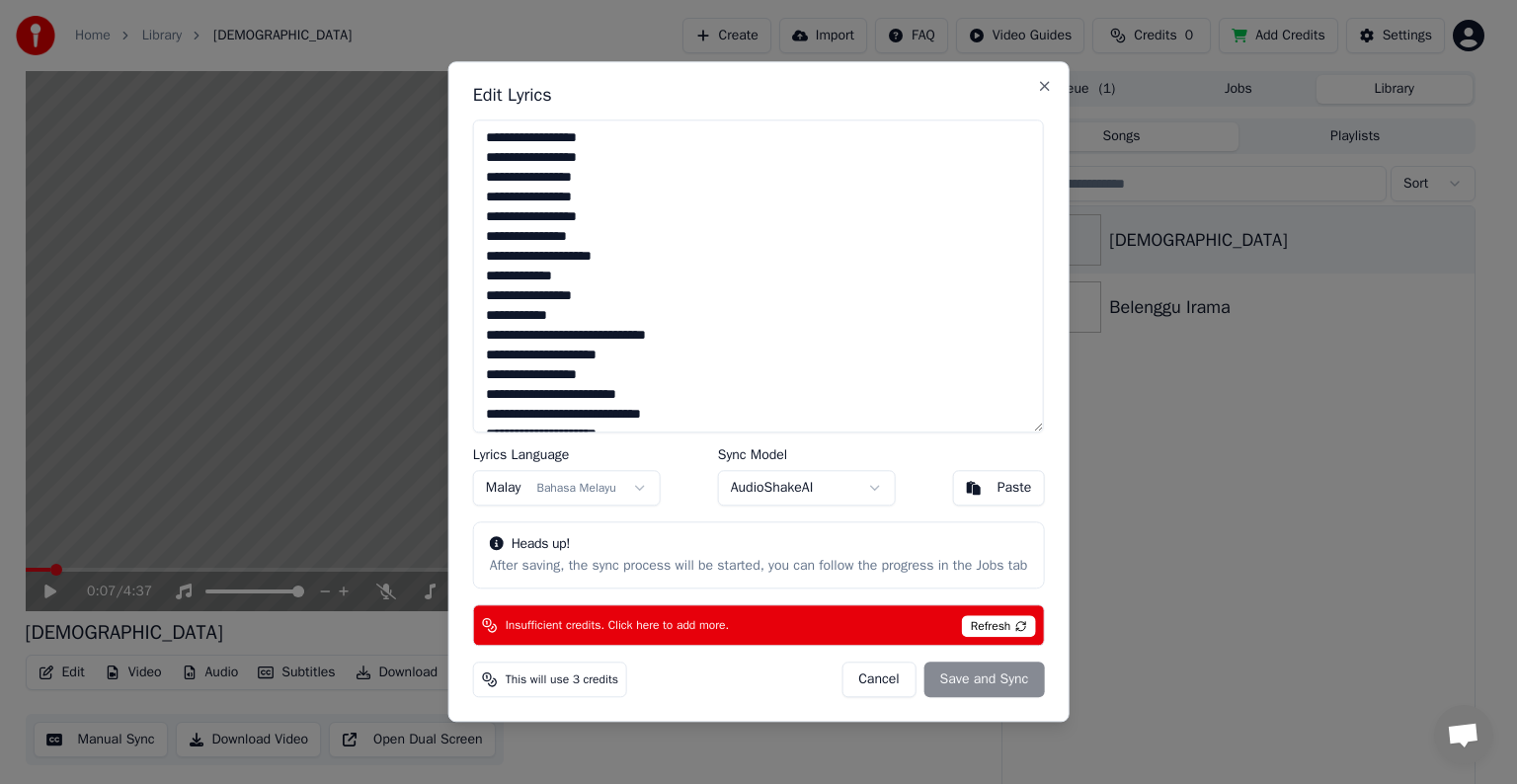 click on "Cancel" at bounding box center [878, 680] 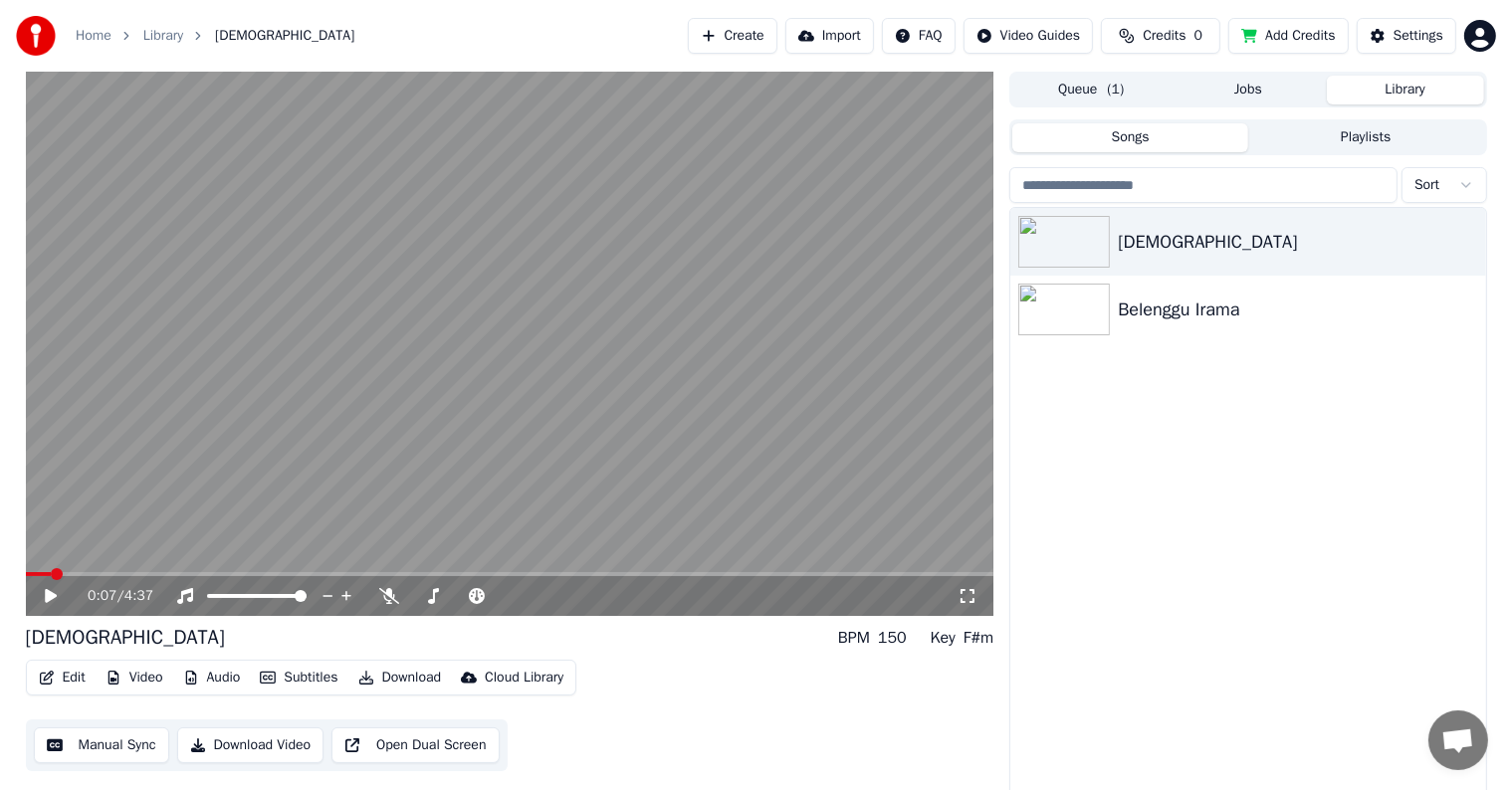 click on "Manual Sync" at bounding box center (102, 745) 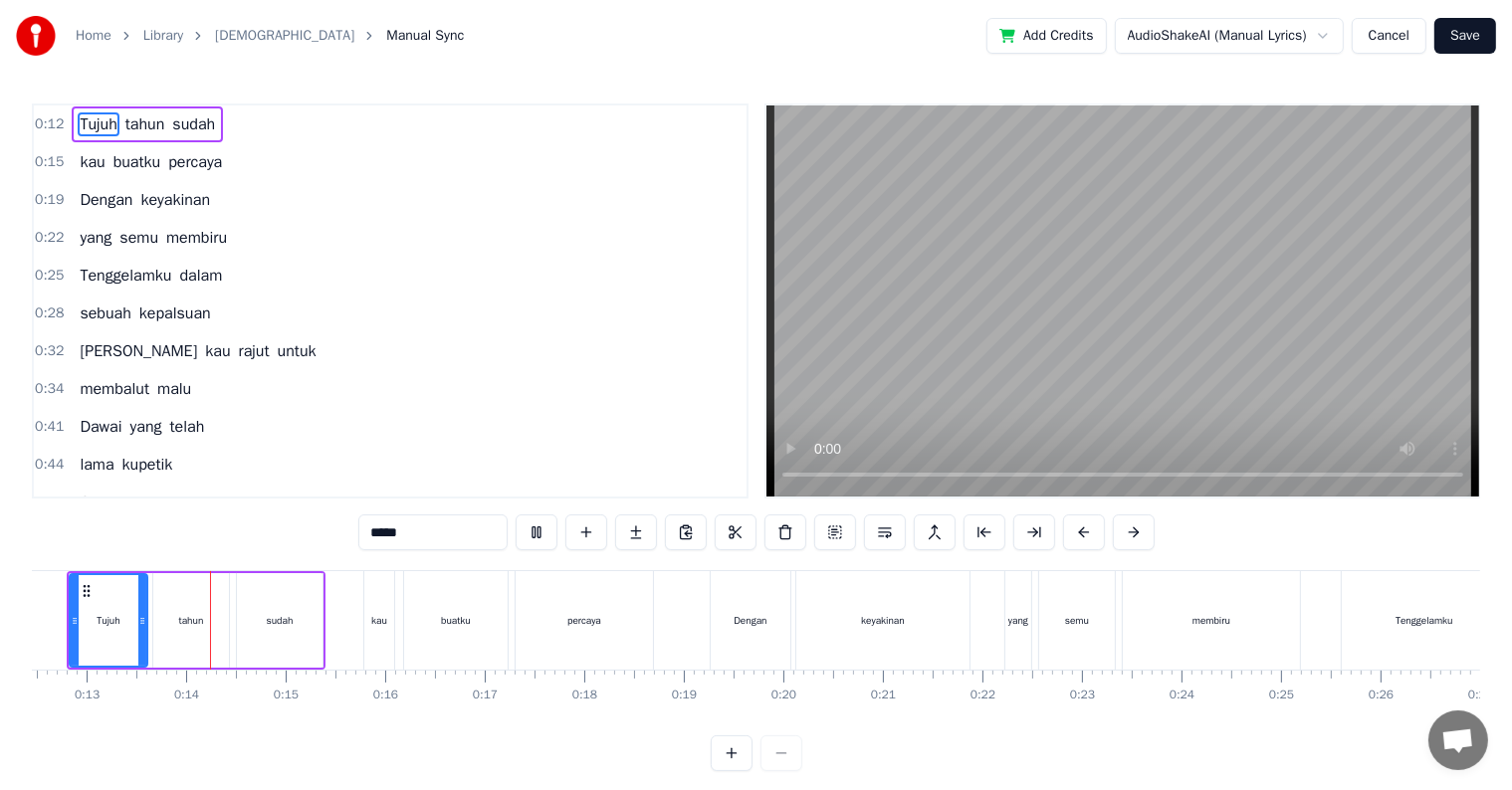 scroll, scrollTop: 0, scrollLeft: 1250, axis: horizontal 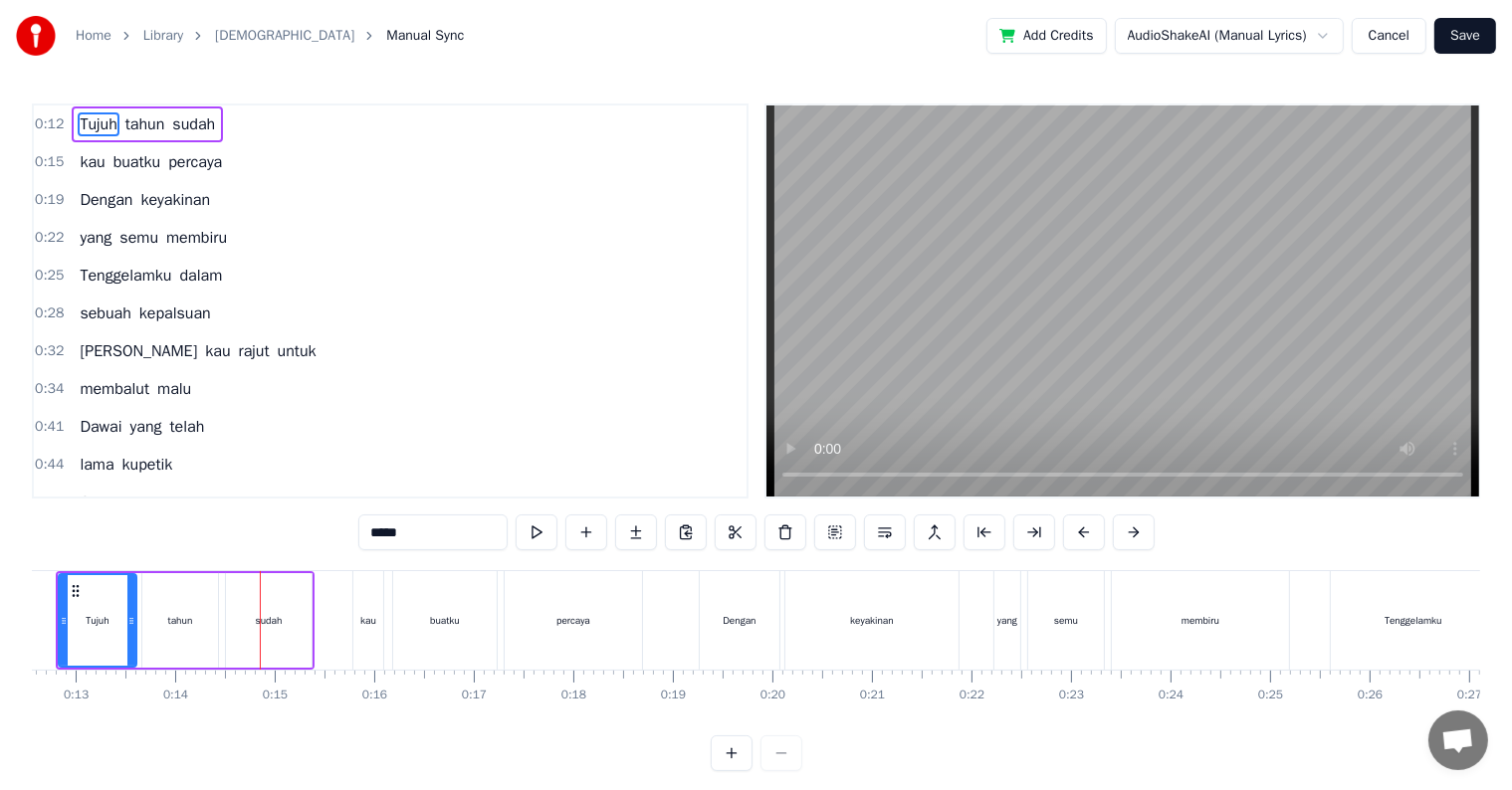 type 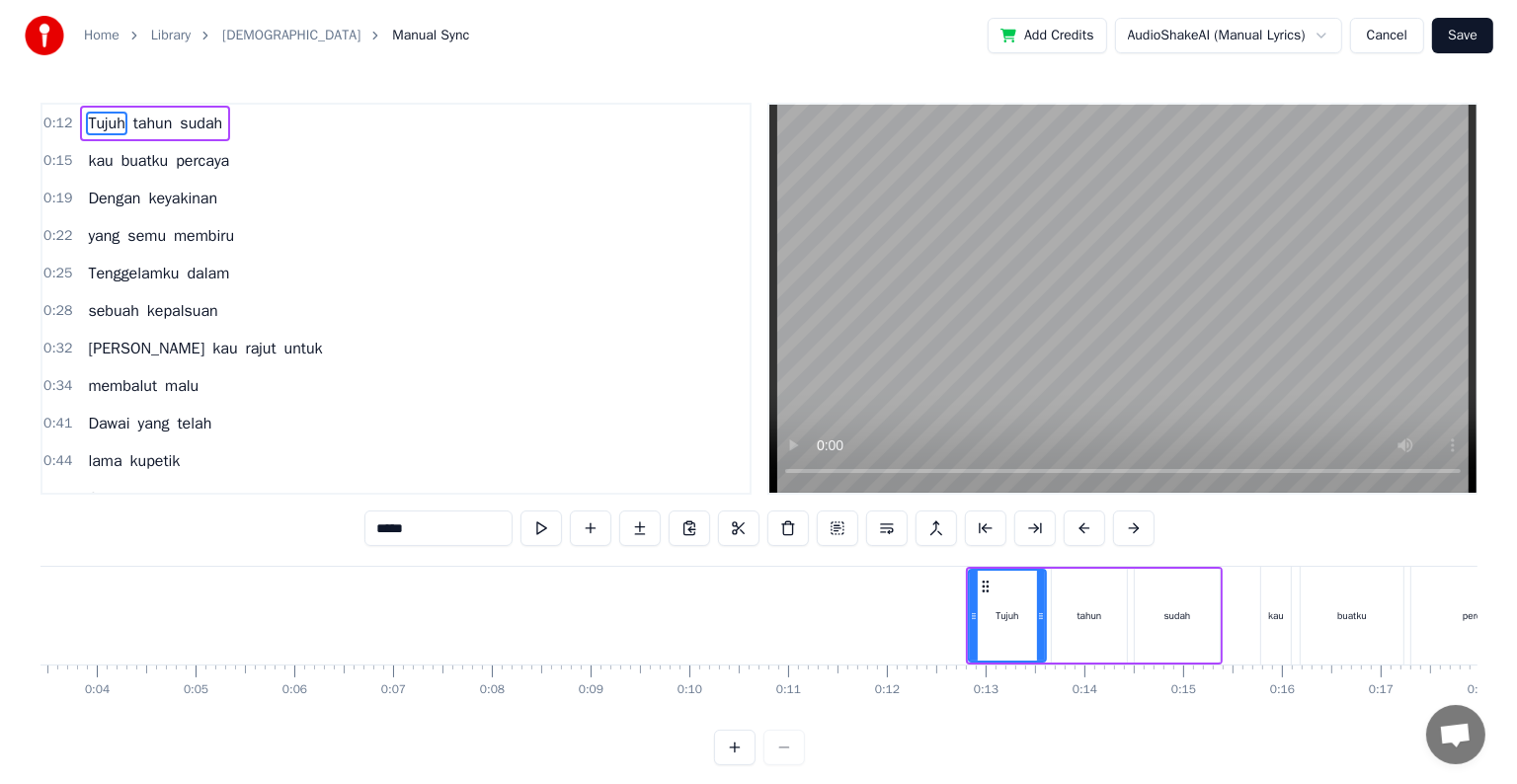 scroll, scrollTop: 0, scrollLeft: 0, axis: both 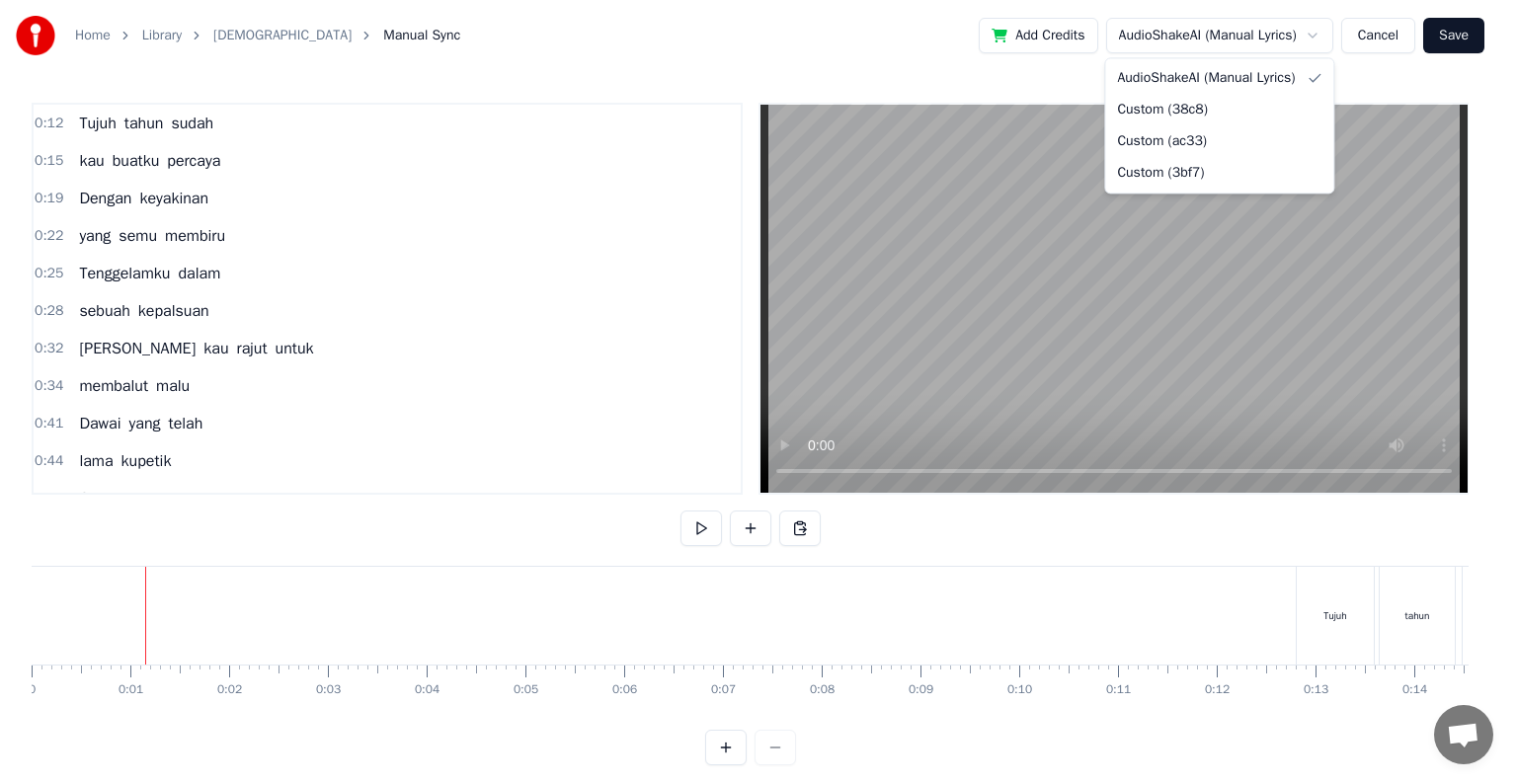 click on "Home Library DAWAI Manual Sync Add Credits AudioShakeAI (Manual Lyrics) Cancel Save 0:12 Tujuh tahun sudah 0:15 kau buatku percaya 0:19 Dengan keyakinan 0:22 [PERSON_NAME] membiru 0:25 Tenggelamku dalam 0:28 sebuah kepalsuan 0:32 Yang kau rajut untuk 0:34 membalut malu 0:41 [PERSON_NAME] telah 0:44 lama kupetik 0:47 [PERSON_NAME] terus lirih berpergi 0:54 Doa yang pernah kuucap 1:00 Surga tak menjawab 1:06 Betapa sungguh tega hatimu 1:13 Mencuri yang digariskan untukku 1:19 Hati yang dulu terluka 1:26 Dirundung dilema 1:42 Mencoba tuk faham 1:45 Namun sulit maafkan 1:48 [PERSON_NAME] kugenggam kini pun tenggelam 1:55 Di palung lautan kini telah pun temukan 2:01 Secercah harapan yang lama telah hilang 2:10 [PERSON_NAME] telah lama kupetik 2:17 [PERSON_NAME] terus lirih berpergi 2:23 Doa yang pernah kuucap 2:30 Surga tak menjawab 2:36 Betapa sungguh tega hatimu 2:42 Mencuri yang digariskan untukku 2:49 Hati yang dulu terluka 2:55 Dirundung dilema 3:18 [PERSON_NAME] telah lama kupetik 3:37 [PERSON_NAME] terus lirih berpergi 3:43 Doa 0" at bounding box center [758, 398] 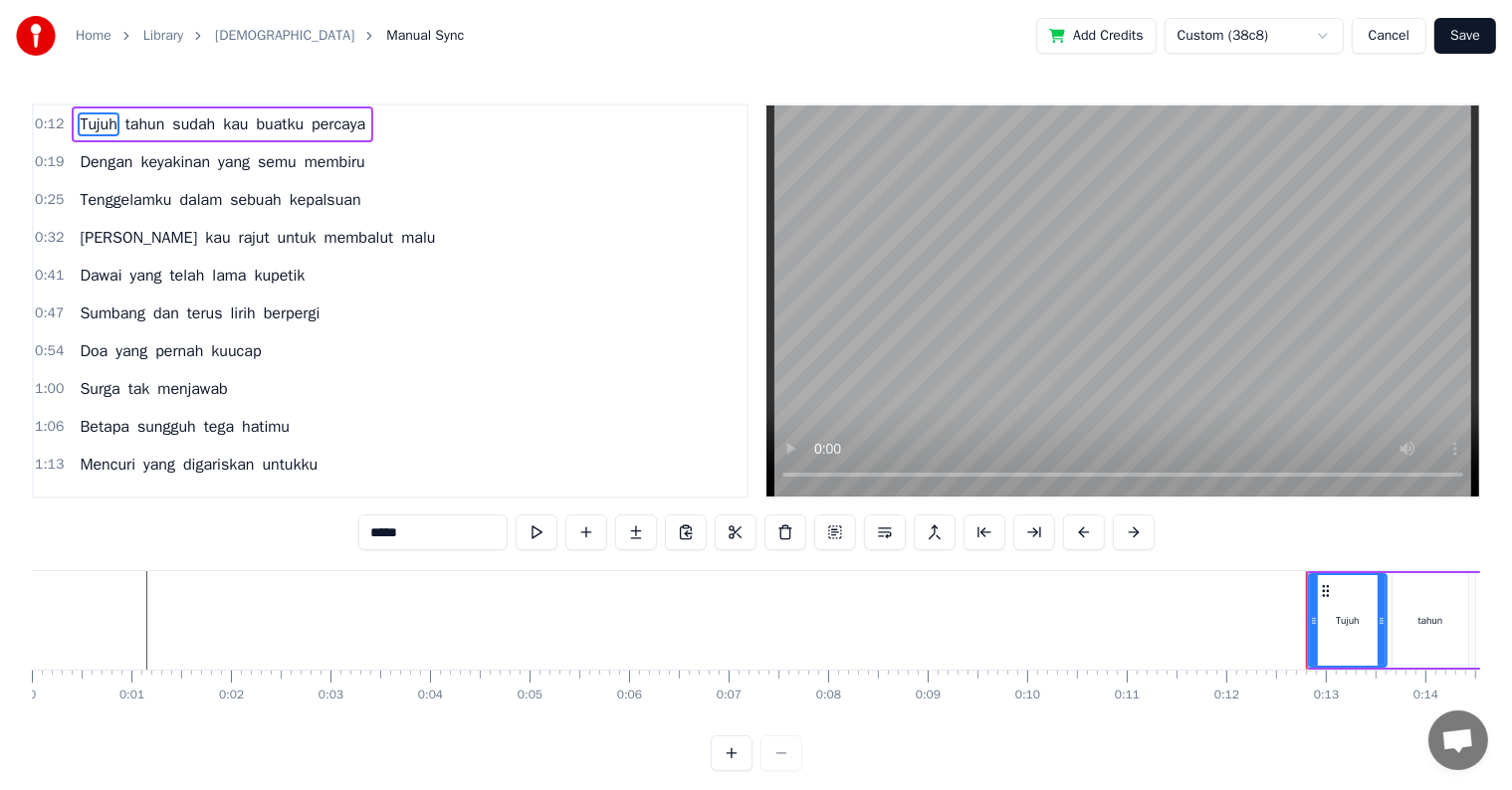 click at bounding box center (13821, 620) 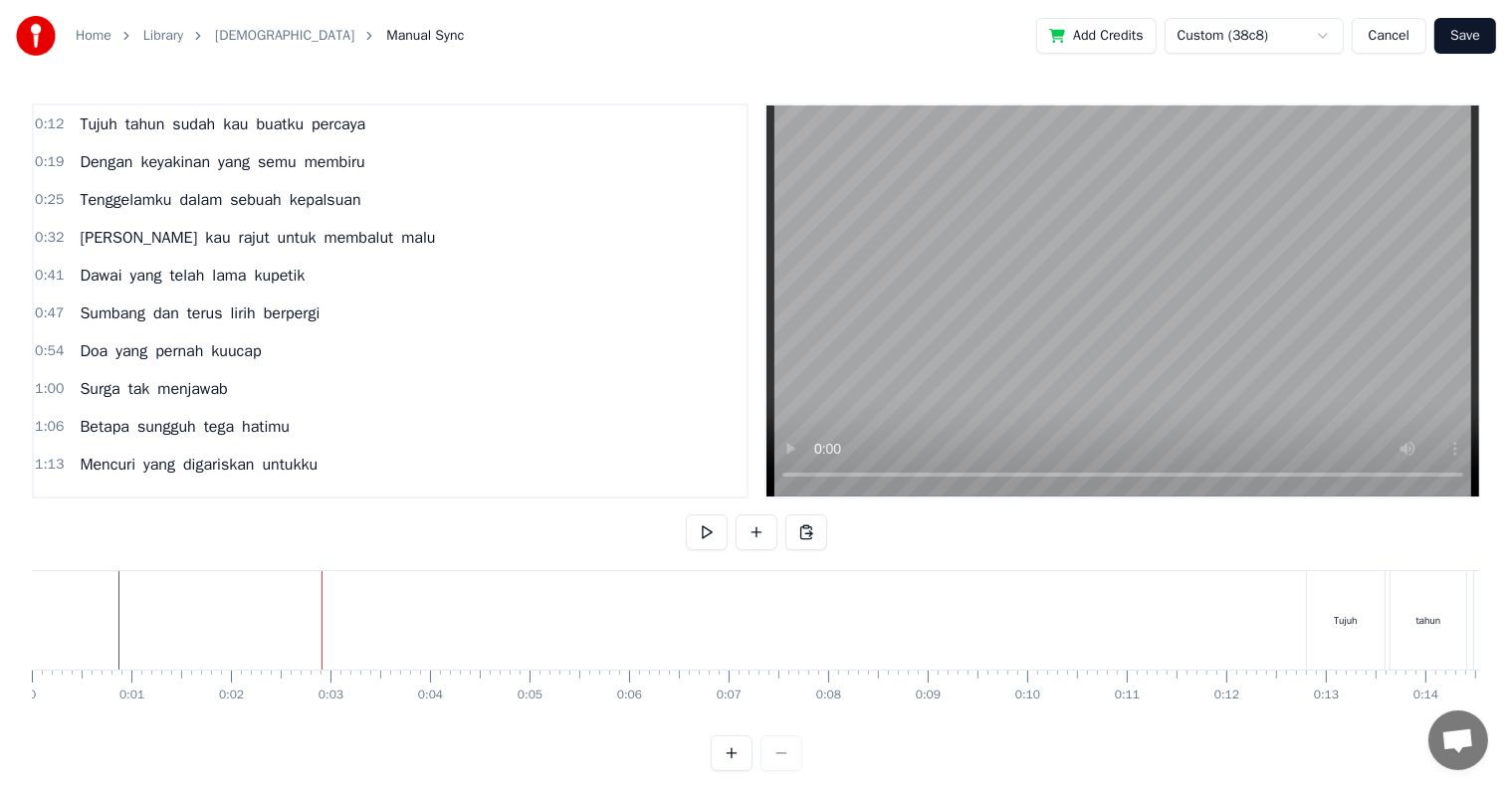 click at bounding box center [1123, 300] 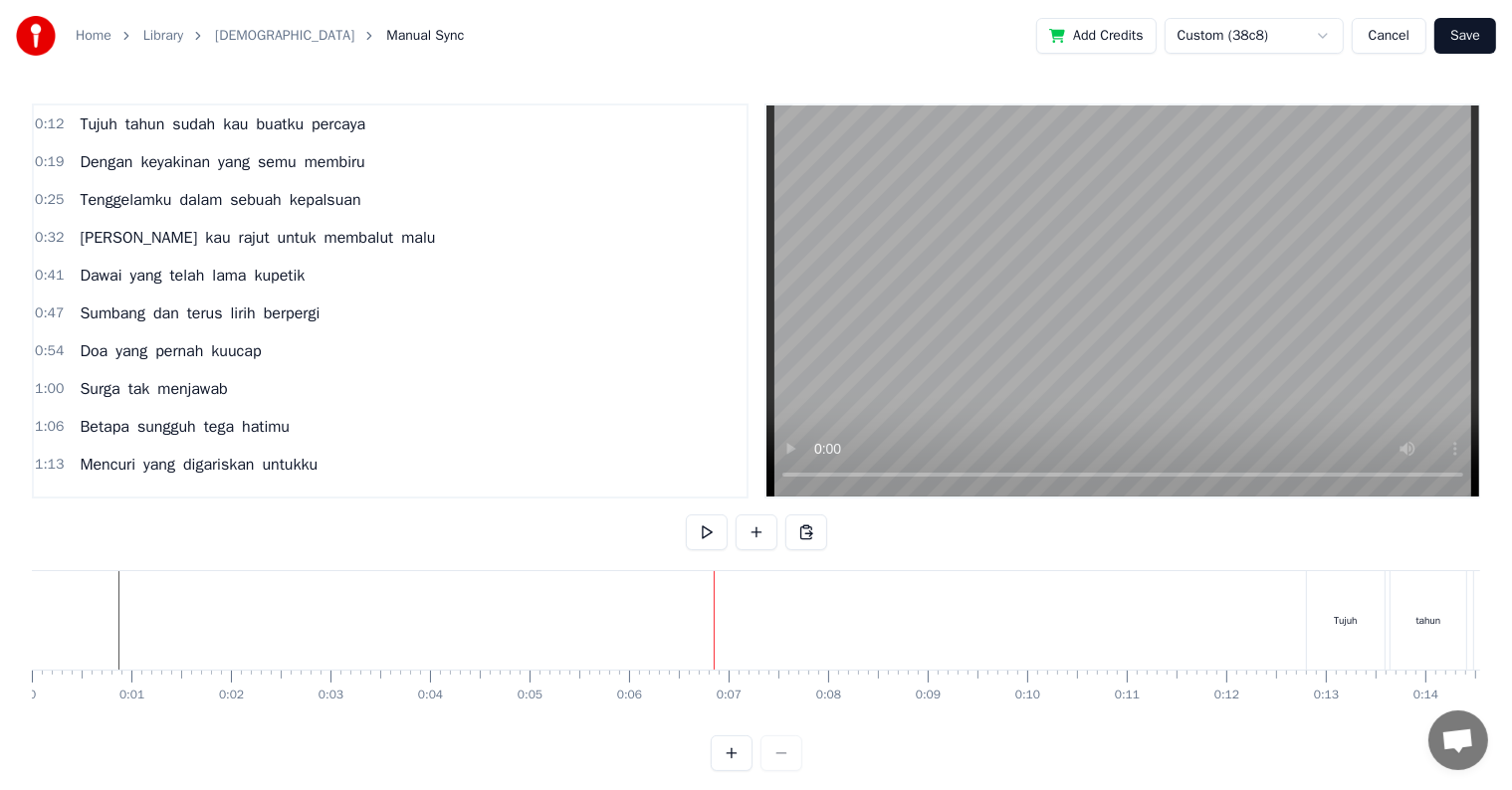 click on "Save" at bounding box center [1465, 36] 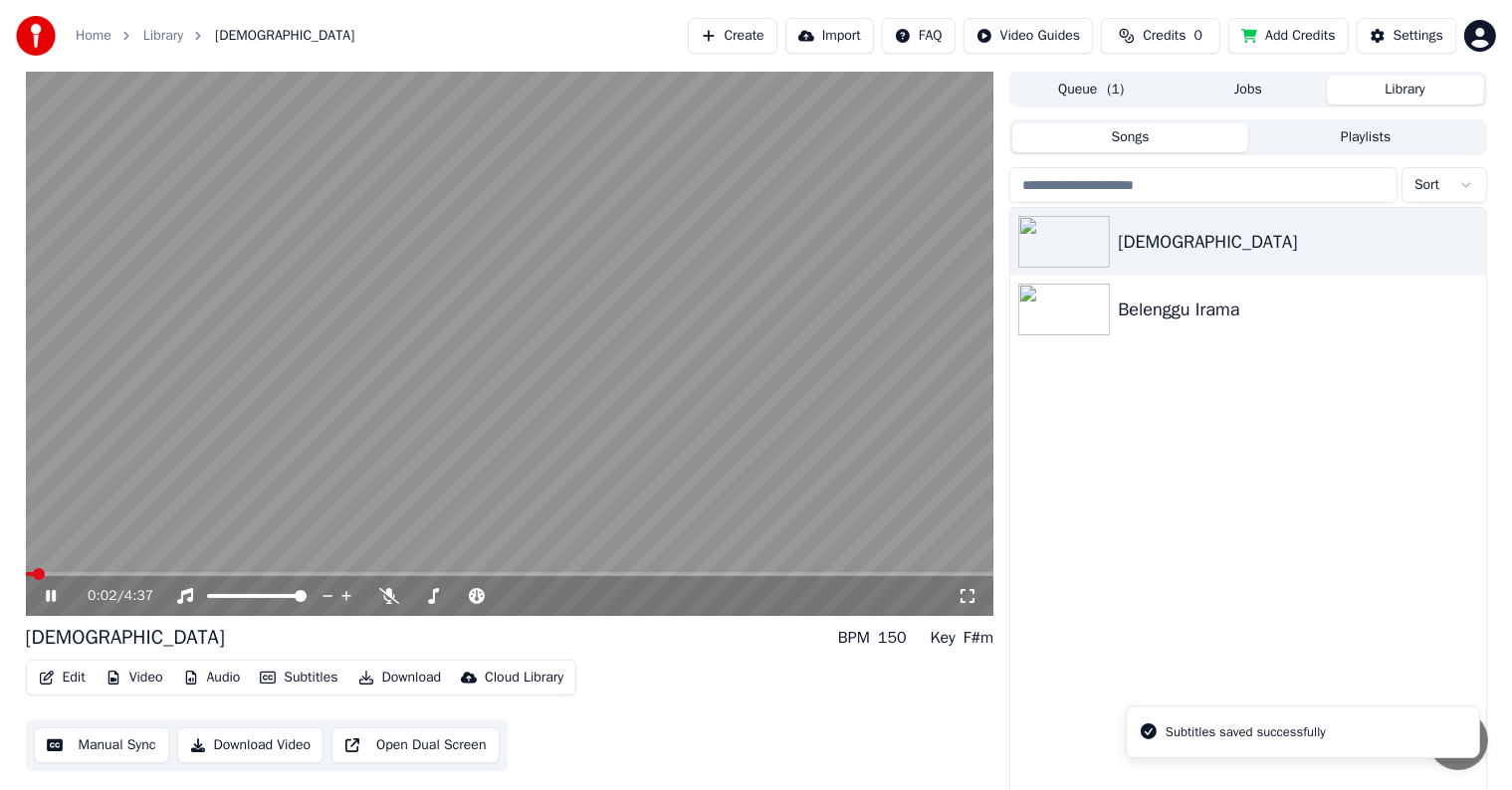 click at bounding box center (510, 343) 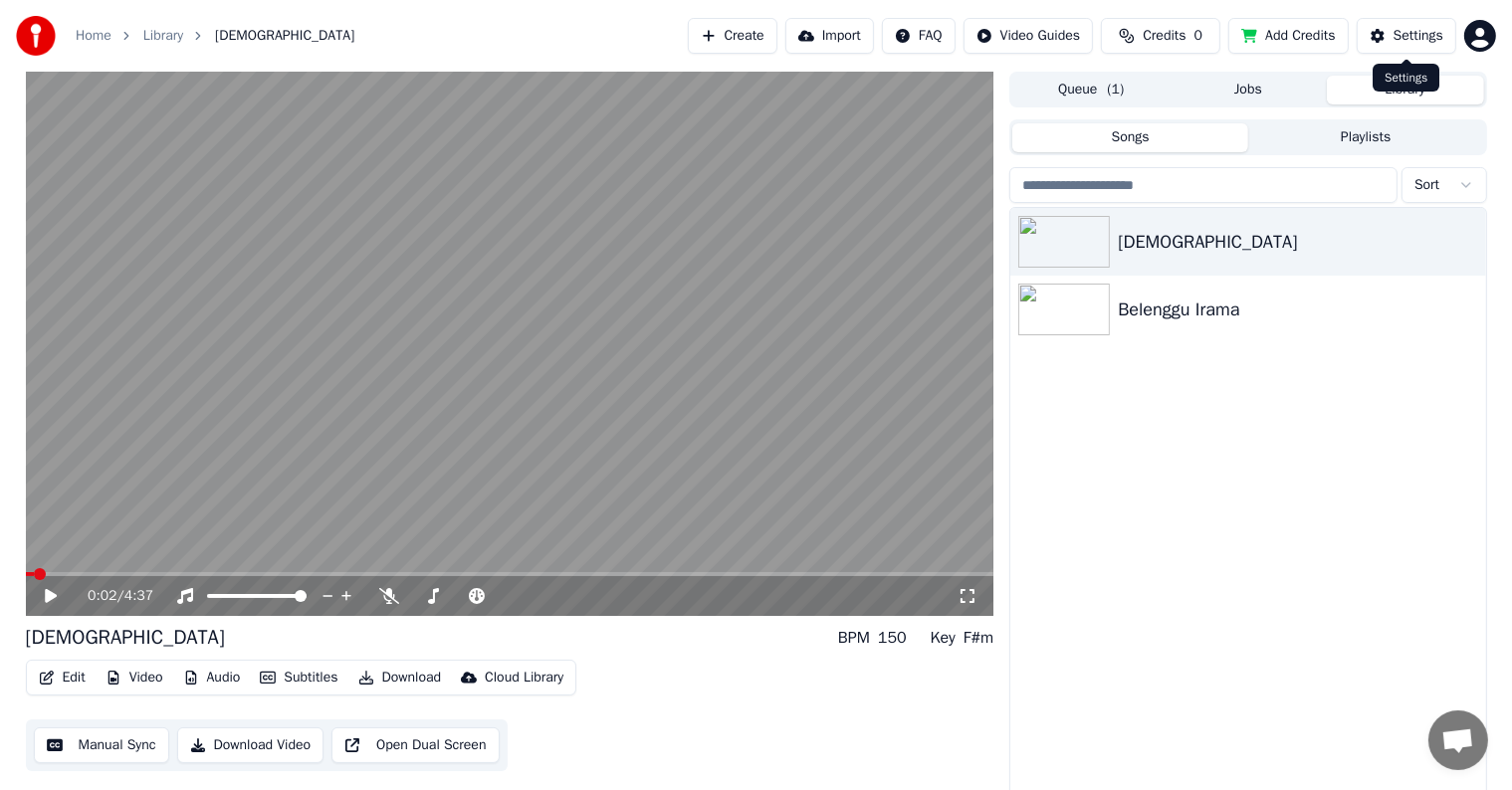 click on "Settings" at bounding box center [1418, 36] 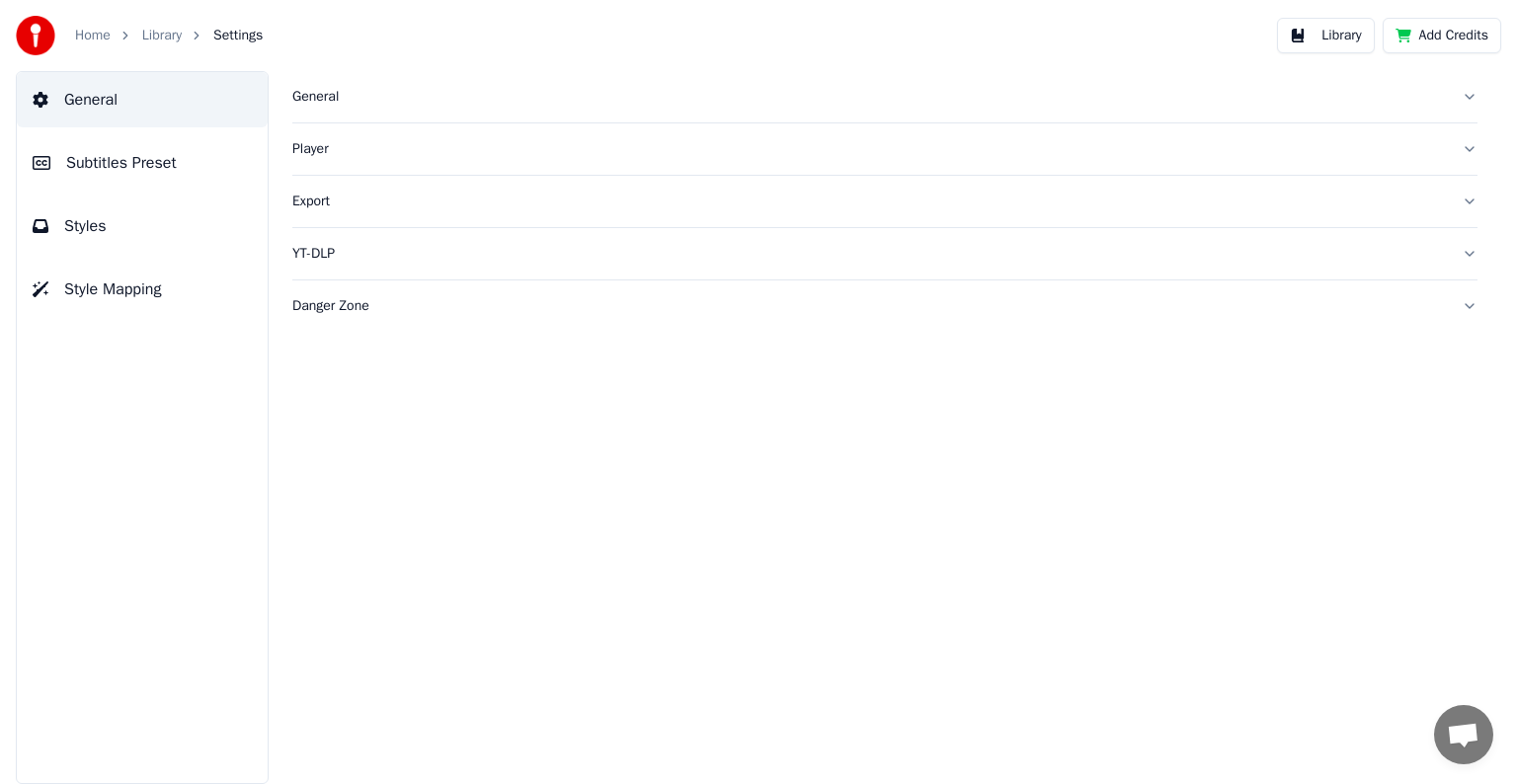 click on "General" at bounding box center [91, 100] 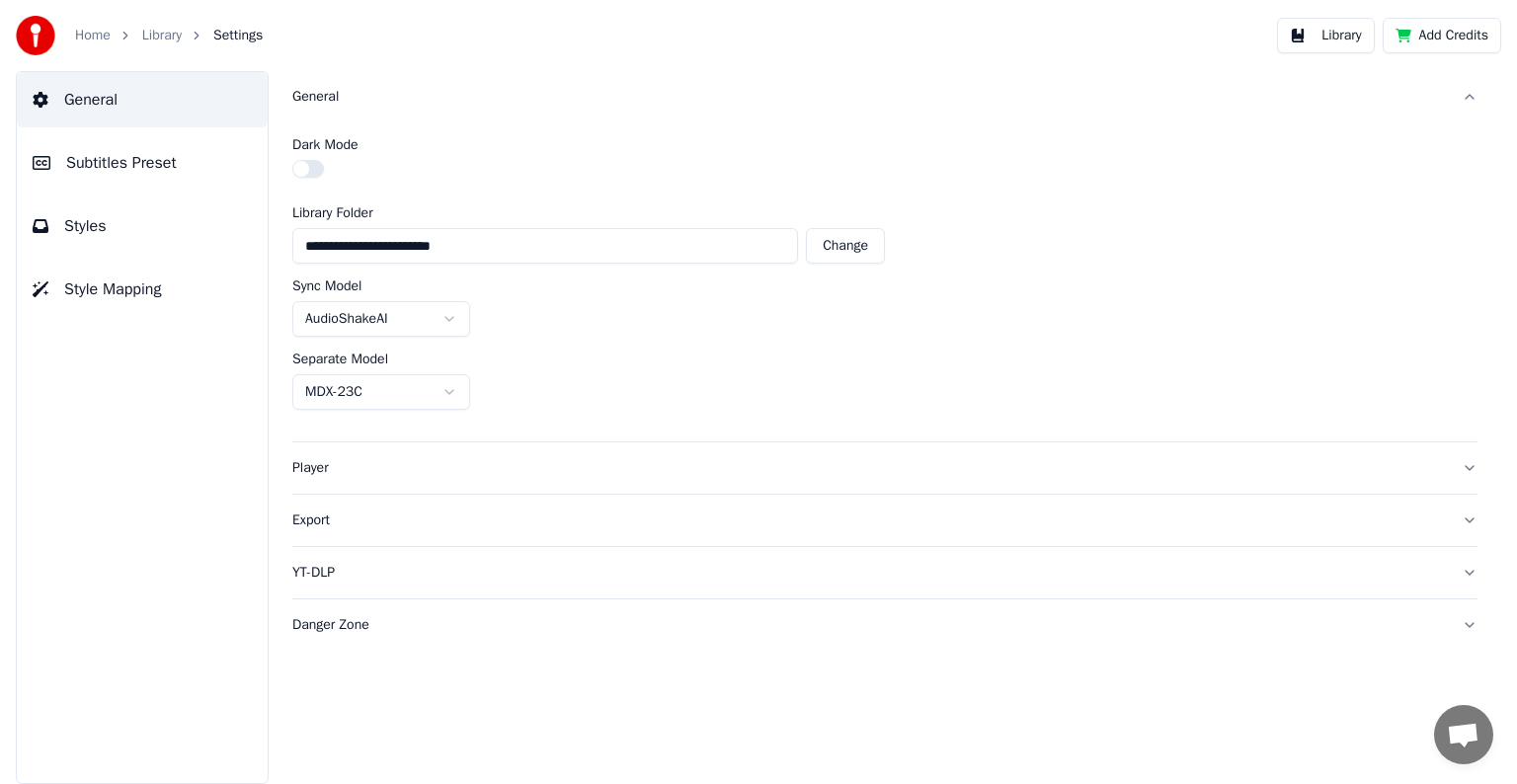 click on "**********" at bounding box center [758, 392] 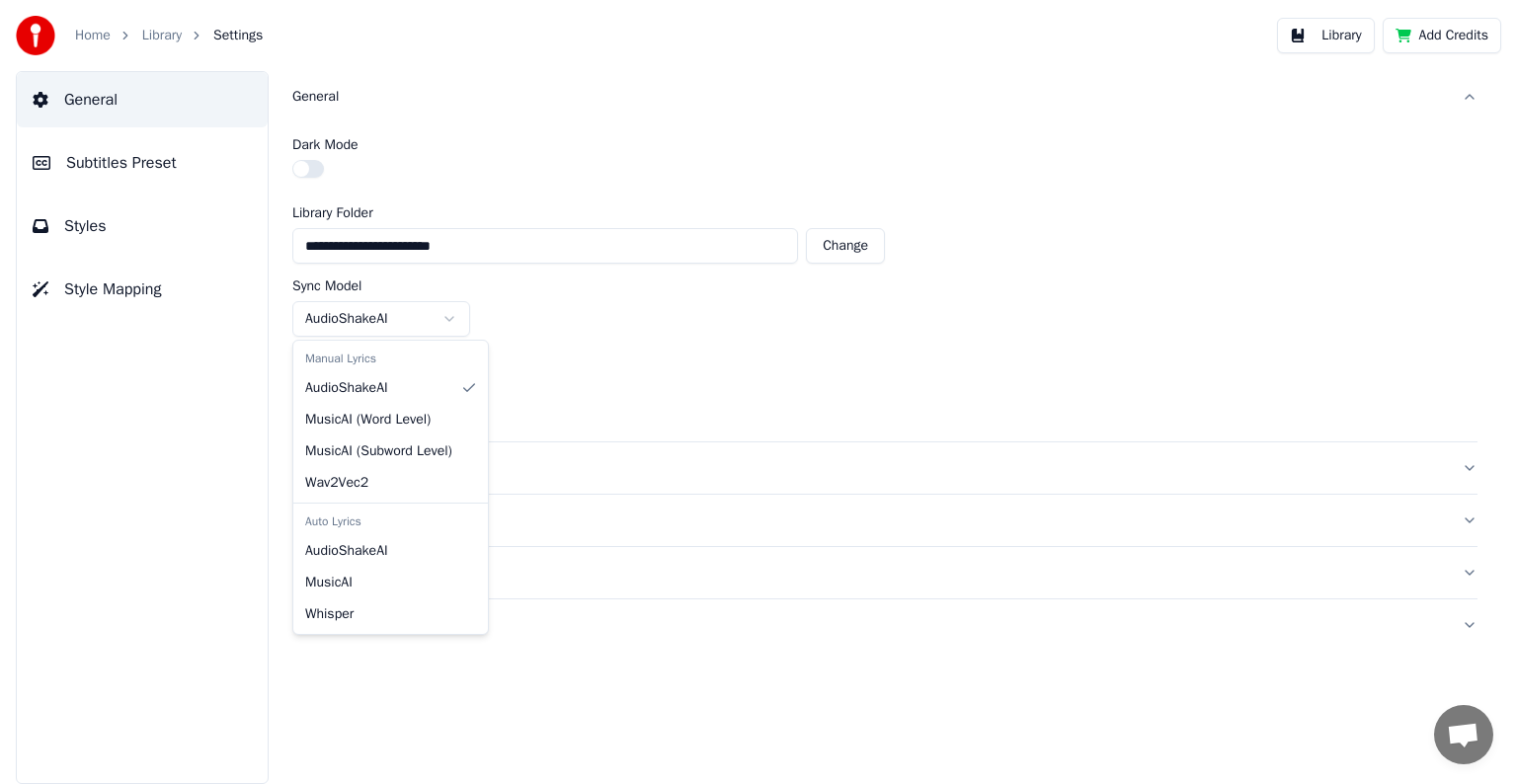 click on "**********" at bounding box center [758, 392] 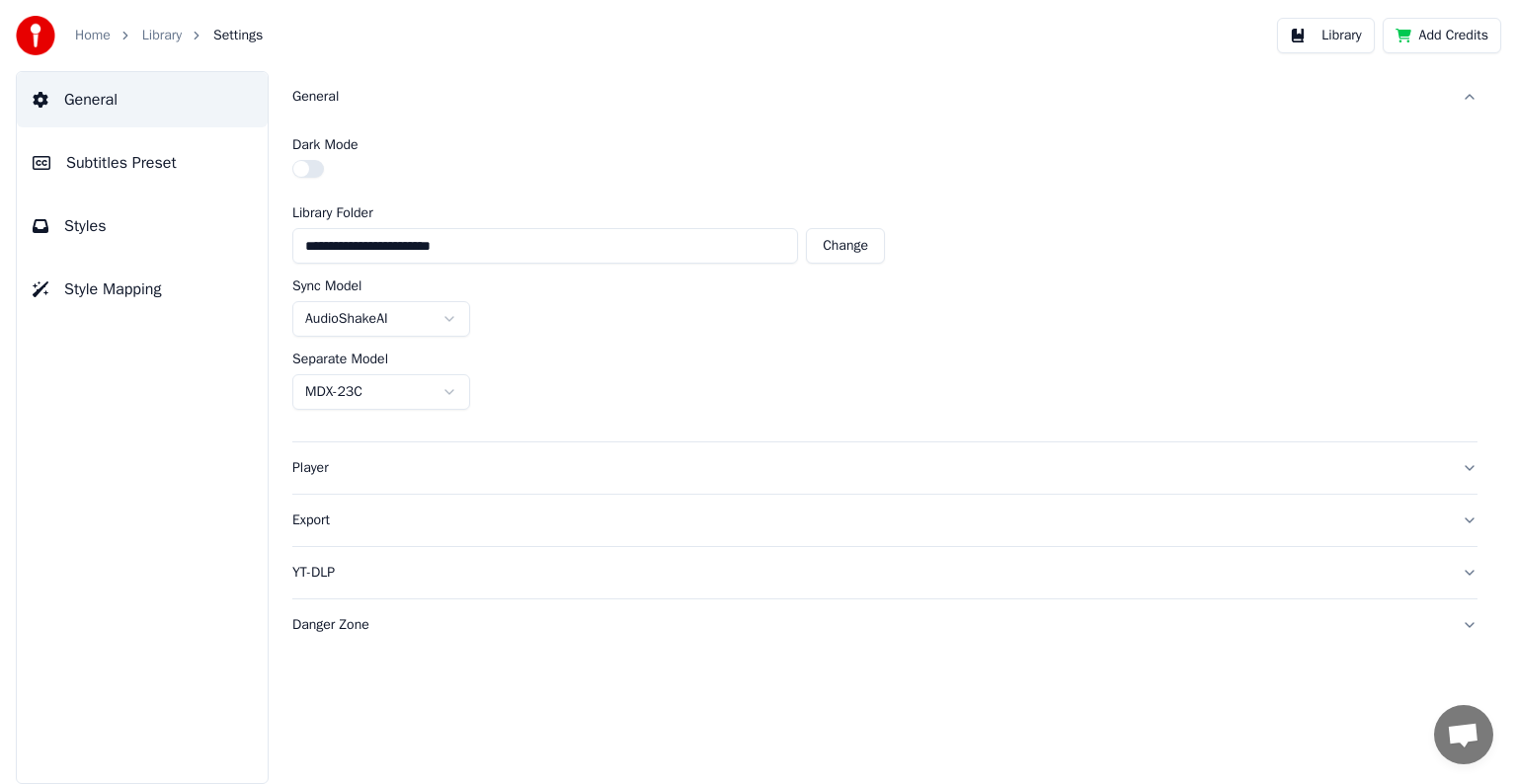 click on "General" at bounding box center (869, 97) 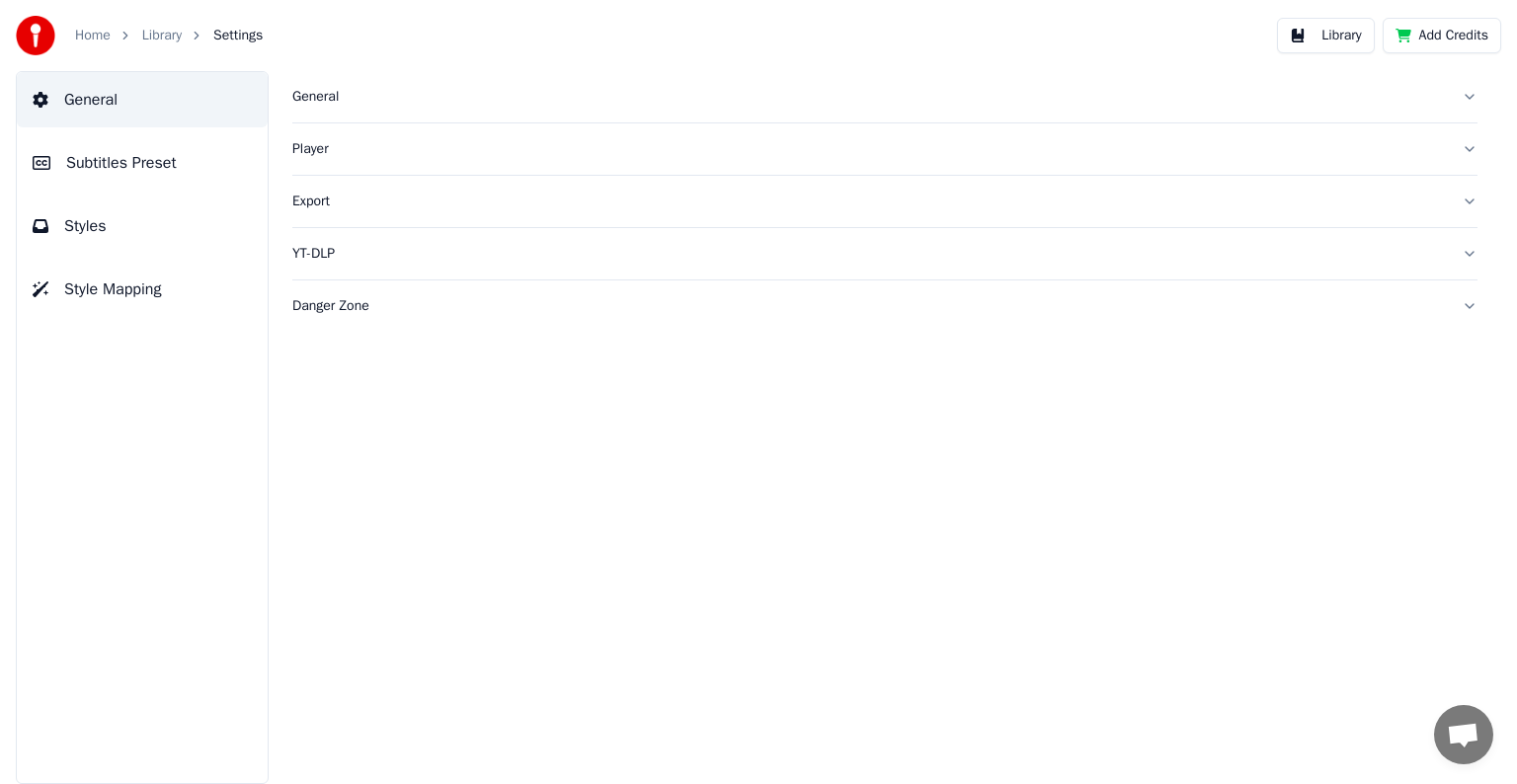 click on "Player" at bounding box center [869, 149] 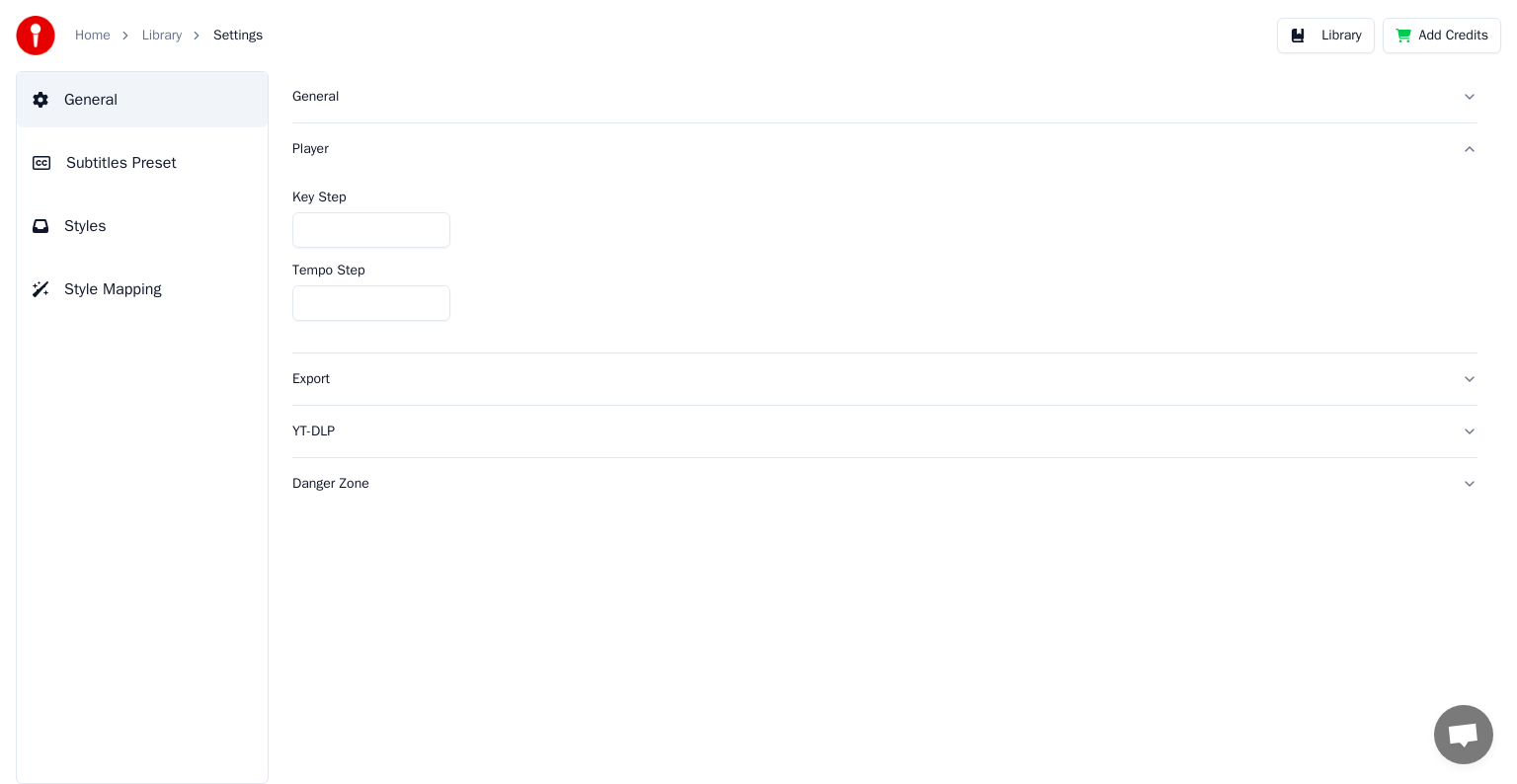 click on "Player" at bounding box center (869, 149) 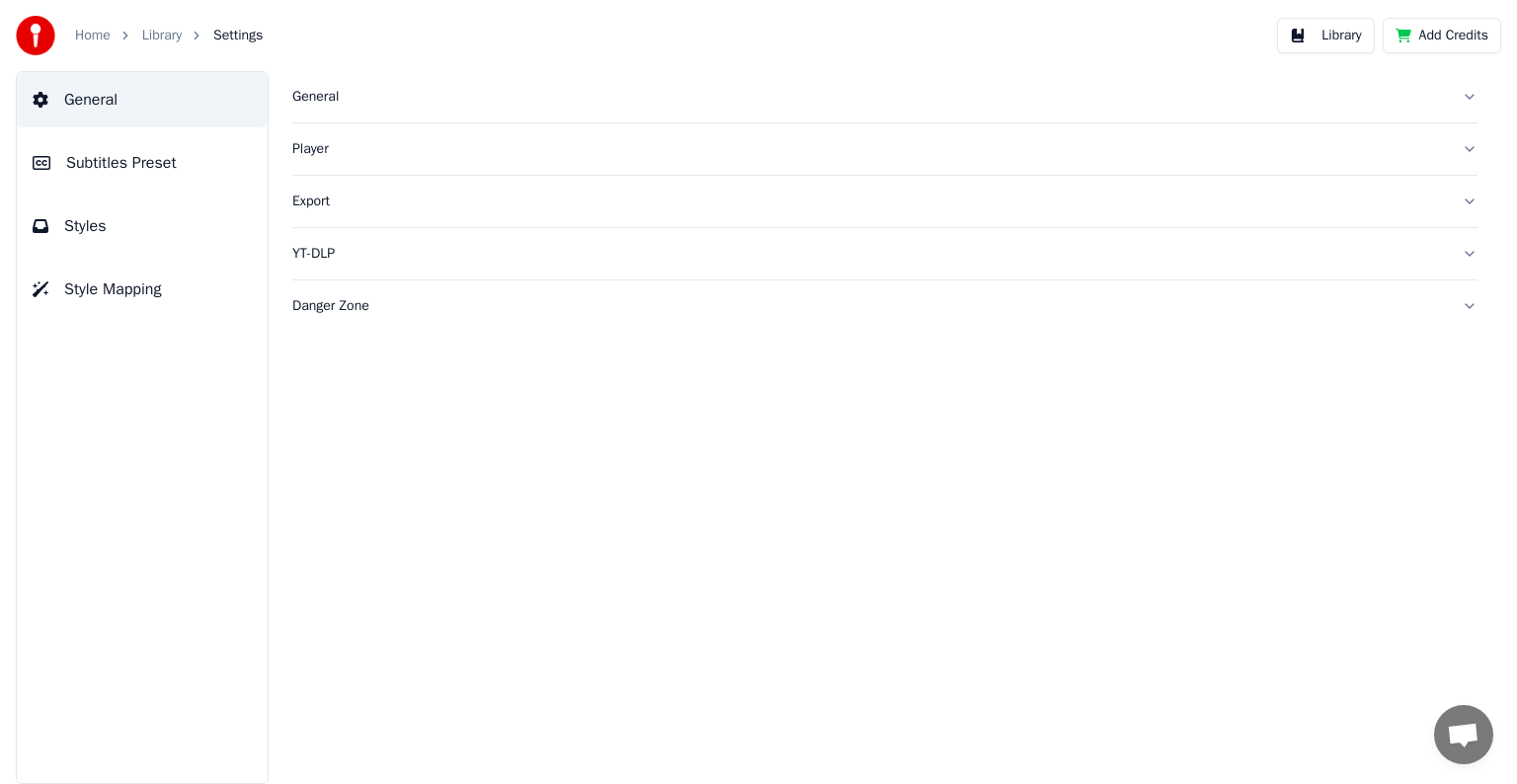 click on "Export" at bounding box center (869, 201) 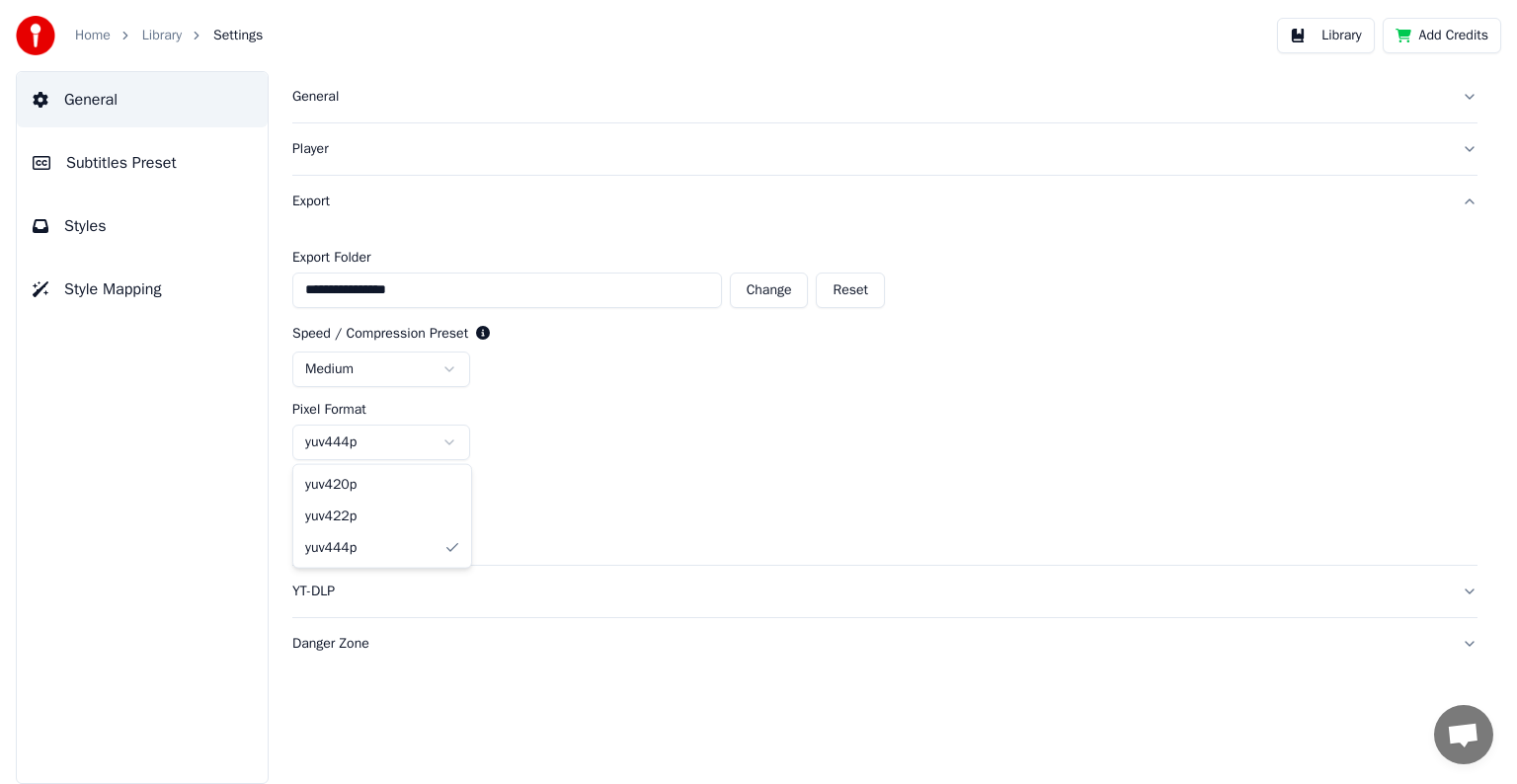 click on "**********" at bounding box center (758, 392) 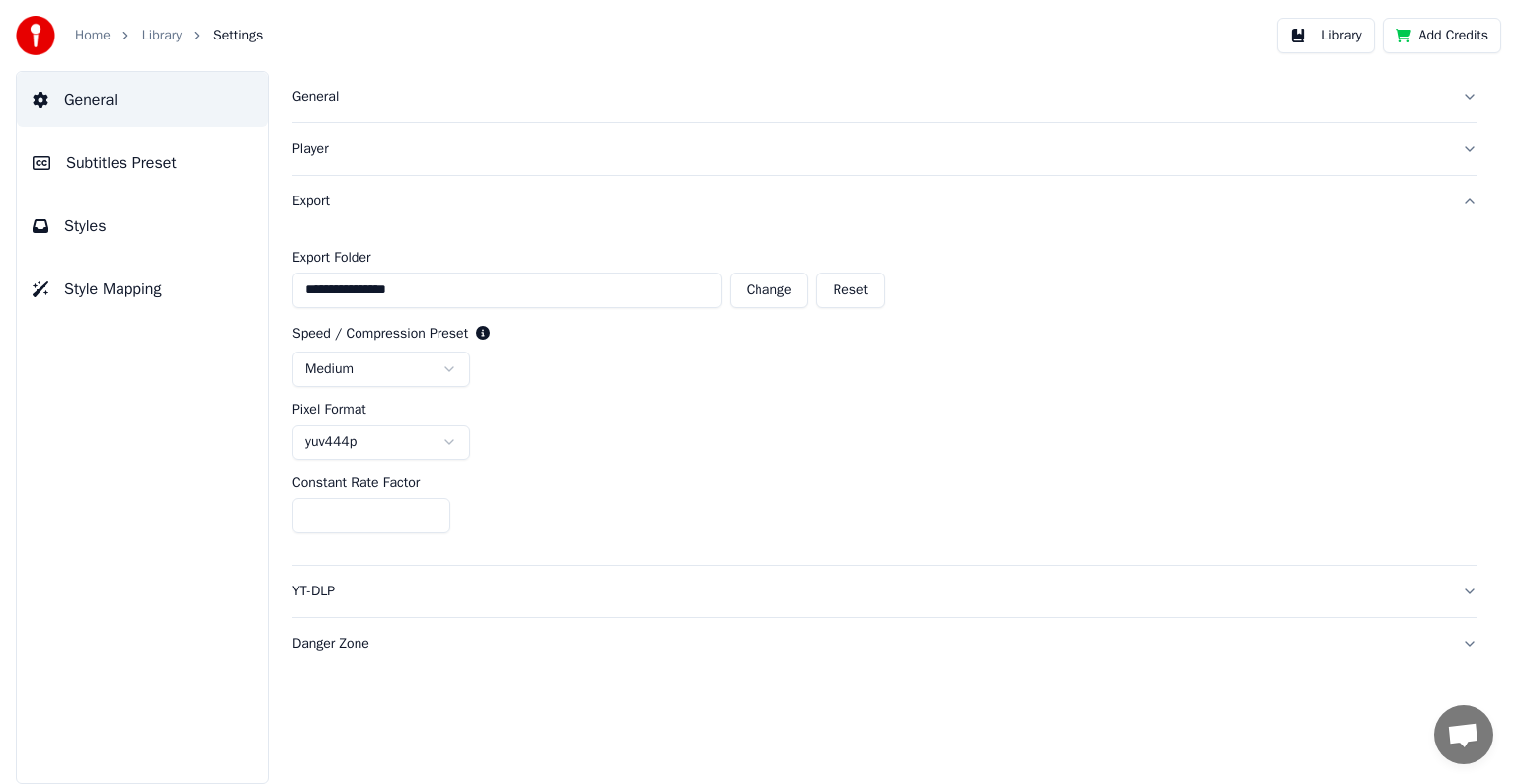 click on "**********" at bounding box center (758, 392) 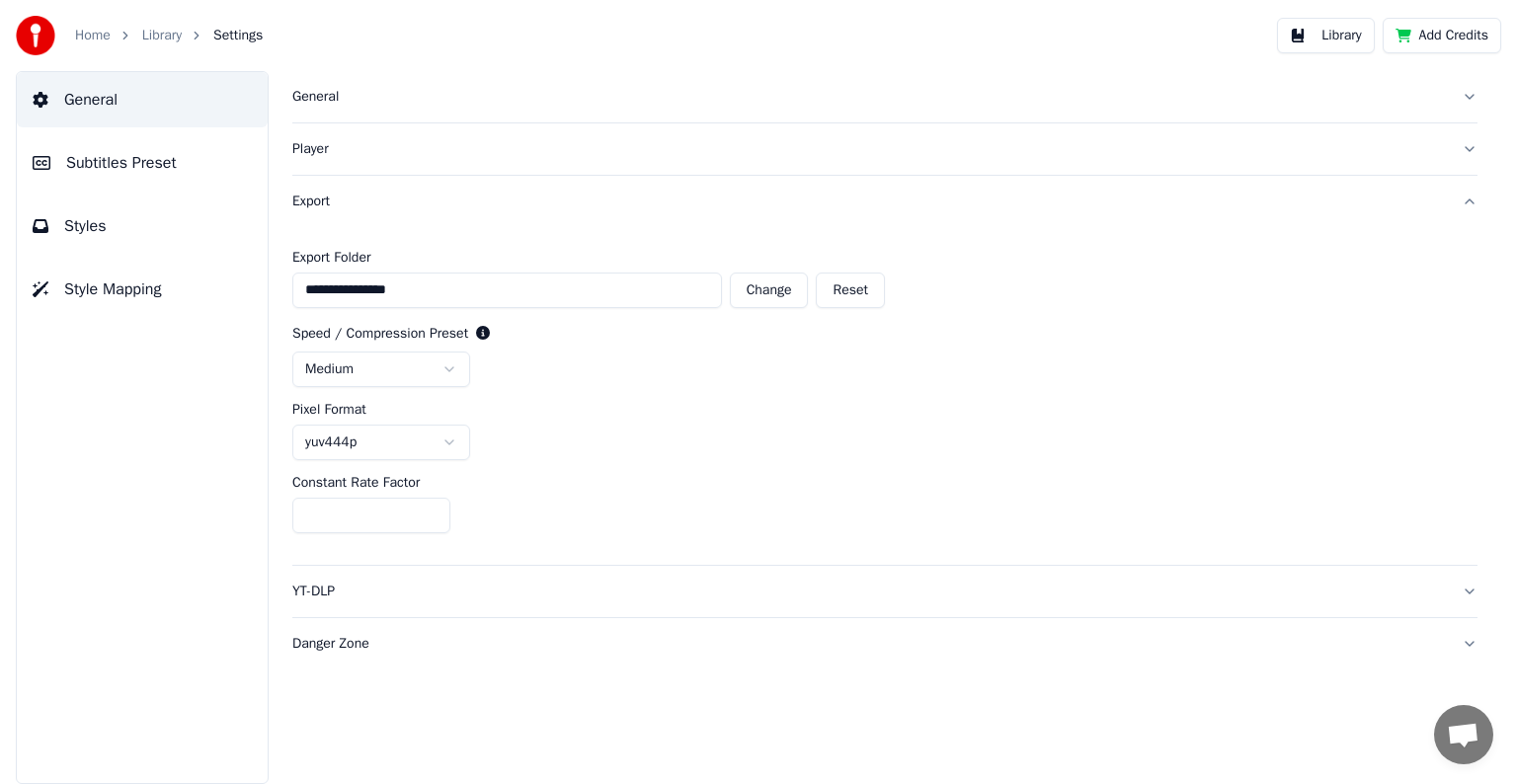click on "Export" at bounding box center [869, 201] 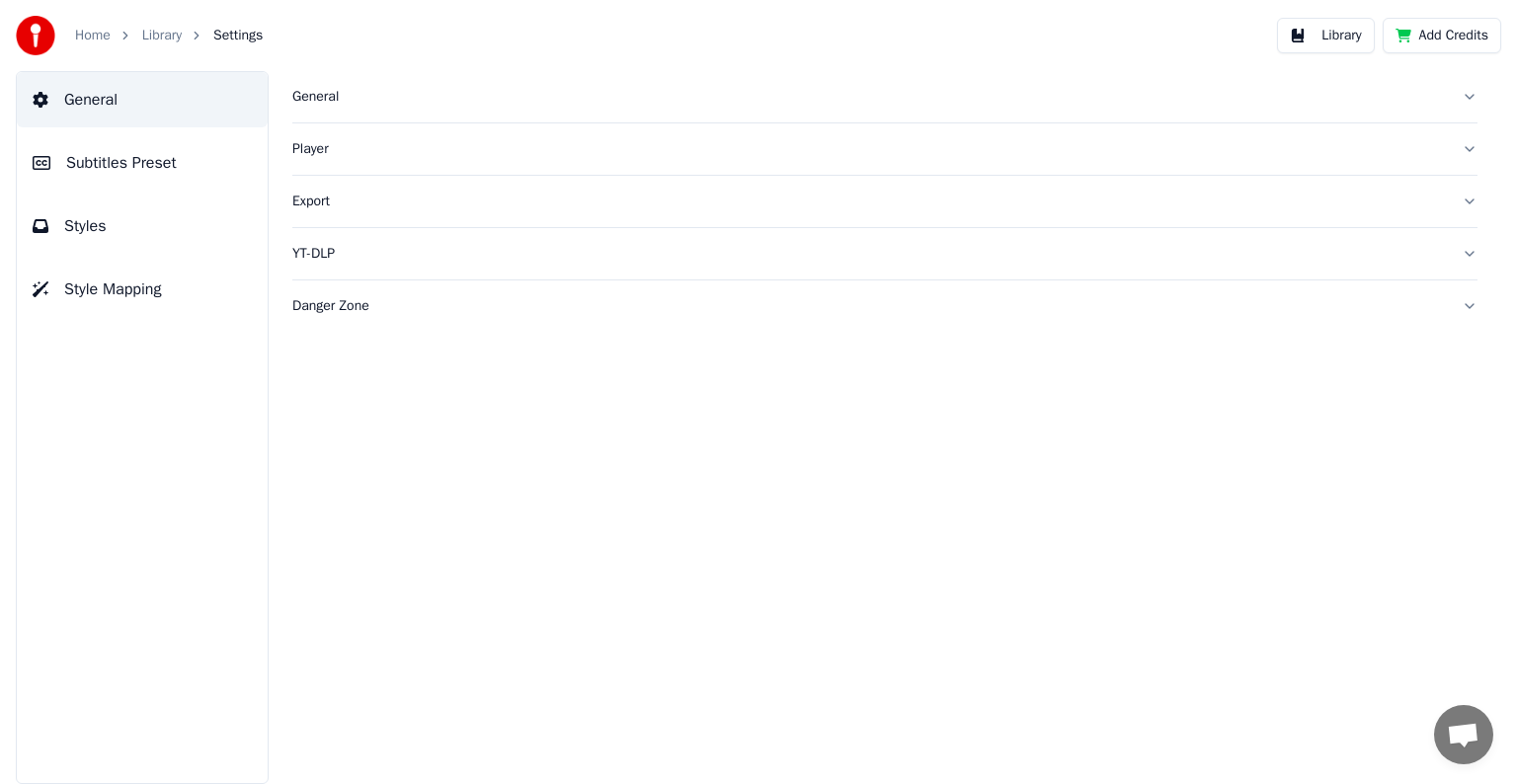 click on "YT-DLP" at bounding box center [869, 254] 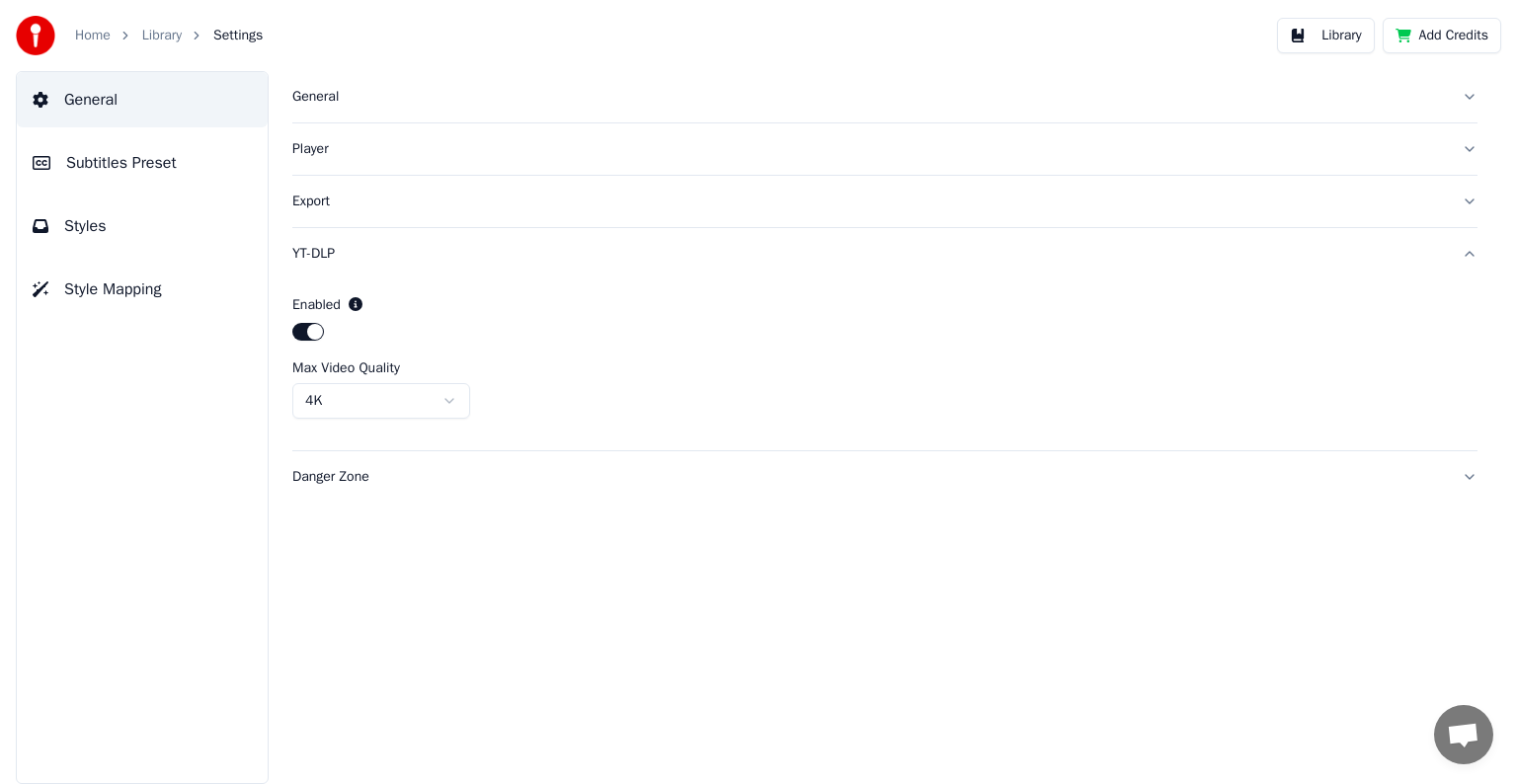 click on "YT-DLP" at bounding box center (869, 254) 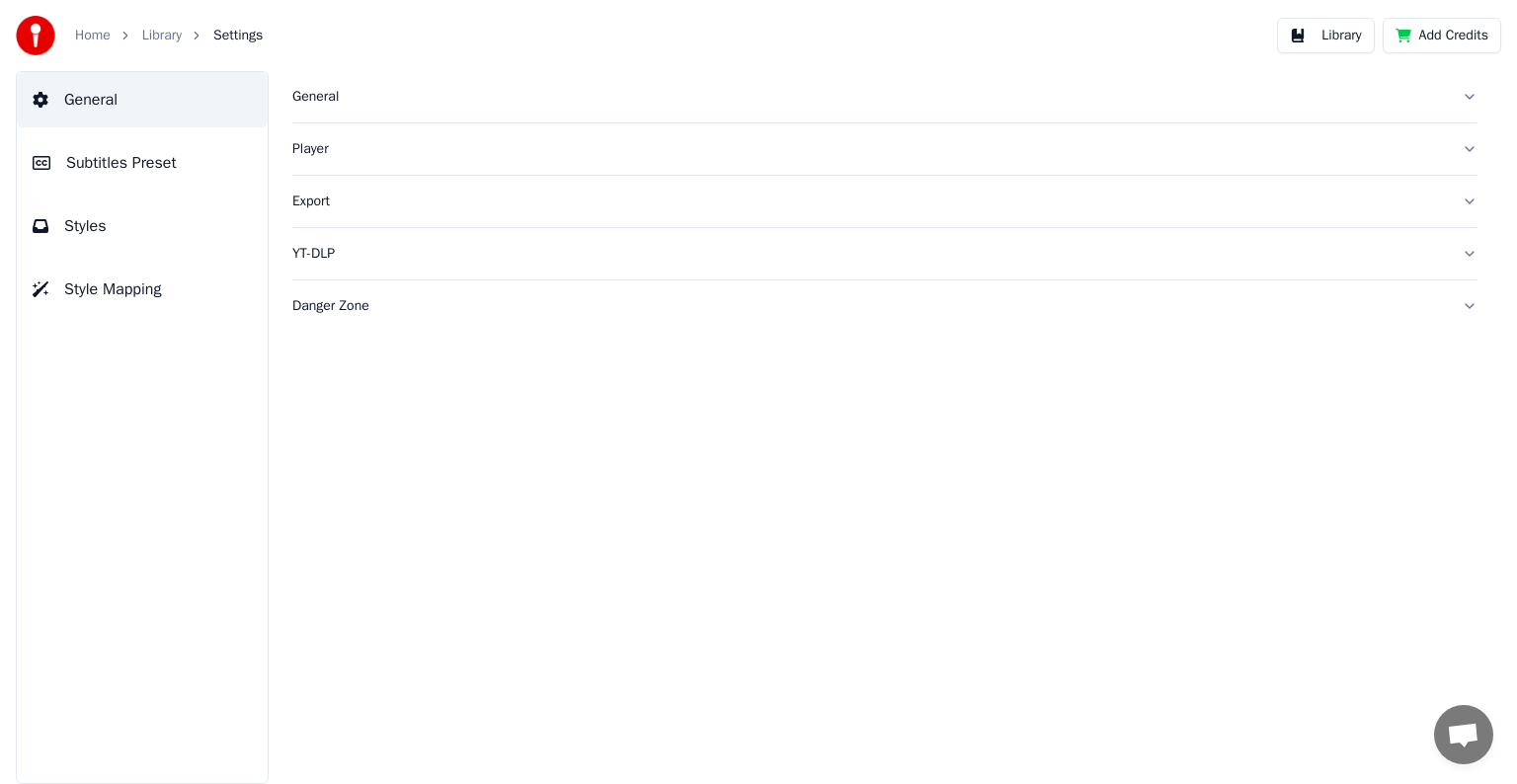 click on "Danger Zone" at bounding box center (869, 306) 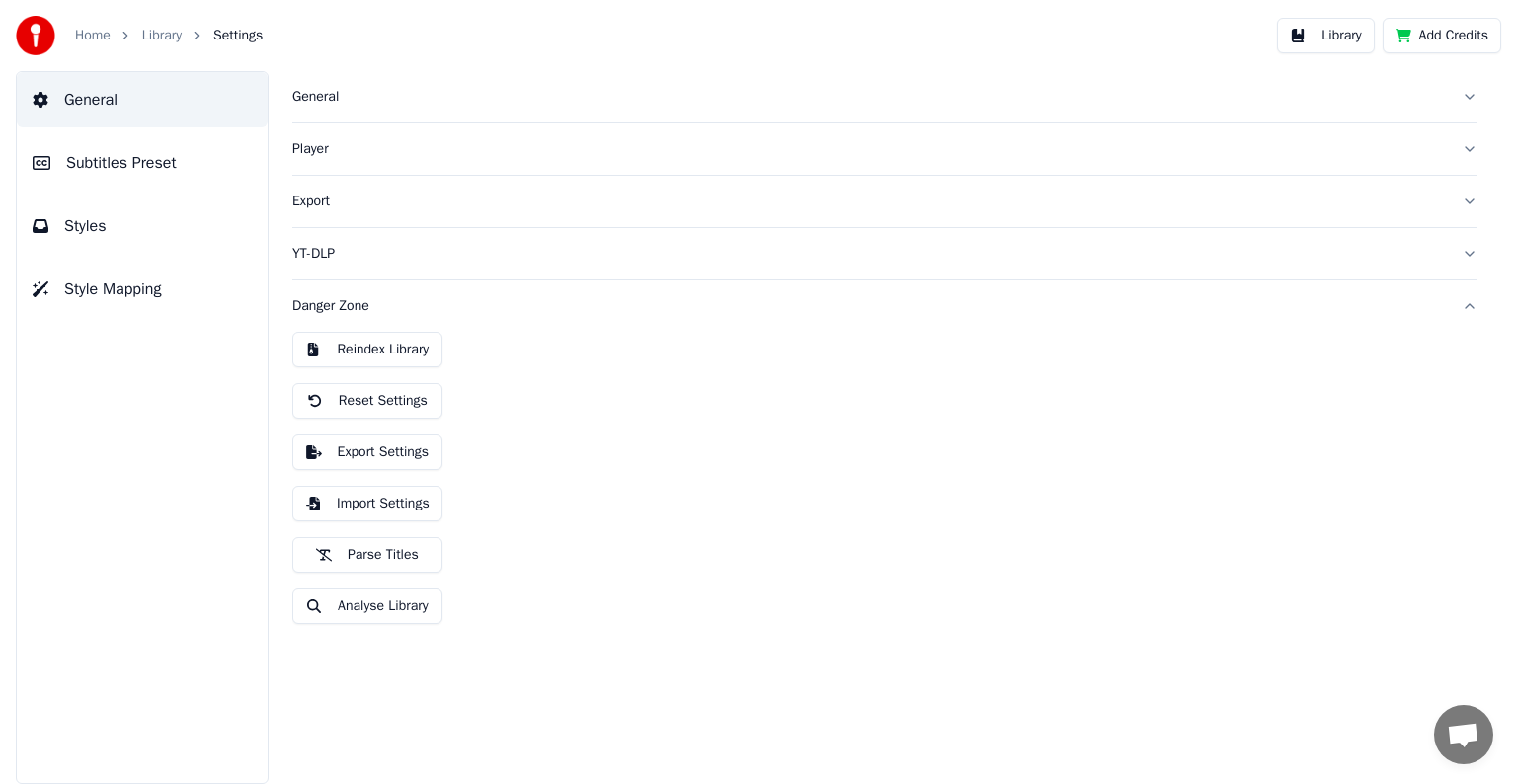 click on "Danger Zone" at bounding box center (869, 306) 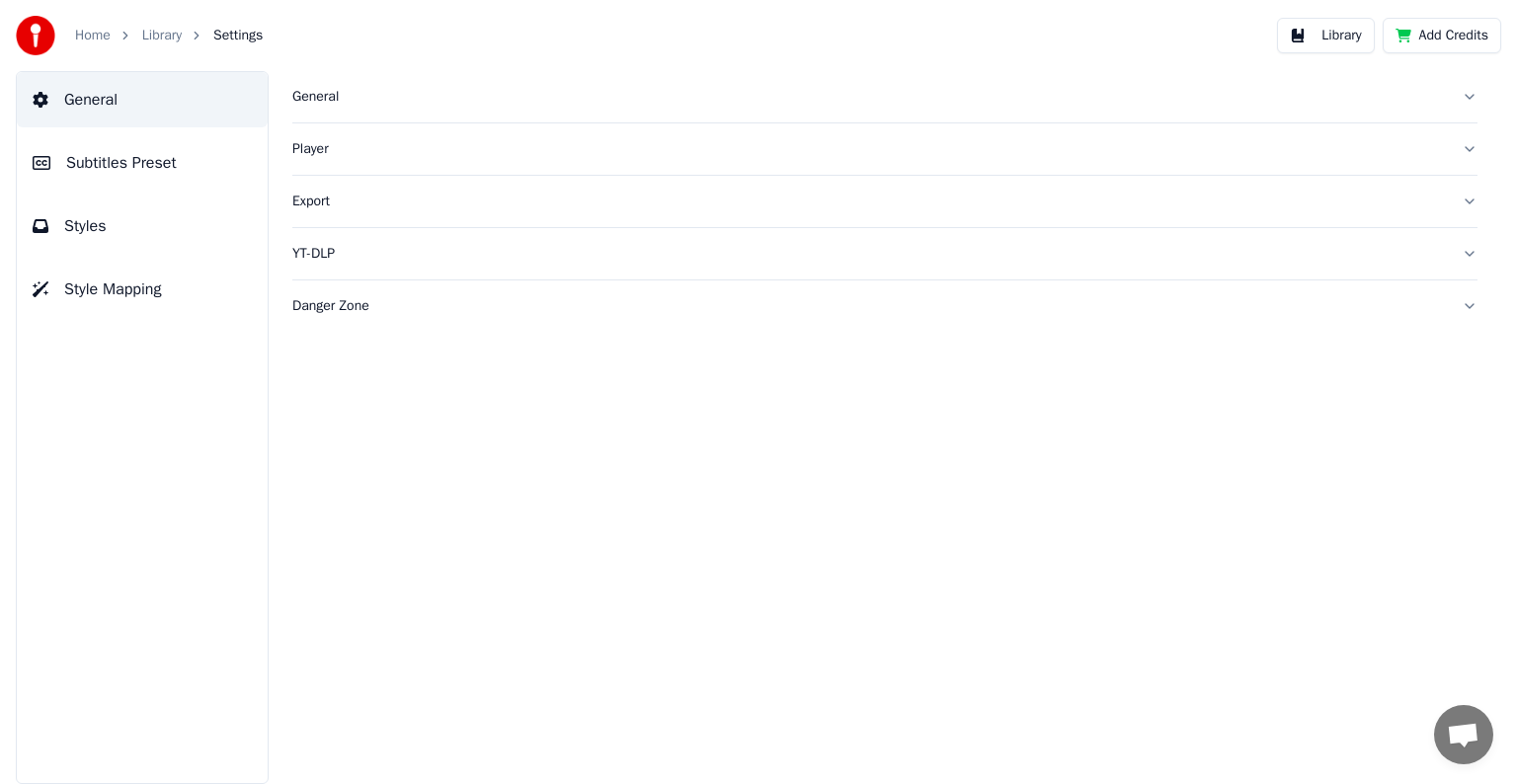click on "Subtitles Preset" at bounding box center [121, 163] 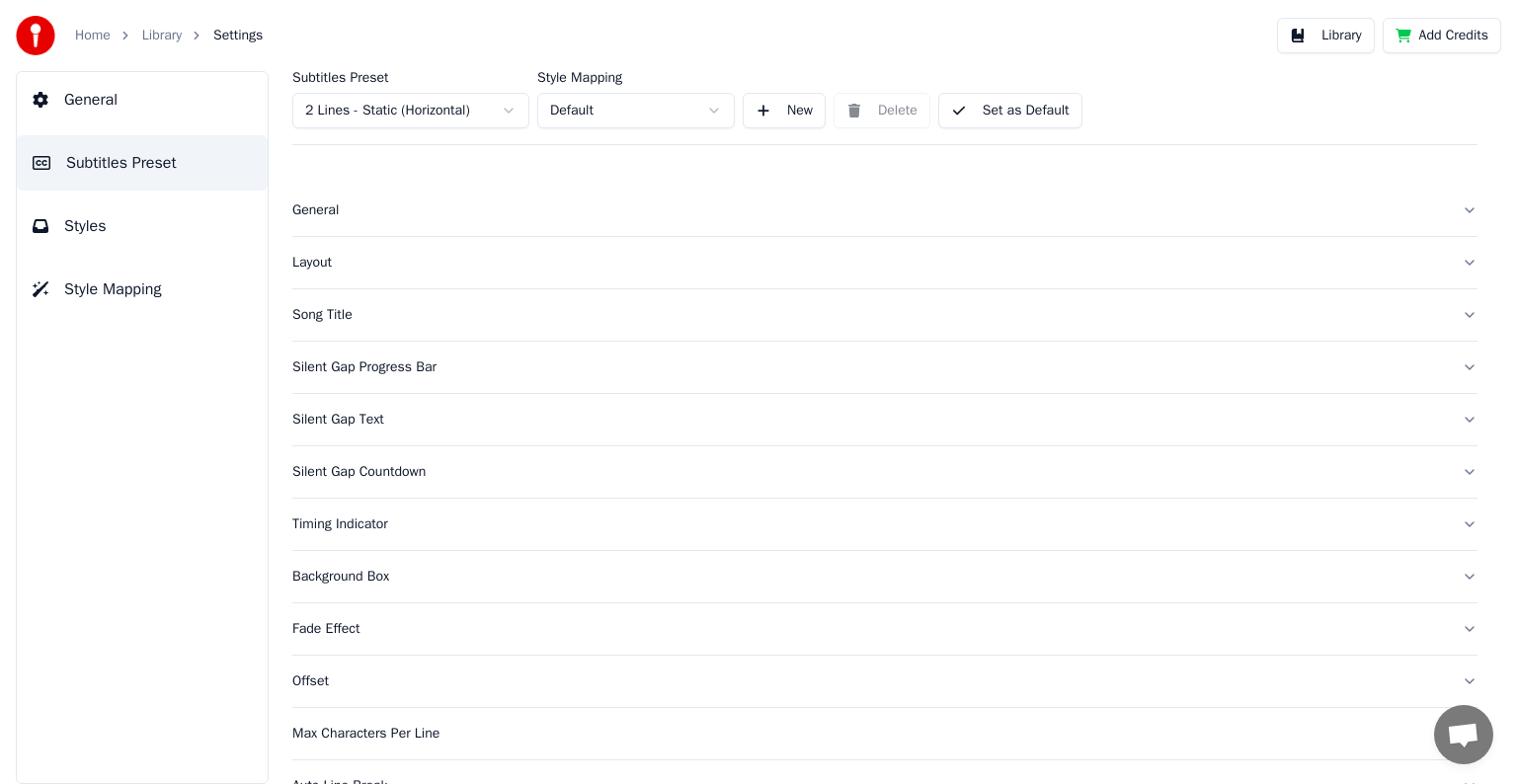 click on "General" at bounding box center (869, 210) 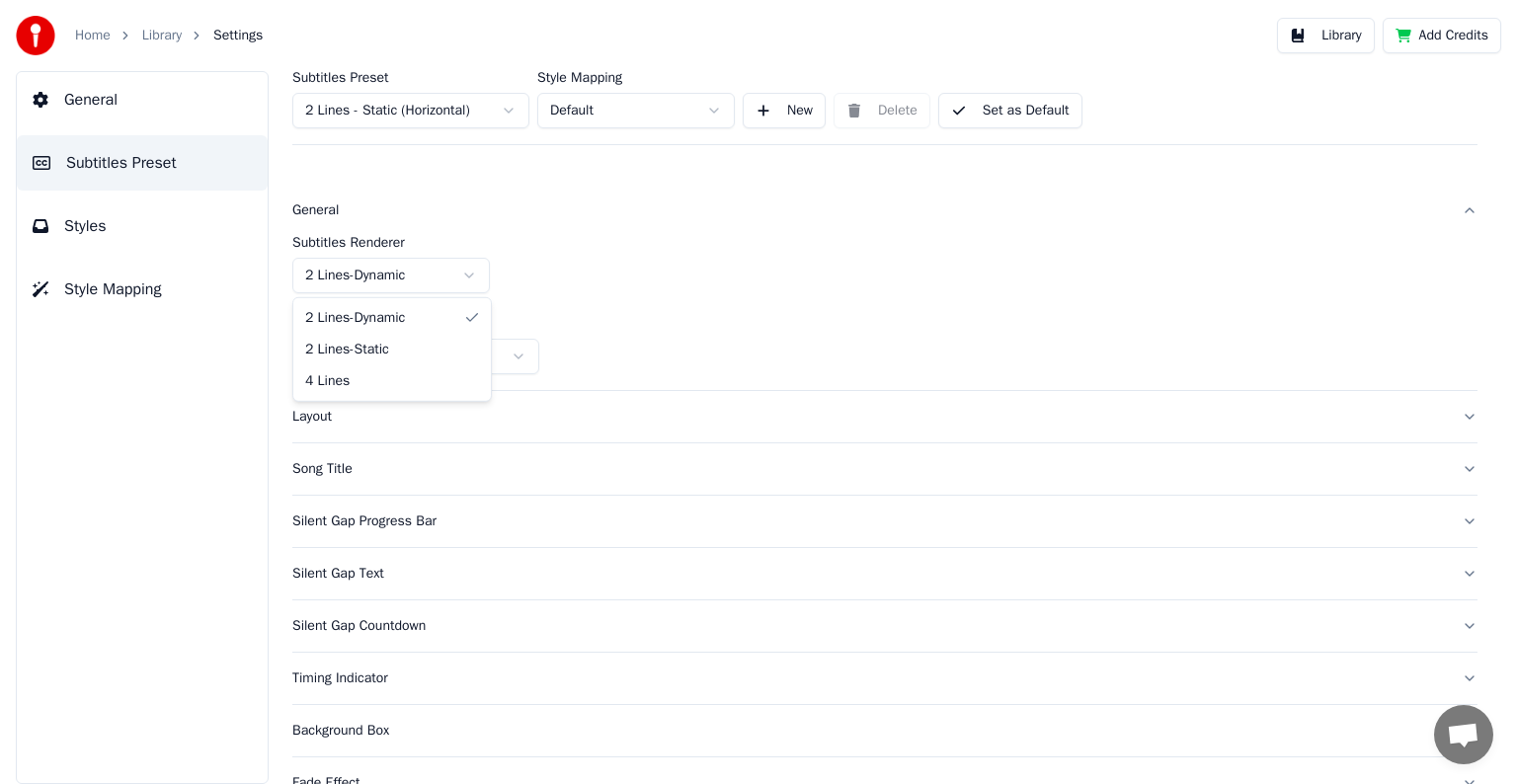 click on "Home Library Settings Library Add Credits General Subtitles Preset Styles Style Mapping Subtitles Preset 2 Lines - Static (Horizontal) Style Mapping Default New Delete Set as Default General Subtitles Renderer 2 Lines  -  Dynamic Resolution Horizontal  -  1920 x 1080  ( 16 : 9 ) Layout Song Title Silent Gap Progress Bar Silent Gap Text Silent Gap Countdown Timing Indicator Background Box Fade Effect Offset Max Characters Per Line Auto Line Break Chat [PERSON_NAME] from Youka Desktop More channels Continue on Email Network offline. Reconnecting... No messages can be received or sent for now. Youka Desktop Hello! How can I help you?  [DATE] i have download the trial version. if i have used up the credits and want to continue it, do i have to download the software again or do i upgrade the credit. if i select the pro version, do i have all the pro version type. [DATE] [DATE] [PERSON_NAME], no need to reinstall, just restart Youka. [DATE] [PERSON_NAME] Yes, you will have all the features. [DATE] Send a file" at bounding box center [758, 392] 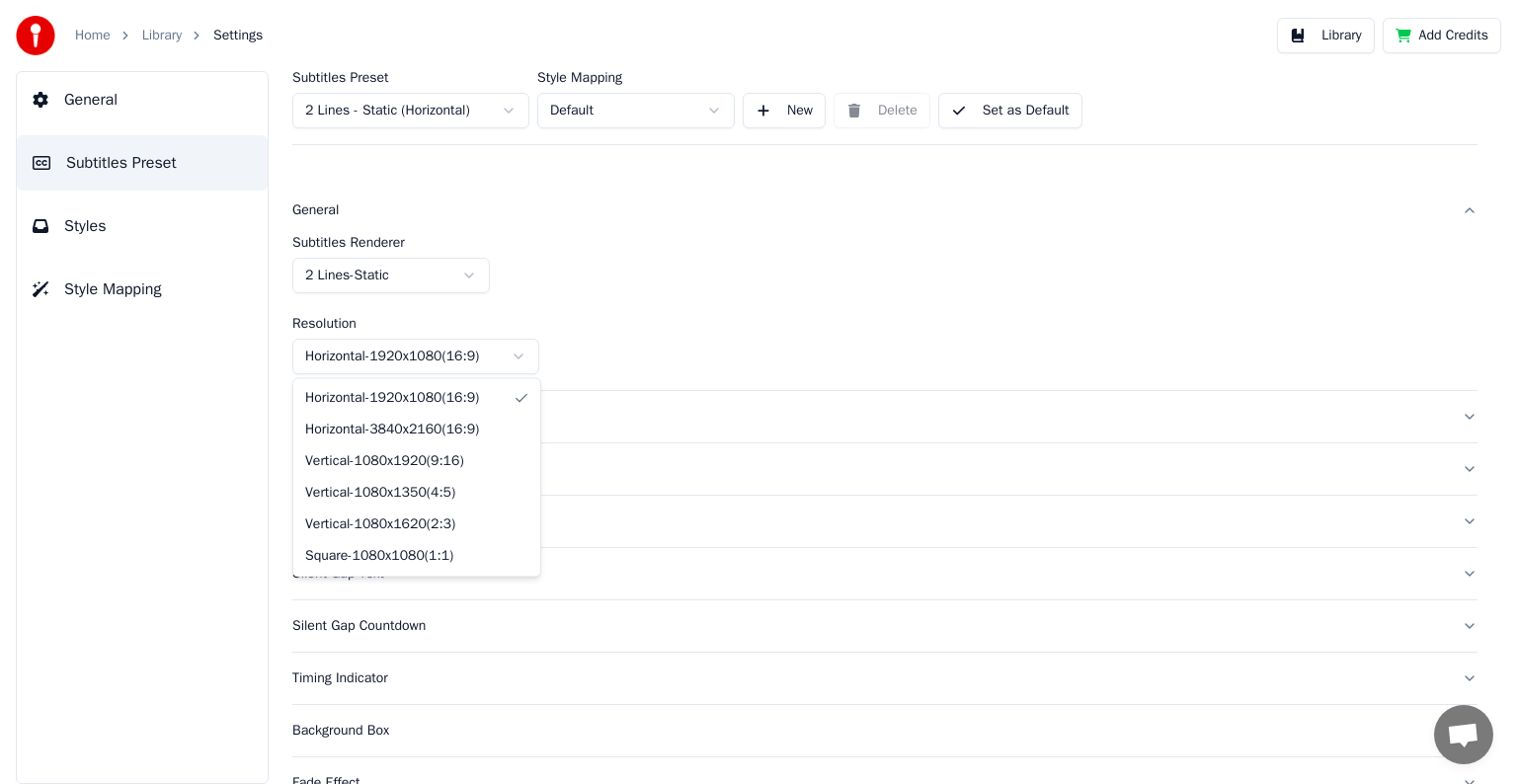 click on "Home Library Settings Library Add Credits General Subtitles Preset Styles Style Mapping Subtitles Preset 2 Lines - Static (Horizontal) Style Mapping Default New Delete Set as Default General Subtitles Renderer 2 Lines  -  Static Resolution Horizontal  -  1920 x 1080  ( 16 : 9 ) Layout Song Title Silent Gap Progress Bar Silent Gap Text Silent Gap Countdown Timing Indicator Background Box Fade Effect Offset Max Characters Per Line Auto Line Break Advanced Settings Chat [PERSON_NAME] from Youka Desktop More channels Continue on Email Network offline. Reconnecting... No messages can be received or sent for now. Youka Desktop Hello! How can I help you?  [DATE] i have download the trial version. if i have used up the credits and want to continue it, do i have to download the software again or do i upgrade the credit. if i select the pro version, do i have all the pro version type. [DATE] [DATE] [PERSON_NAME], no need to reinstall, just restart Youka. [DATE] [PERSON_NAME] Yes, you will have all the features.  -" at bounding box center [758, 392] 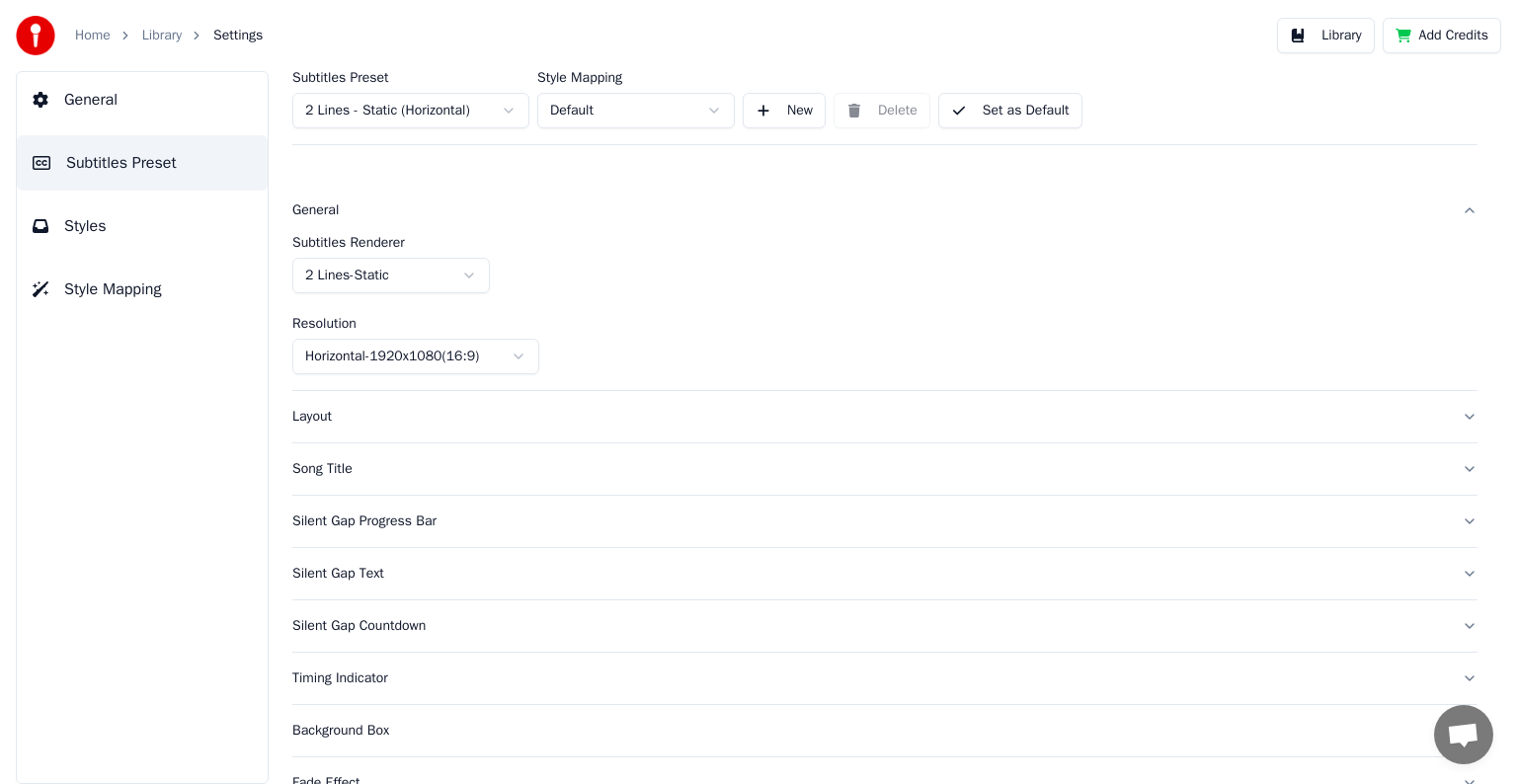 click on "Home Library Settings Library Add Credits General Subtitles Preset Styles Style Mapping Subtitles Preset 2 Lines - Static (Horizontal) Style Mapping Default New Delete Set as Default General Subtitles Renderer 2 Lines  -  Static Resolution Horizontal  -  1920 x 1080  ( 16 : 9 ) Layout Song Title Silent Gap Progress Bar Silent Gap Text Silent Gap Countdown Timing Indicator Background Box Fade Effect Offset Max Characters Per Line Auto Line Break Advanced Settings Chat [PERSON_NAME] from Youka Desktop More channels Continue on Email Network offline. Reconnecting... No messages can be received or sent for now. Youka Desktop Hello! How can I help you?  [DATE] i have download the trial version. if i have used up the credits and want to continue it, do i have to download the software again or do i upgrade the credit. if i select the pro version, do i have all the pro version type. [DATE] [DATE] [PERSON_NAME], no need to reinstall, just restart Youka. [DATE] [PERSON_NAME] Yes, you will have all the features." at bounding box center [758, 392] 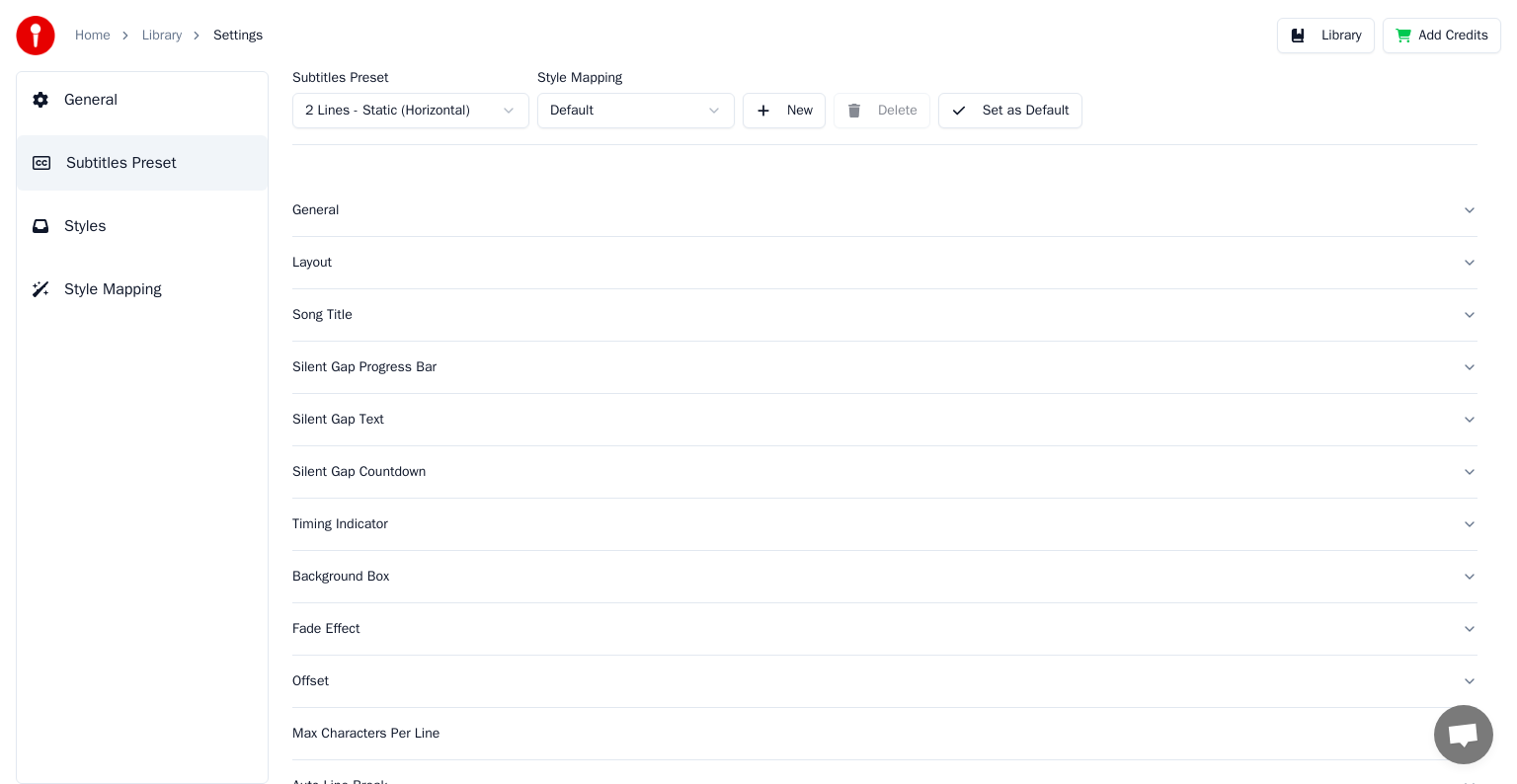 click on "Layout" at bounding box center (869, 263) 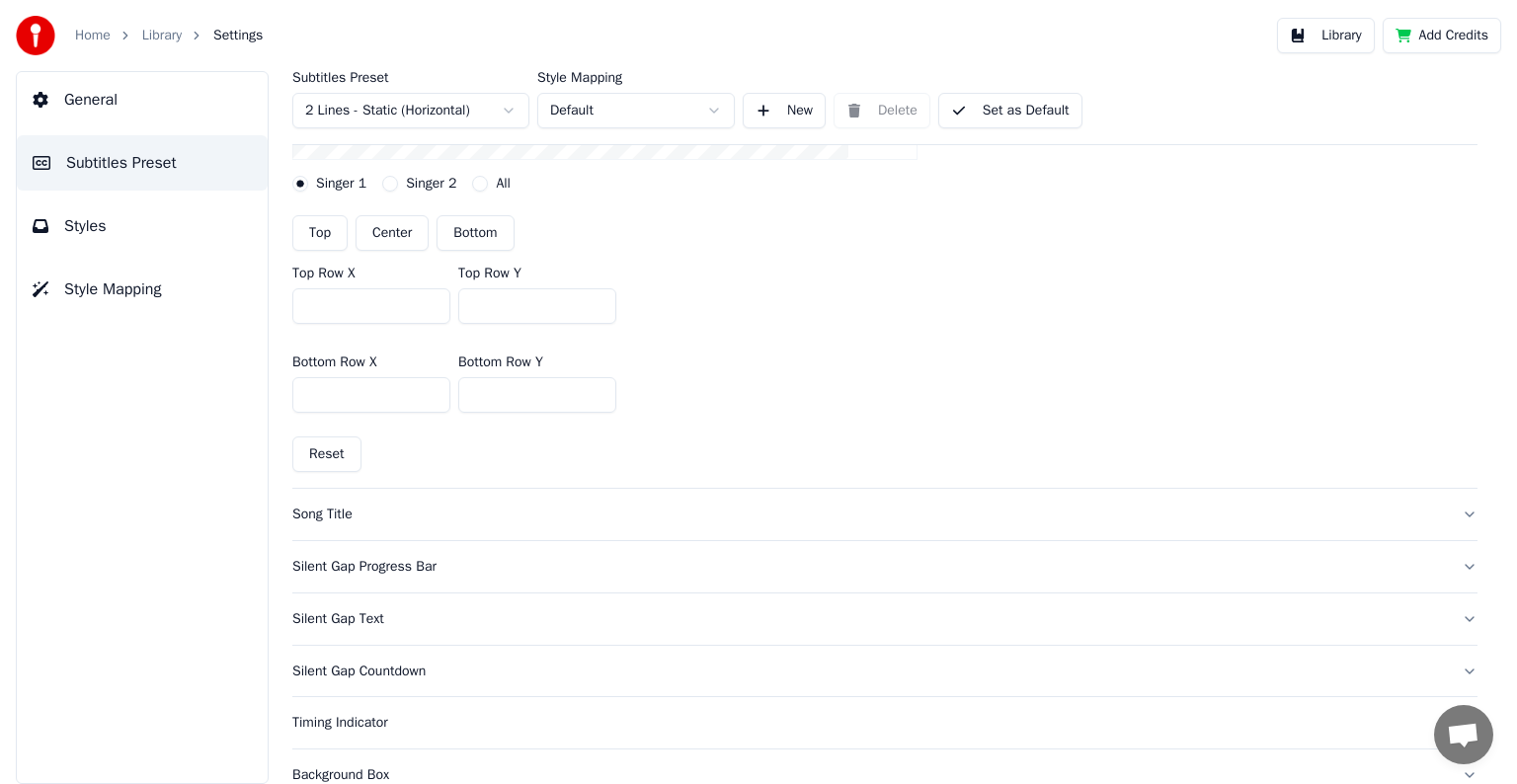 scroll, scrollTop: 494, scrollLeft: 0, axis: vertical 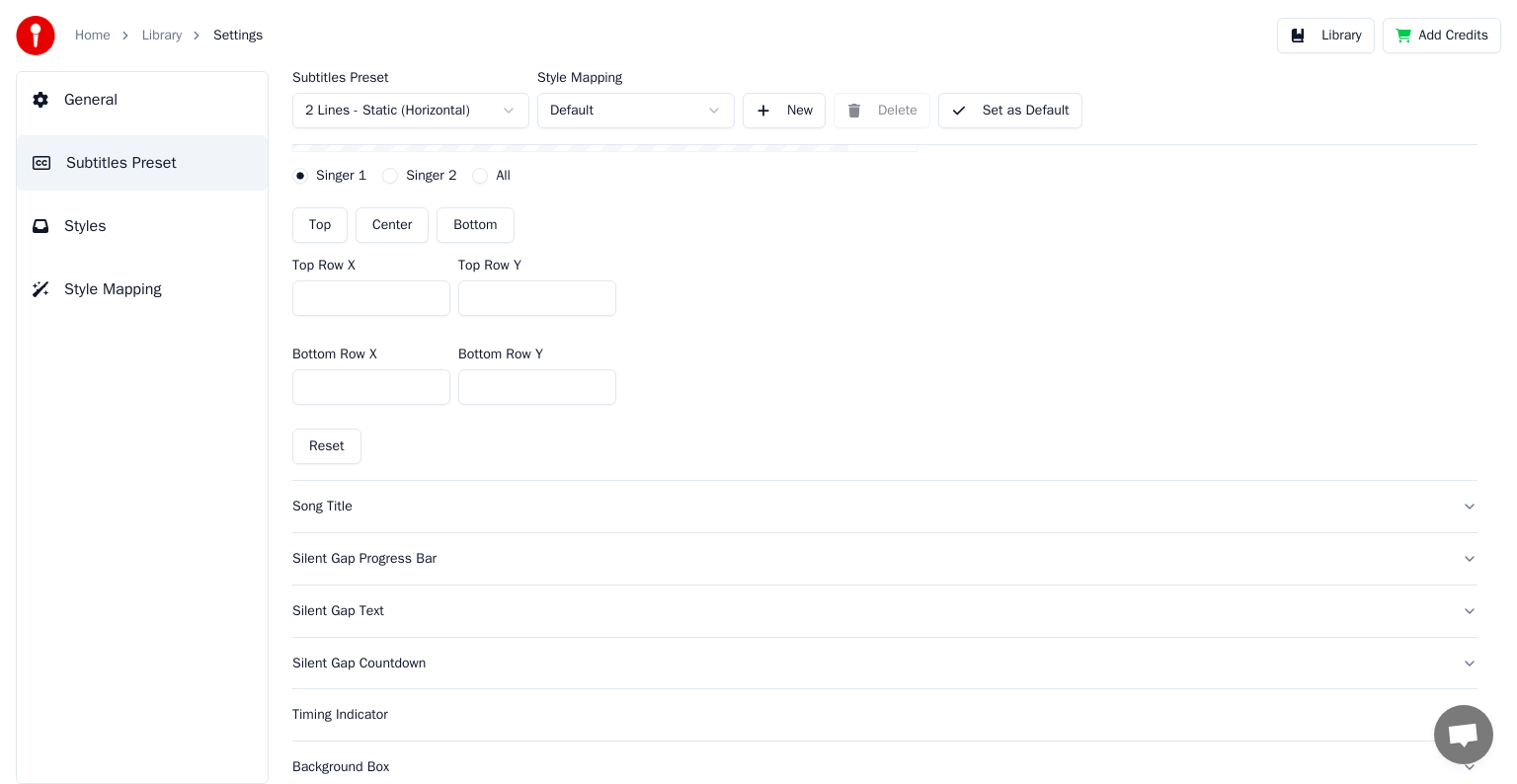 click on "Reset" at bounding box center [327, 446] 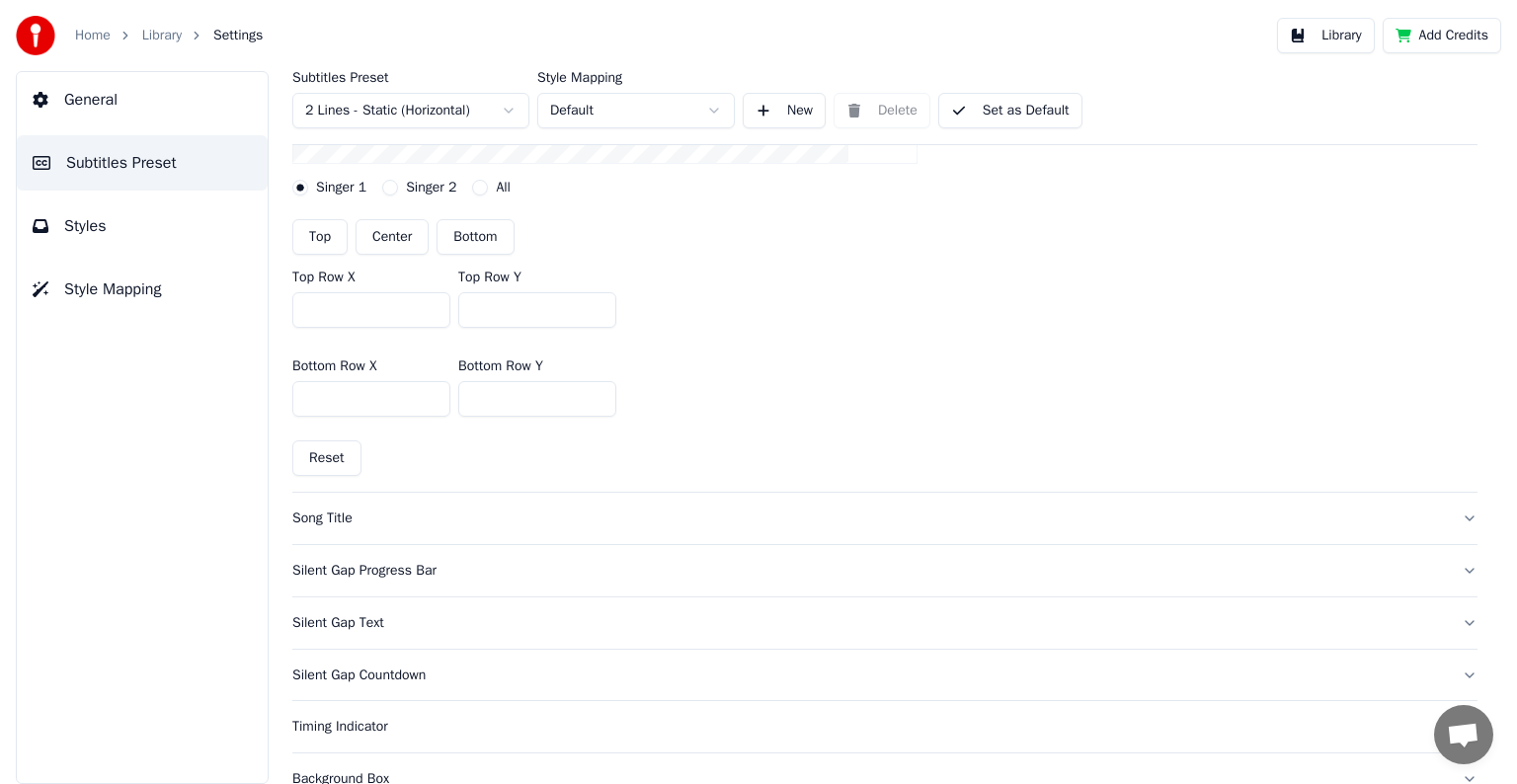 scroll, scrollTop: 494, scrollLeft: 0, axis: vertical 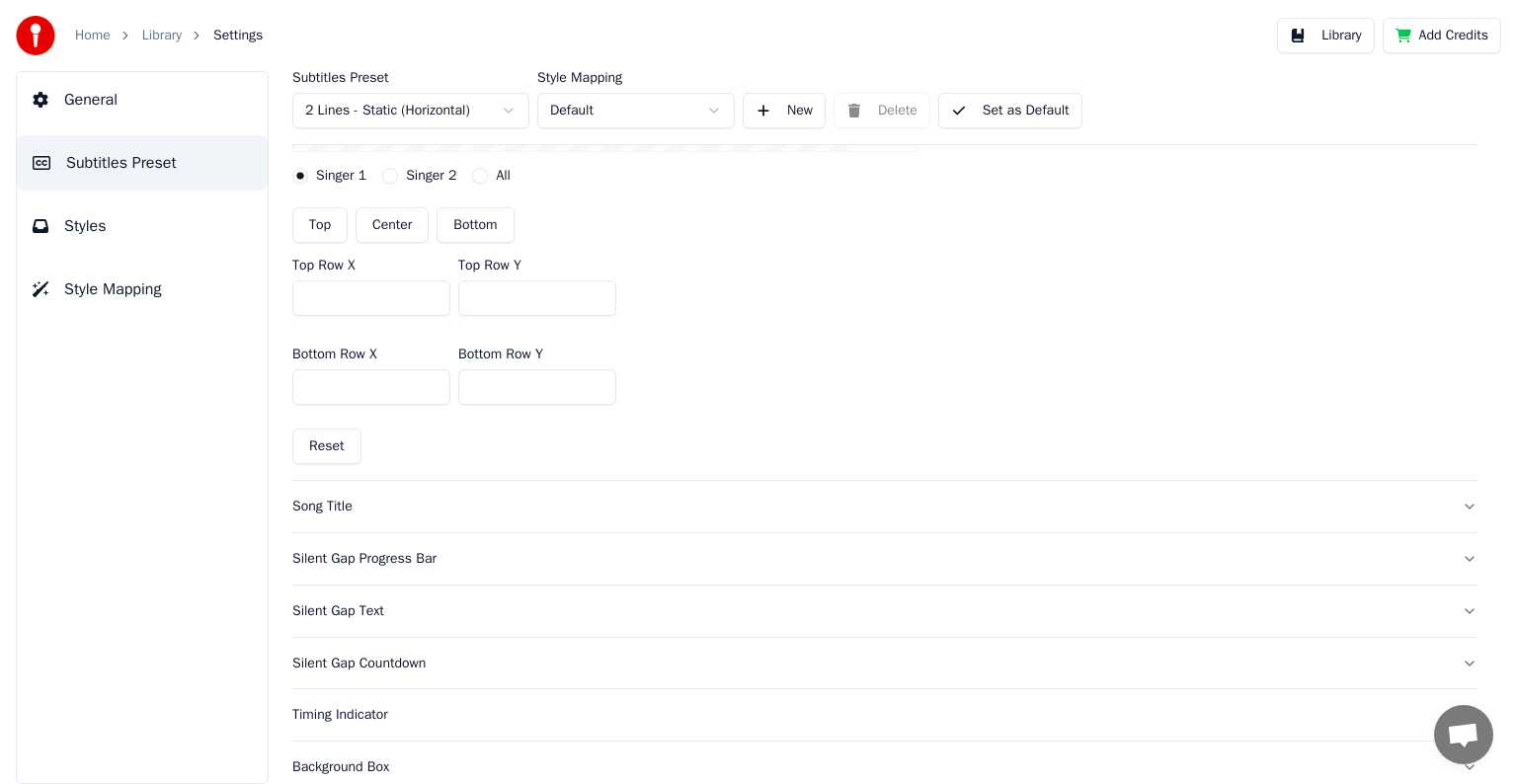 click on "Song Title" at bounding box center [869, 507] 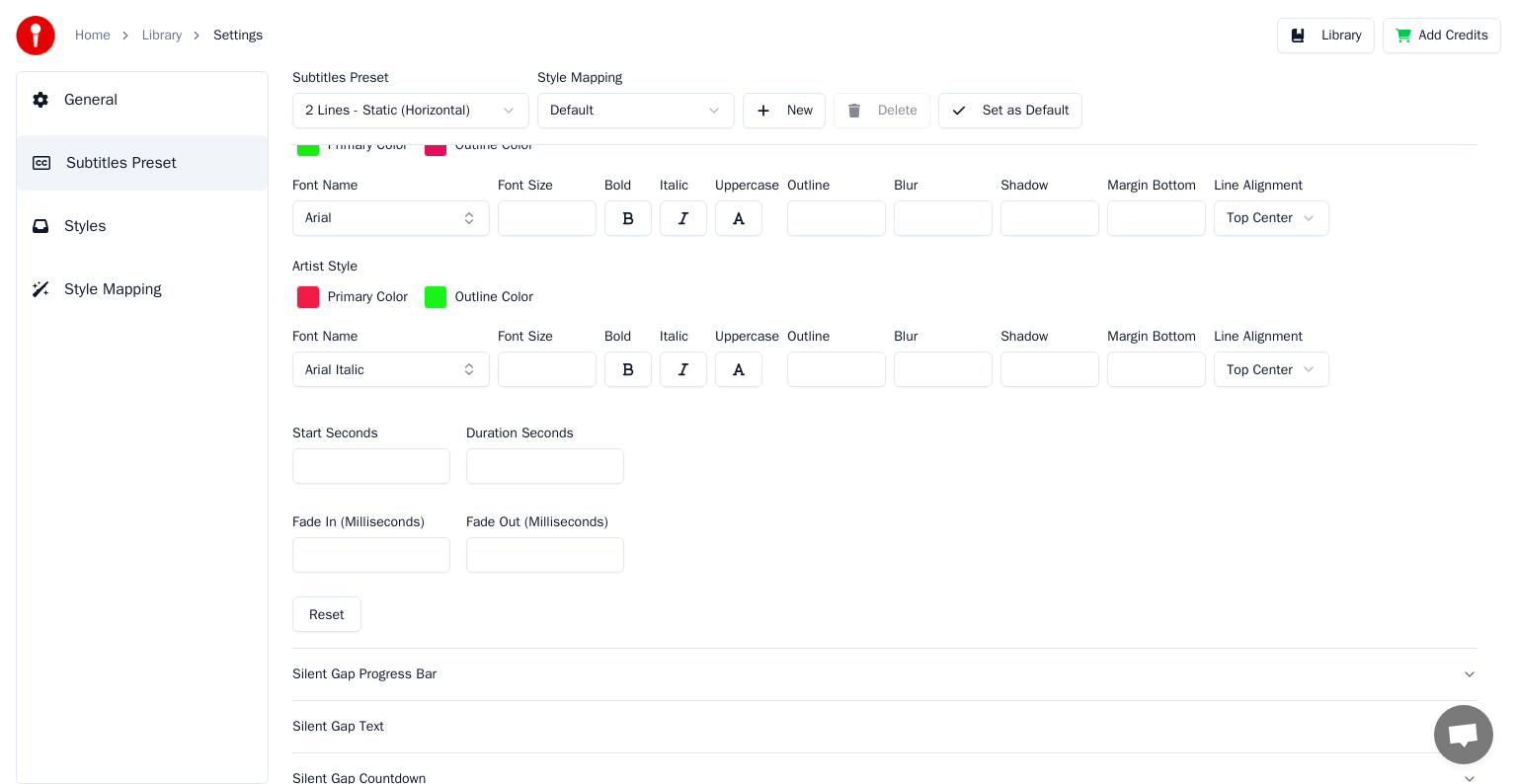 scroll, scrollTop: 691, scrollLeft: 0, axis: vertical 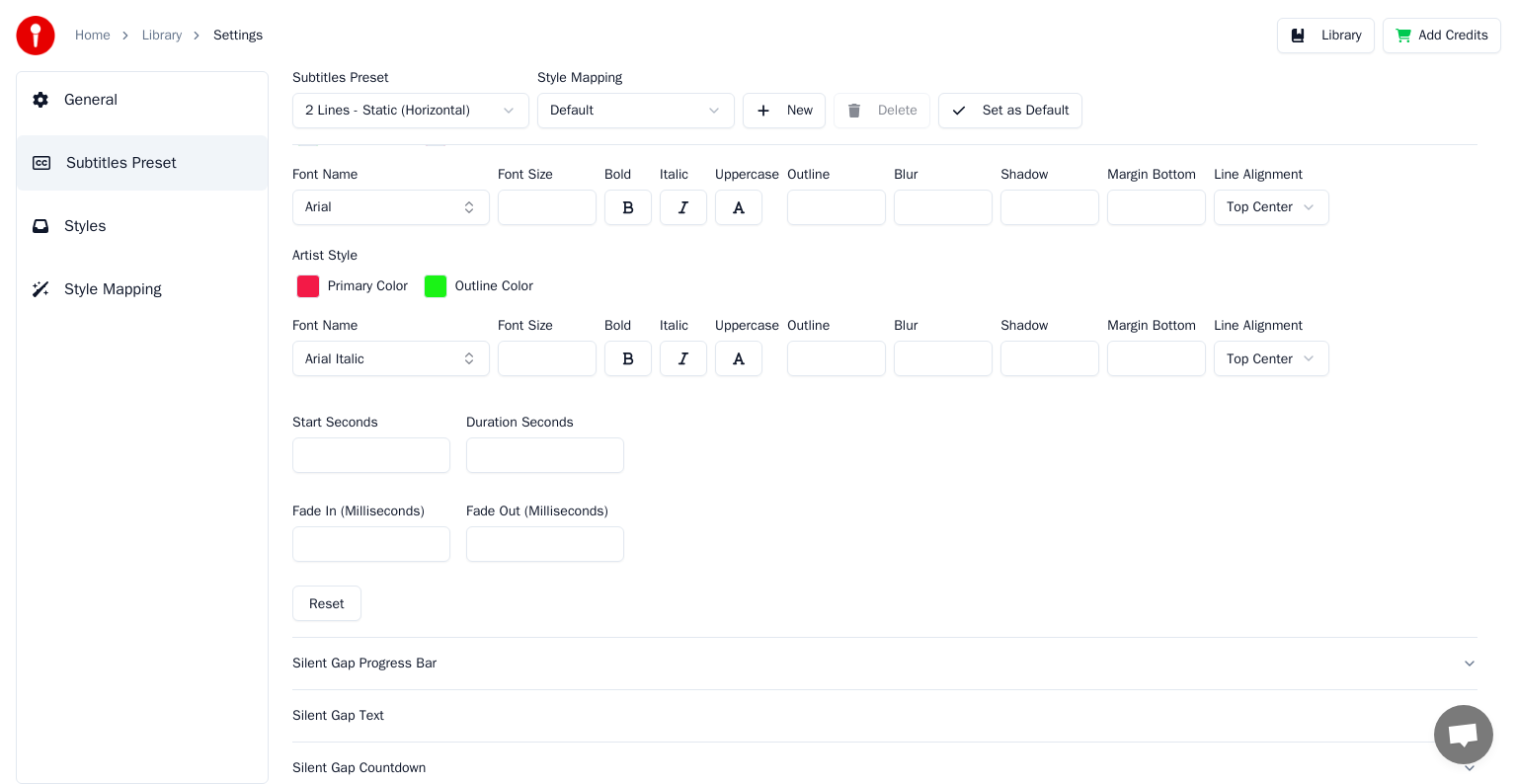 click on "*" at bounding box center [545, 455] 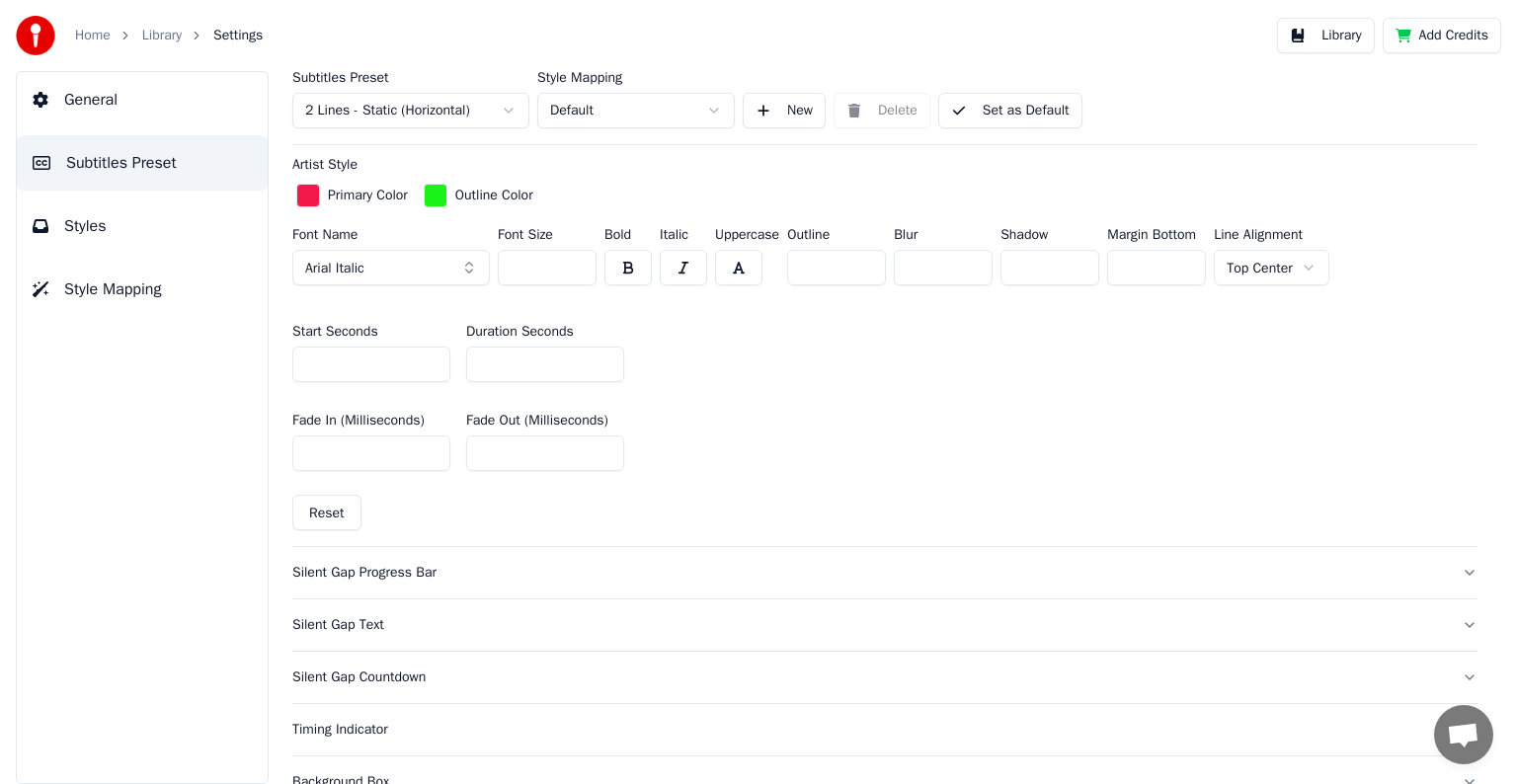 scroll, scrollTop: 790, scrollLeft: 0, axis: vertical 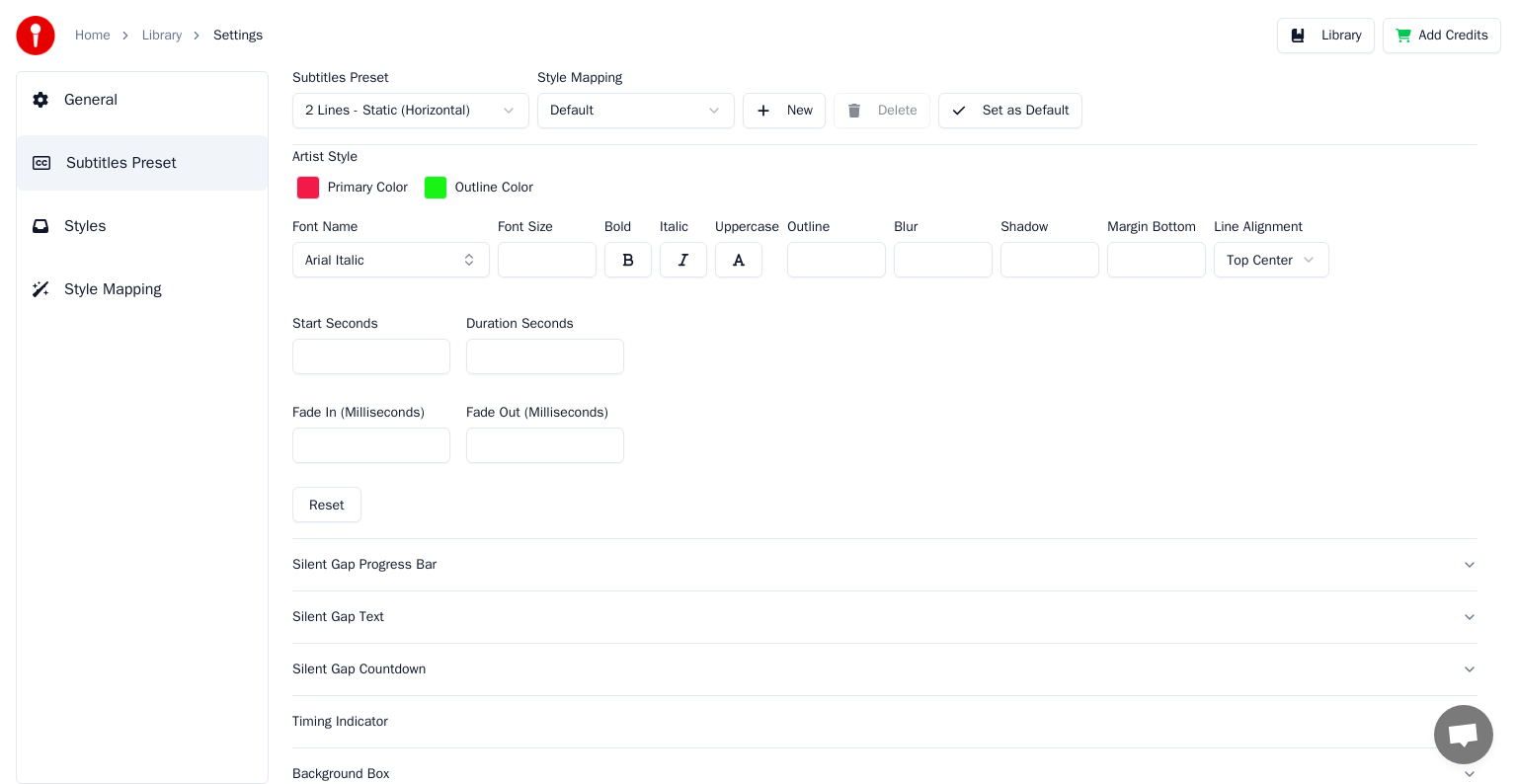 click on "Silent Gap Progress Bar" at bounding box center [869, 565] 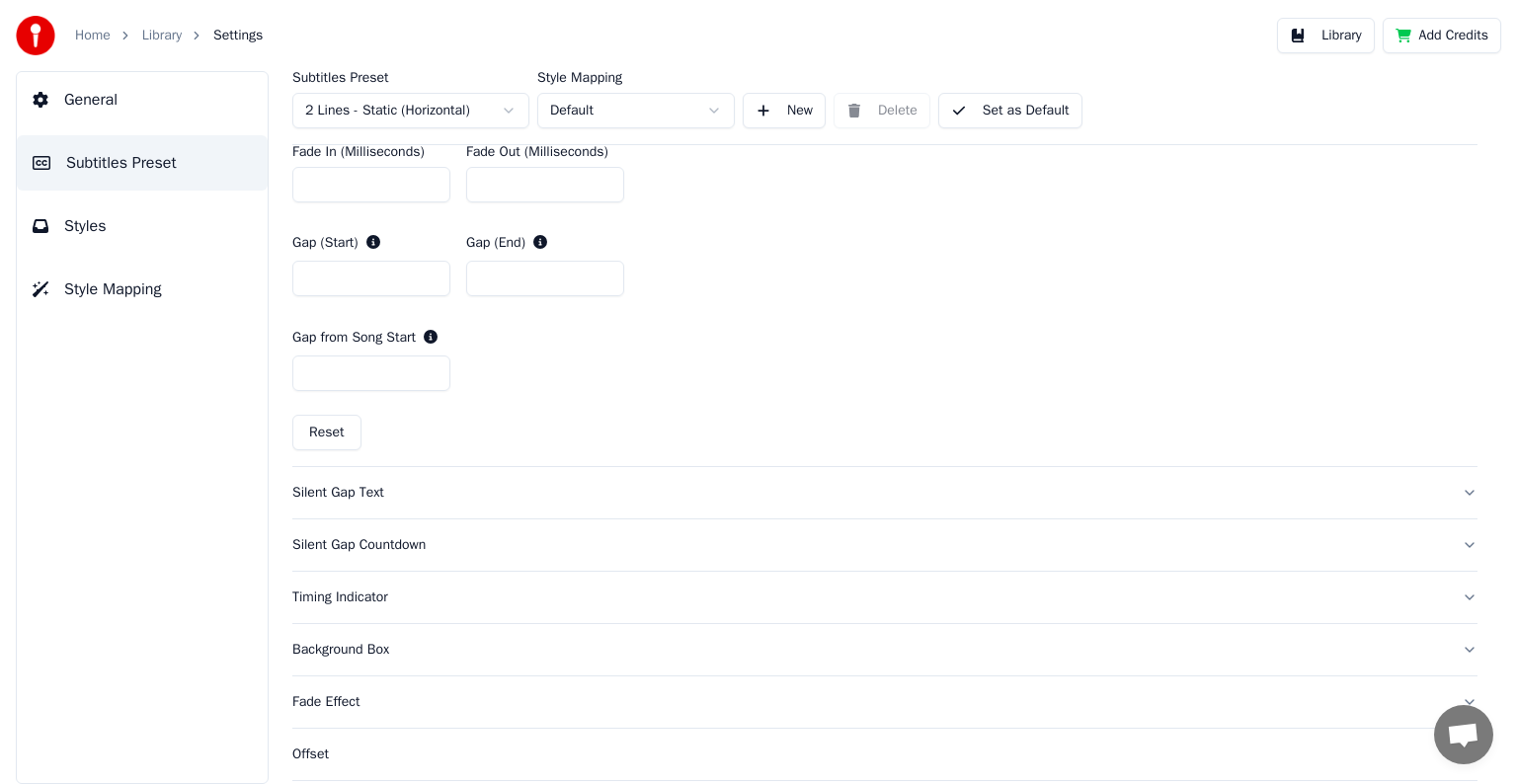 scroll, scrollTop: 1086, scrollLeft: 0, axis: vertical 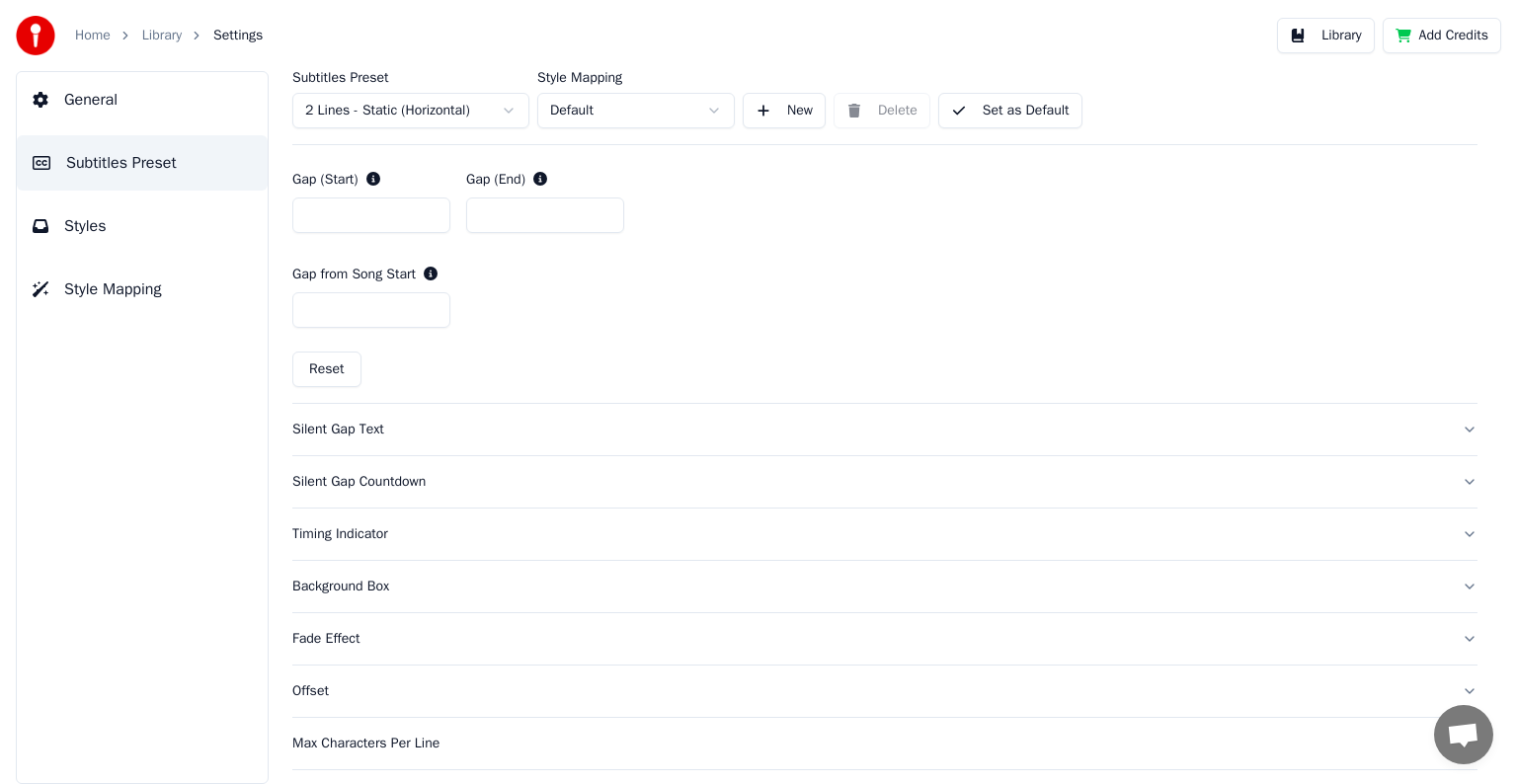 click on "Timing Indicator" at bounding box center (869, 534) 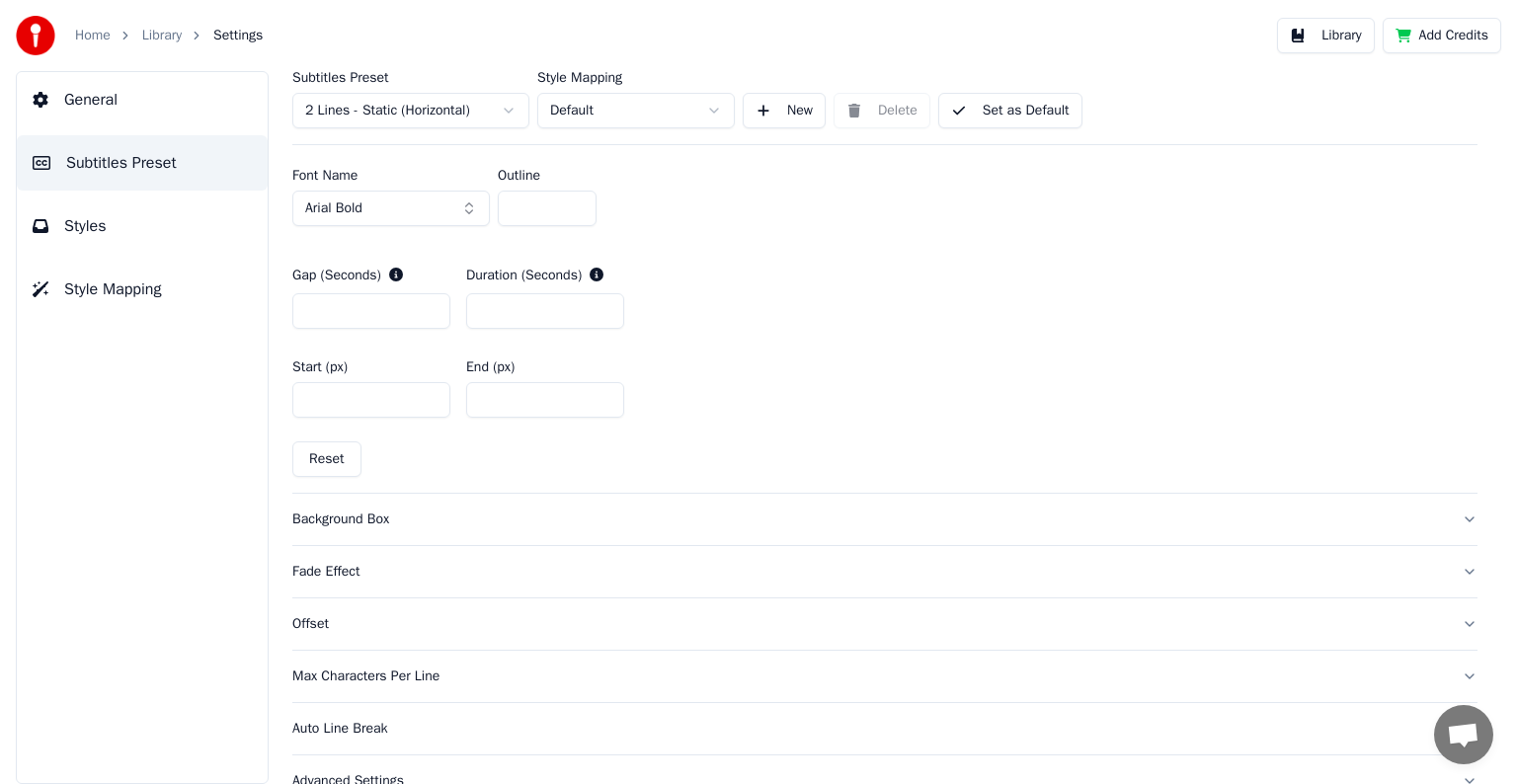scroll, scrollTop: 989, scrollLeft: 0, axis: vertical 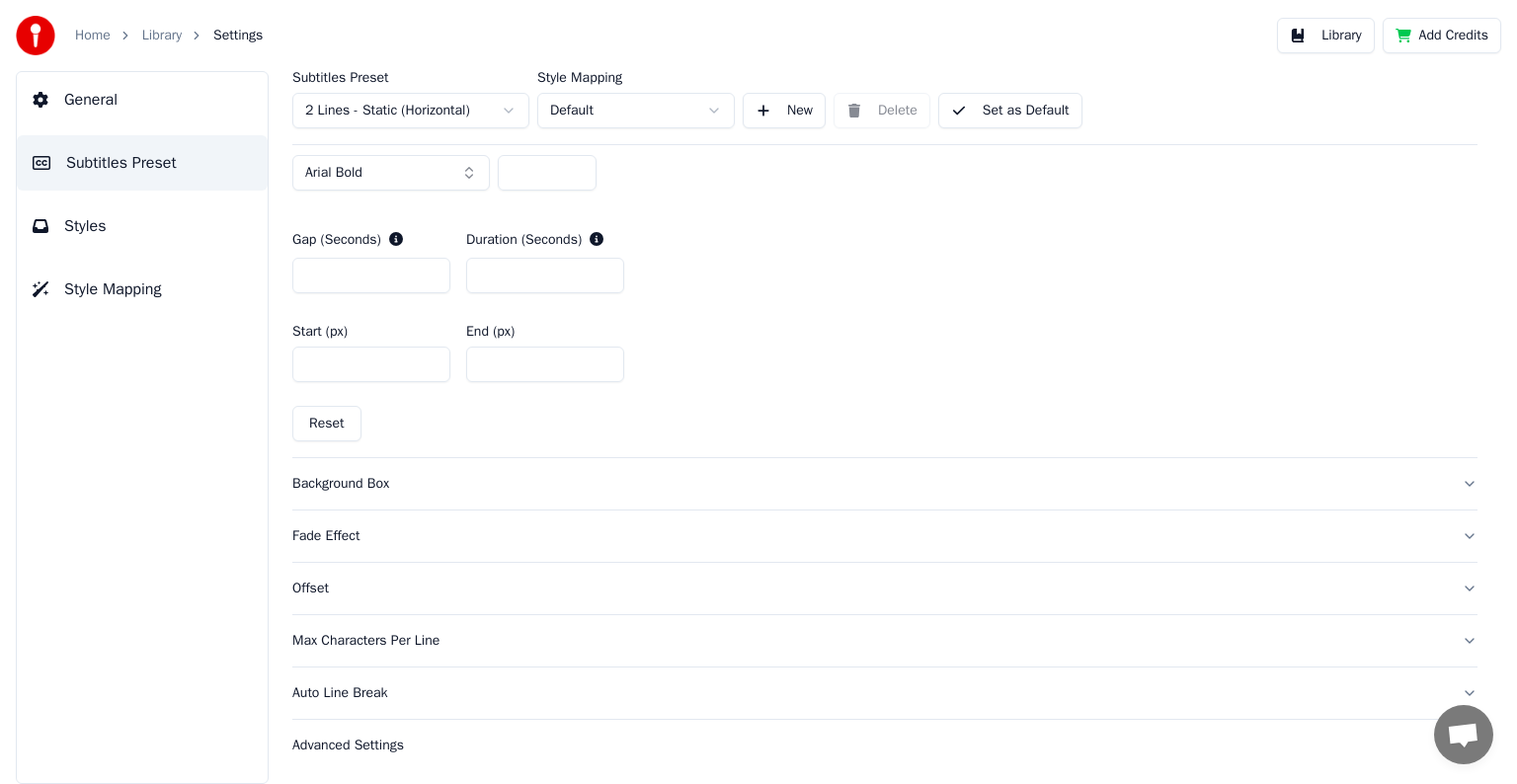 click on "Background Box" at bounding box center (869, 484) 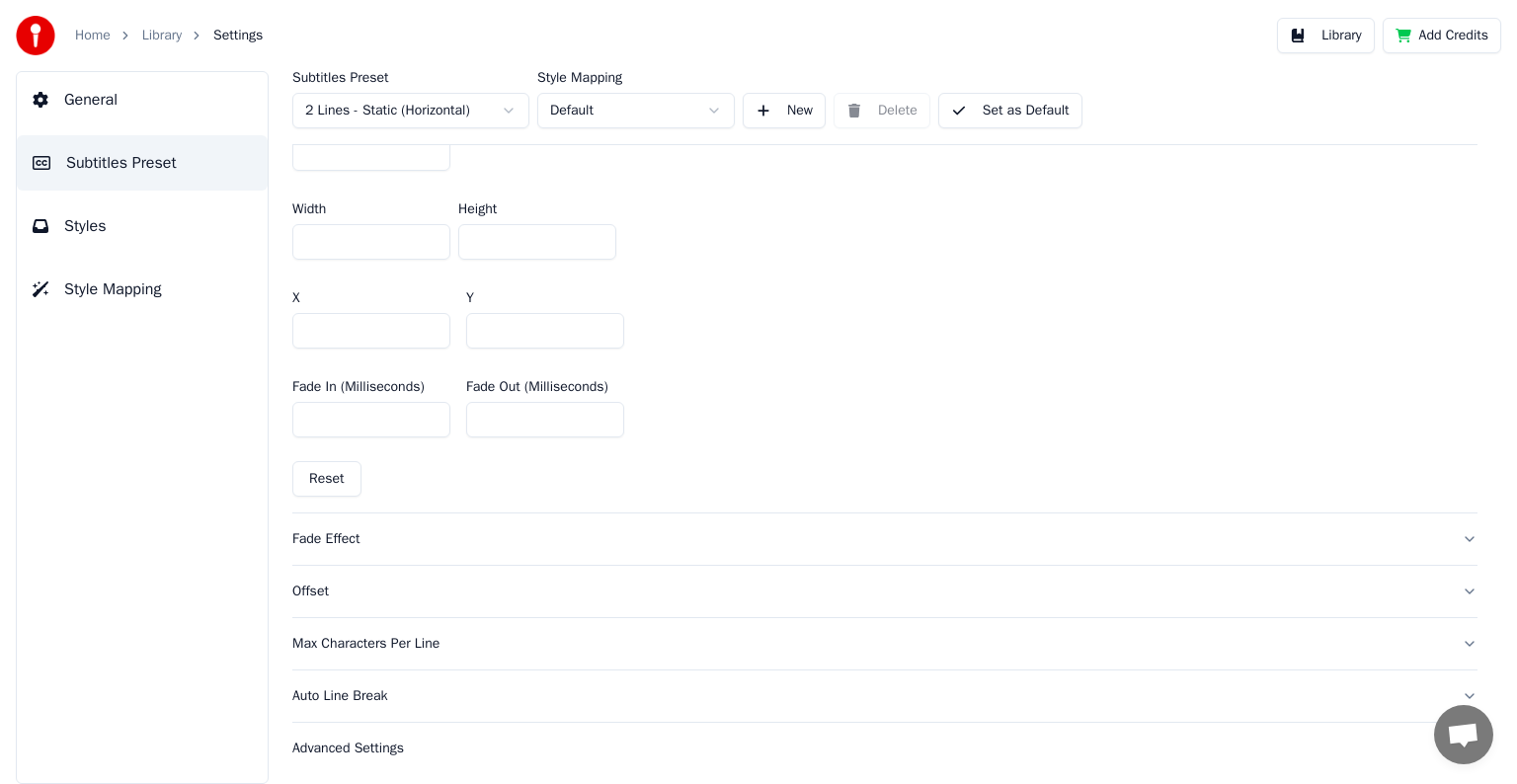 scroll, scrollTop: 1188, scrollLeft: 0, axis: vertical 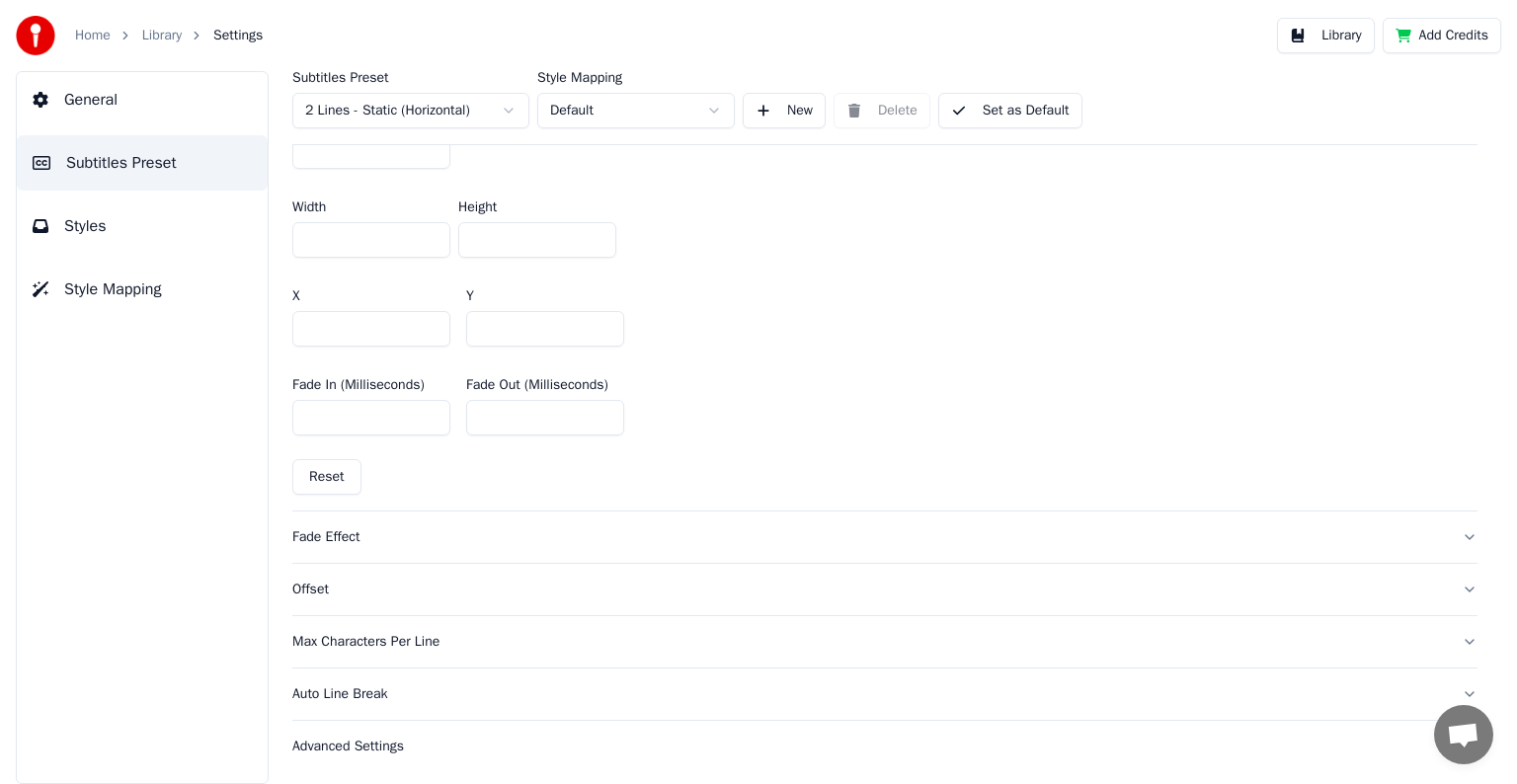 click on "Fade Effect" at bounding box center [869, 537] 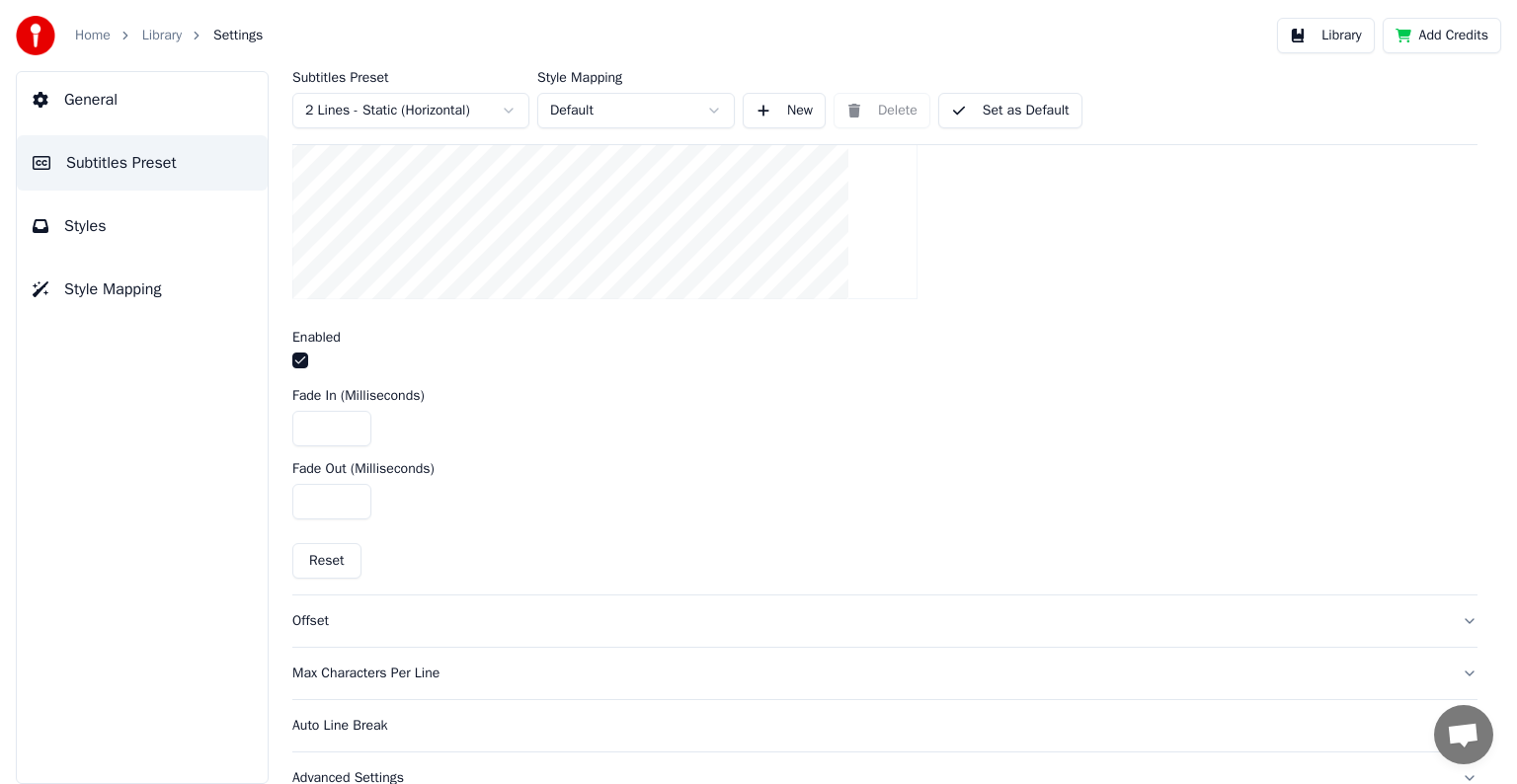 scroll, scrollTop: 745, scrollLeft: 0, axis: vertical 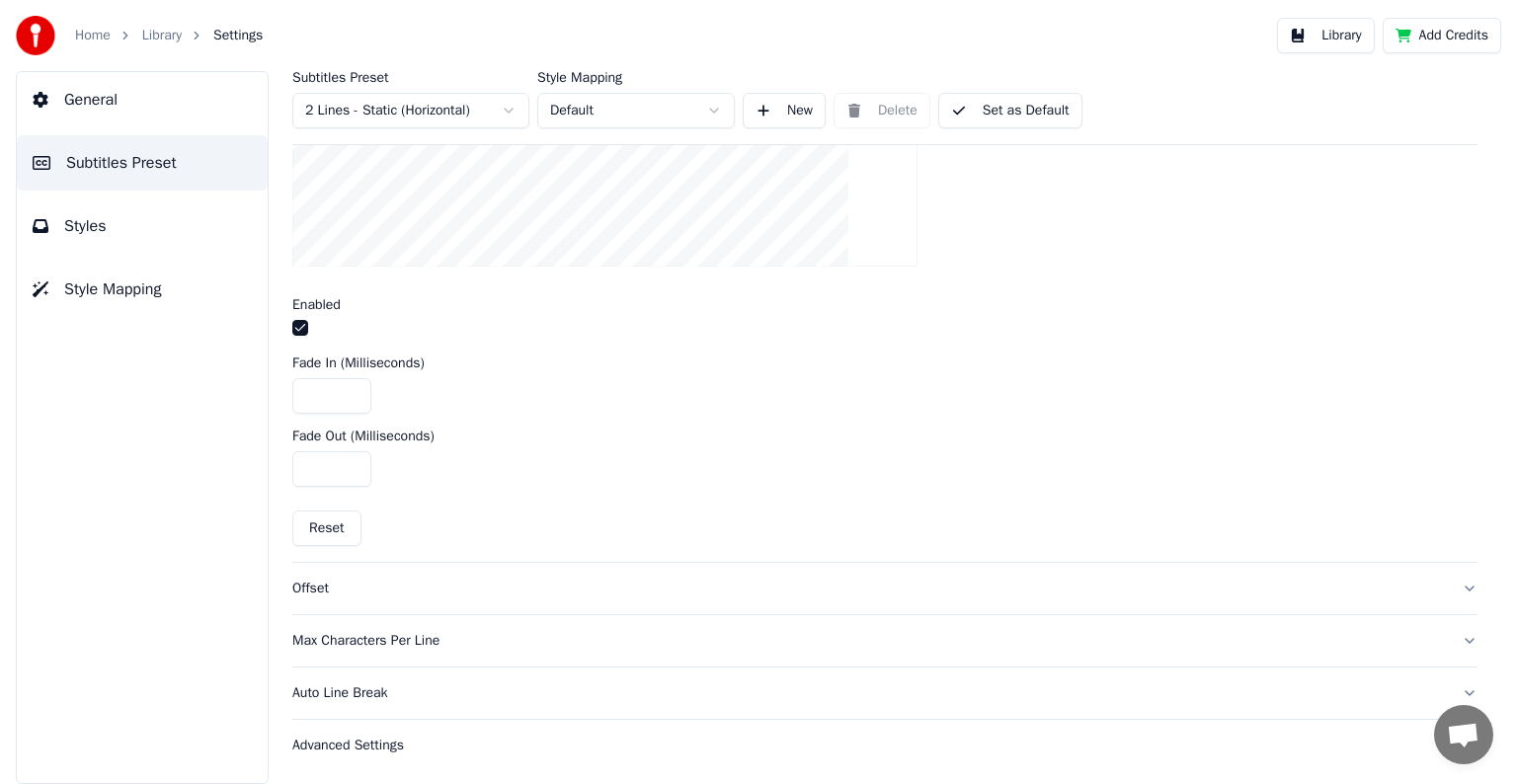 click on "Offset" at bounding box center [869, 588] 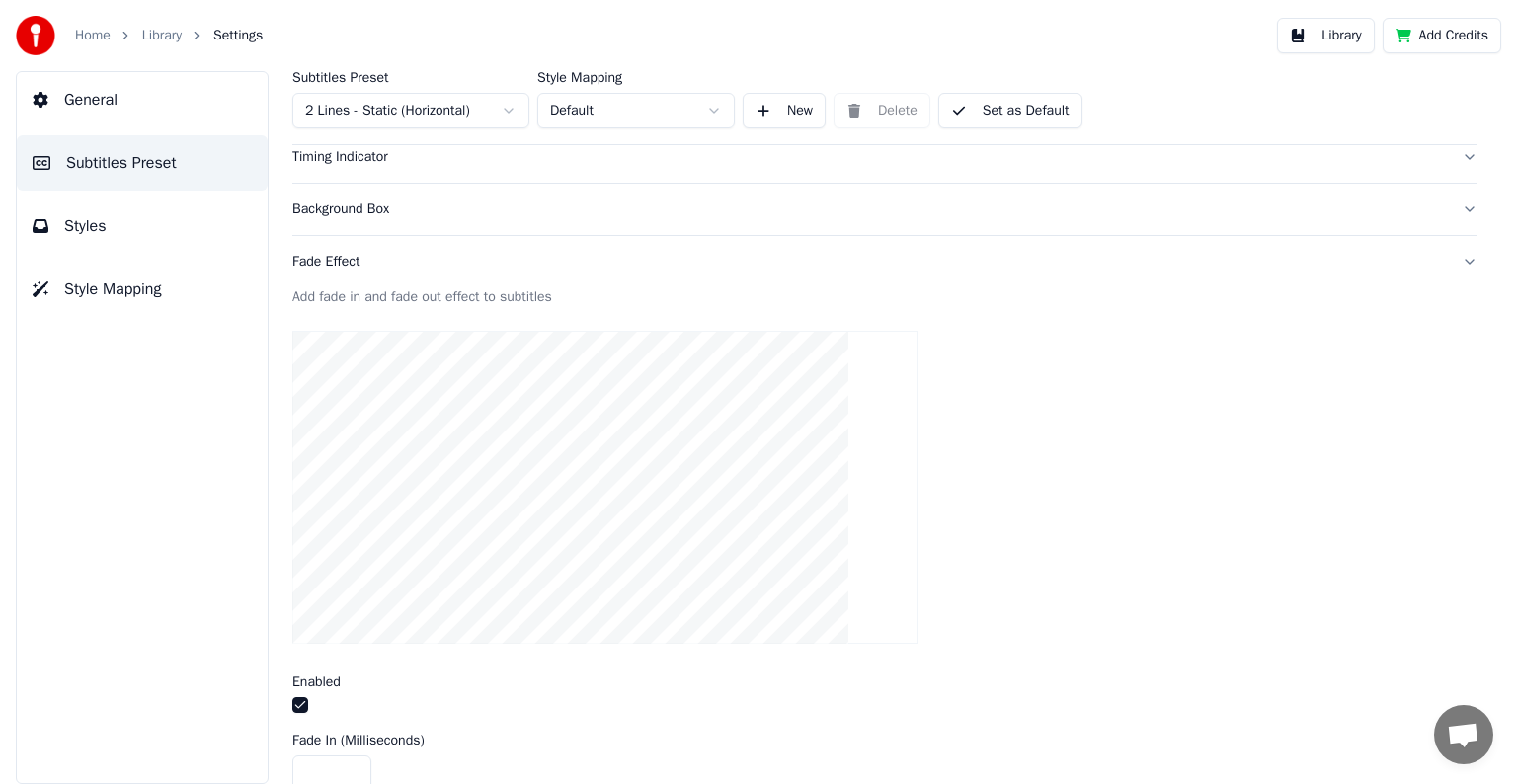 scroll, scrollTop: 326, scrollLeft: 0, axis: vertical 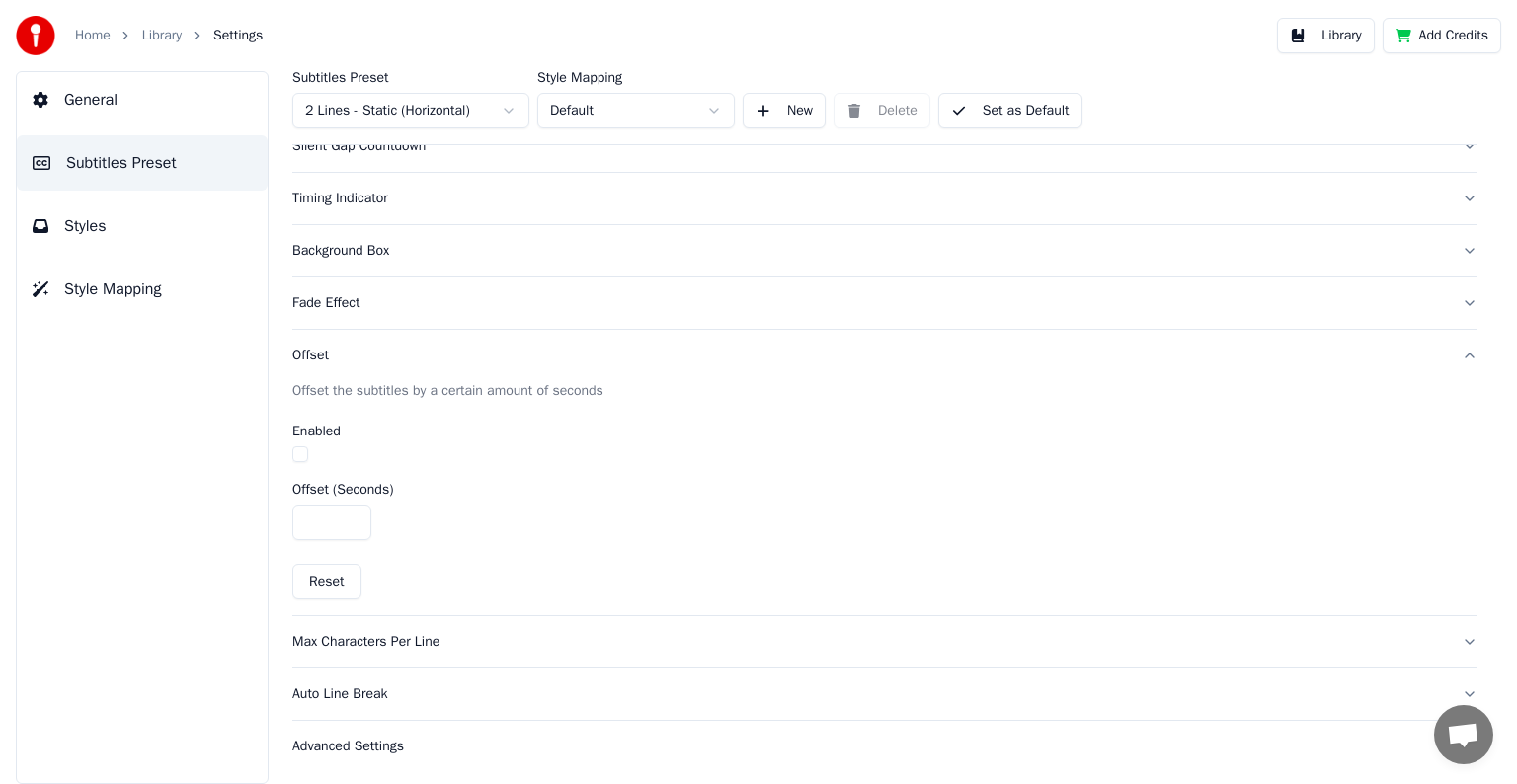 click on "Max Characters Per Line" at bounding box center [869, 642] 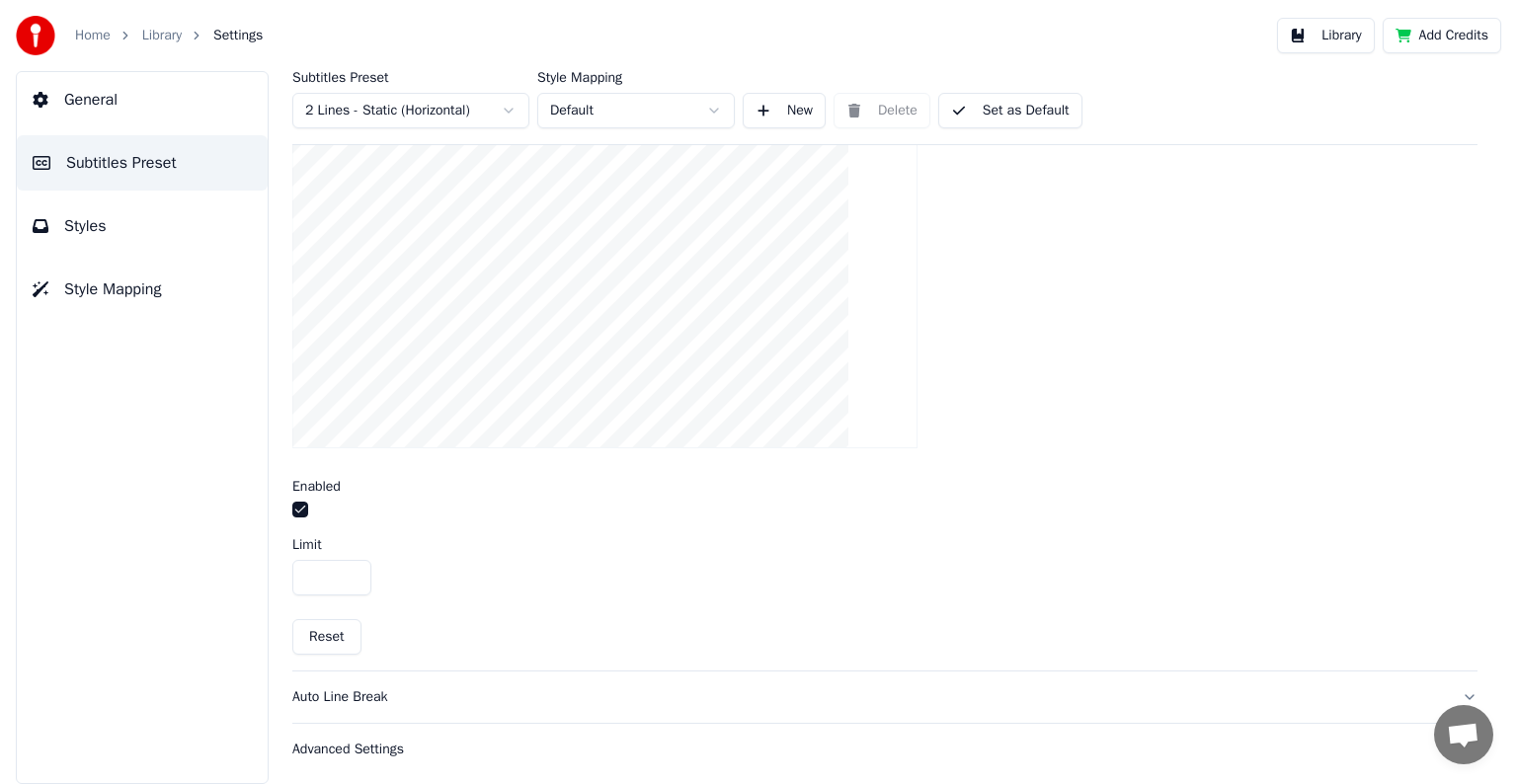 scroll, scrollTop: 671, scrollLeft: 0, axis: vertical 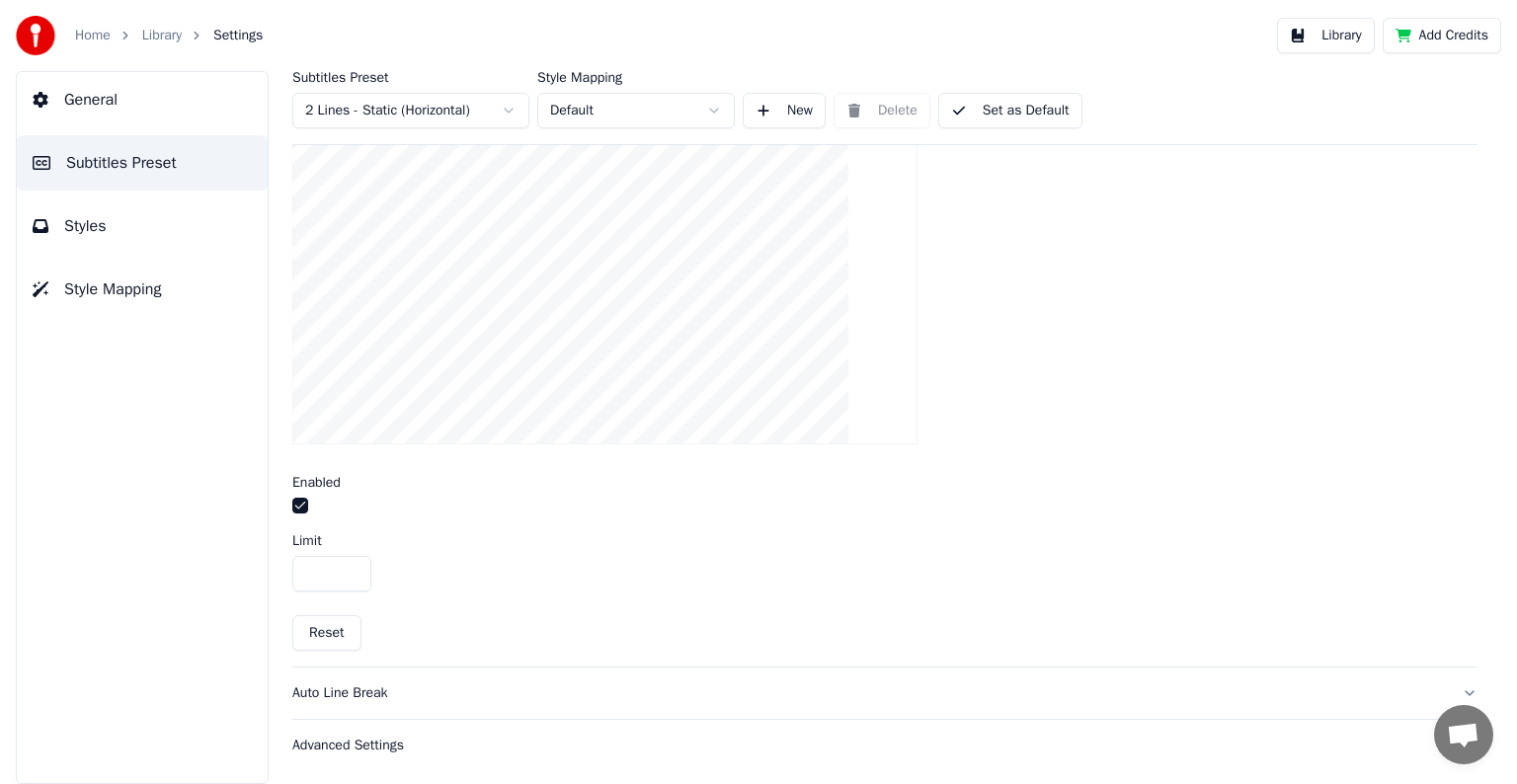 click on "**" at bounding box center [332, 574] 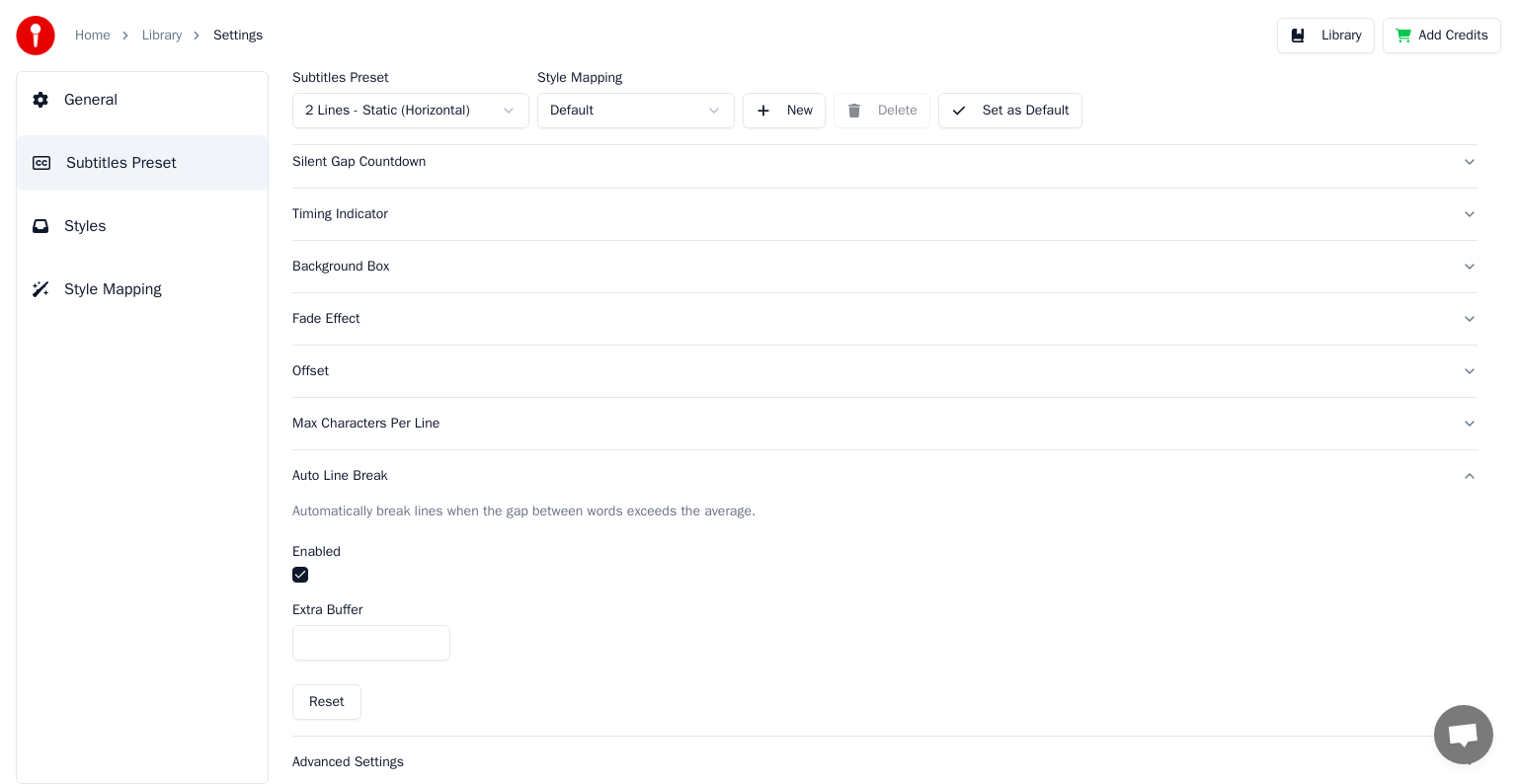 scroll, scrollTop: 326, scrollLeft: 0, axis: vertical 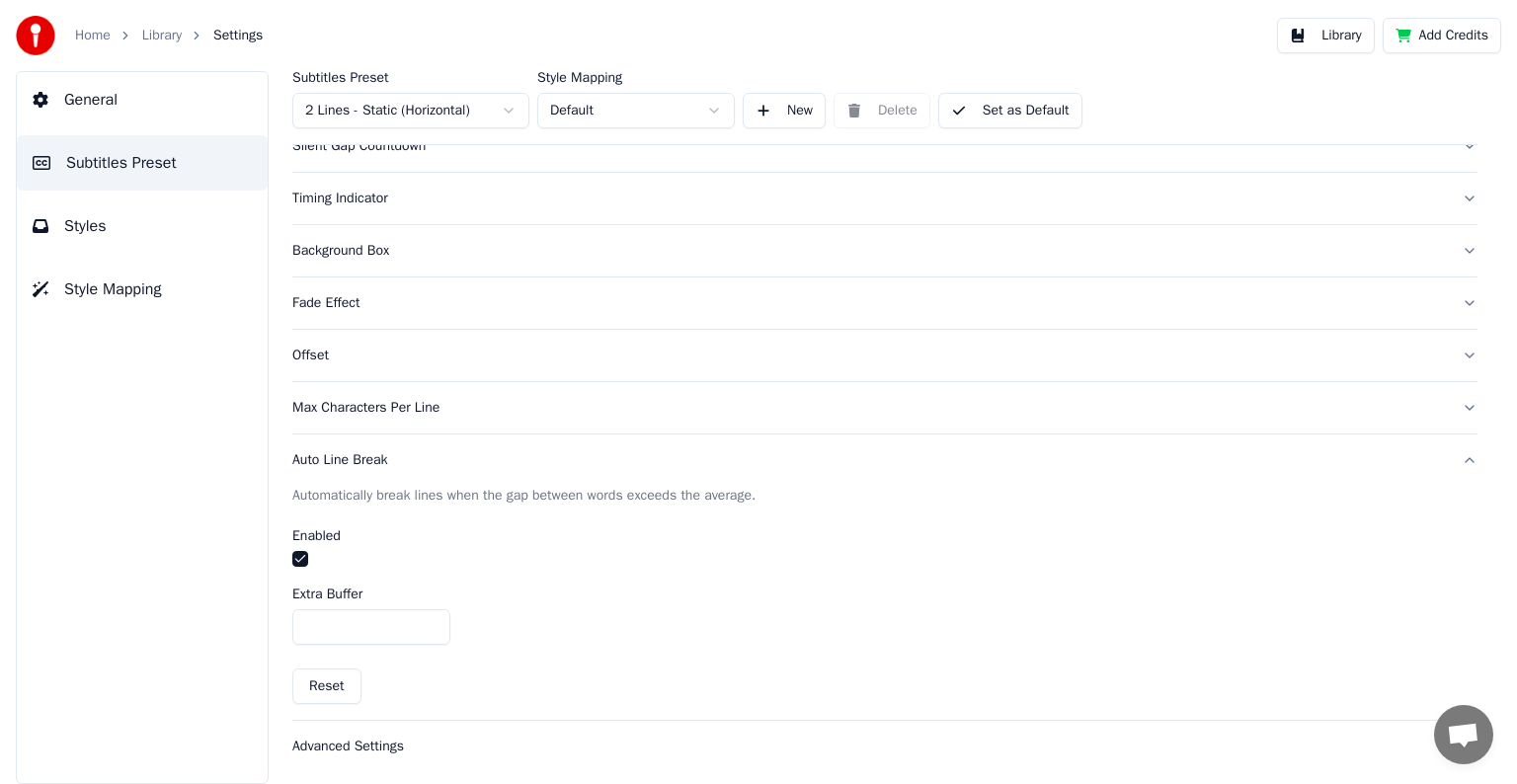 click at bounding box center (300, 559) 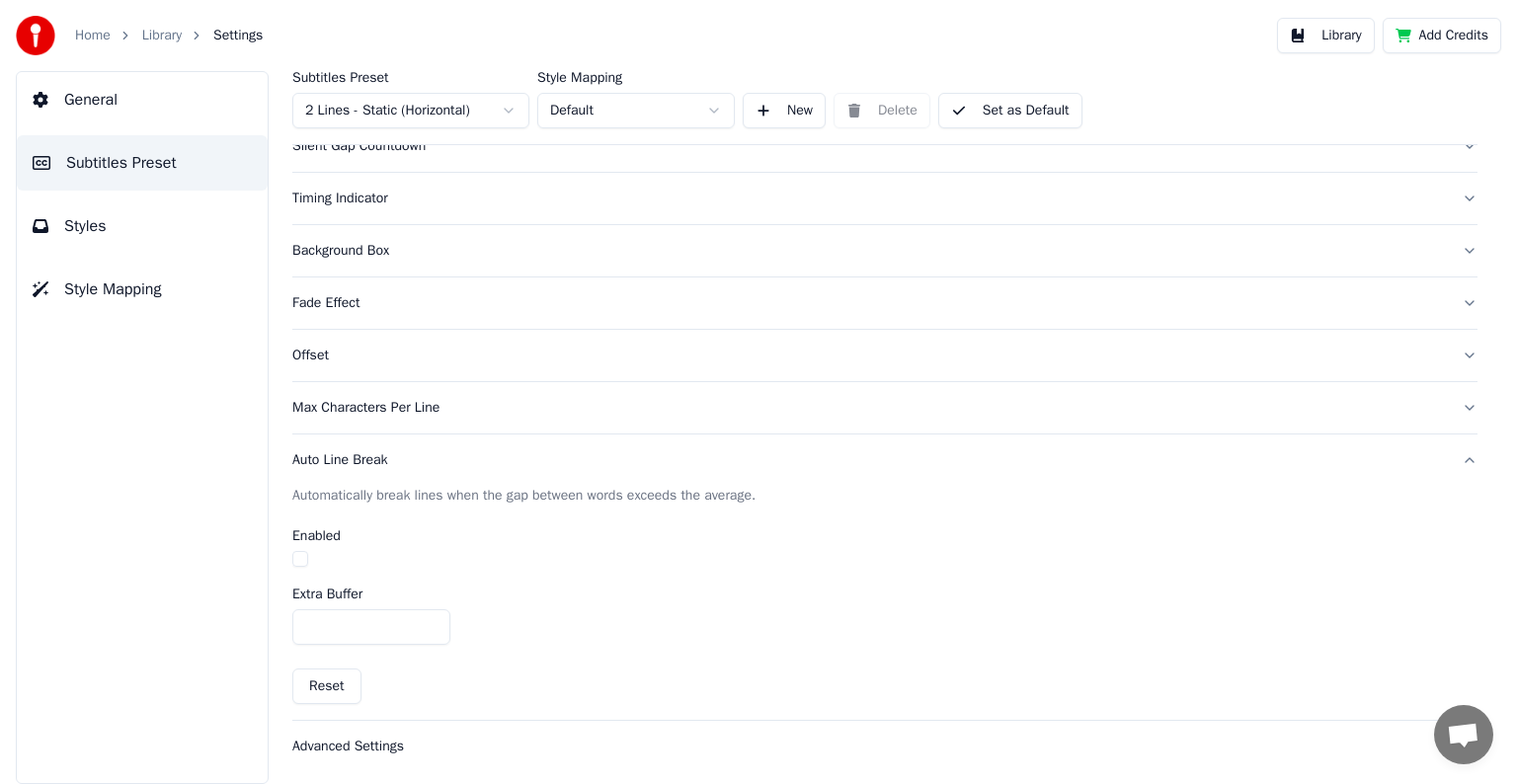 click on "Advanced Settings" at bounding box center (869, 746) 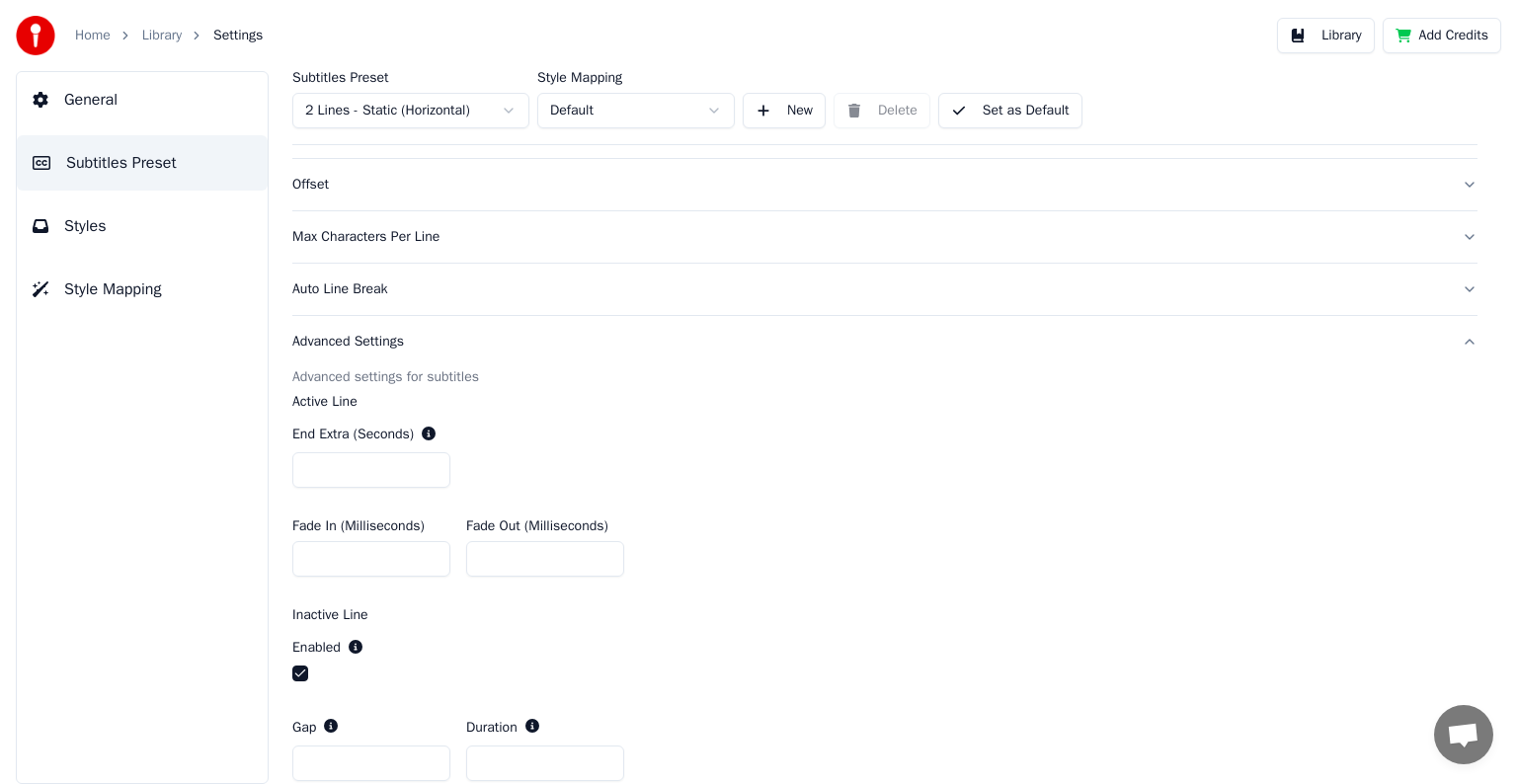 scroll, scrollTop: 472, scrollLeft: 0, axis: vertical 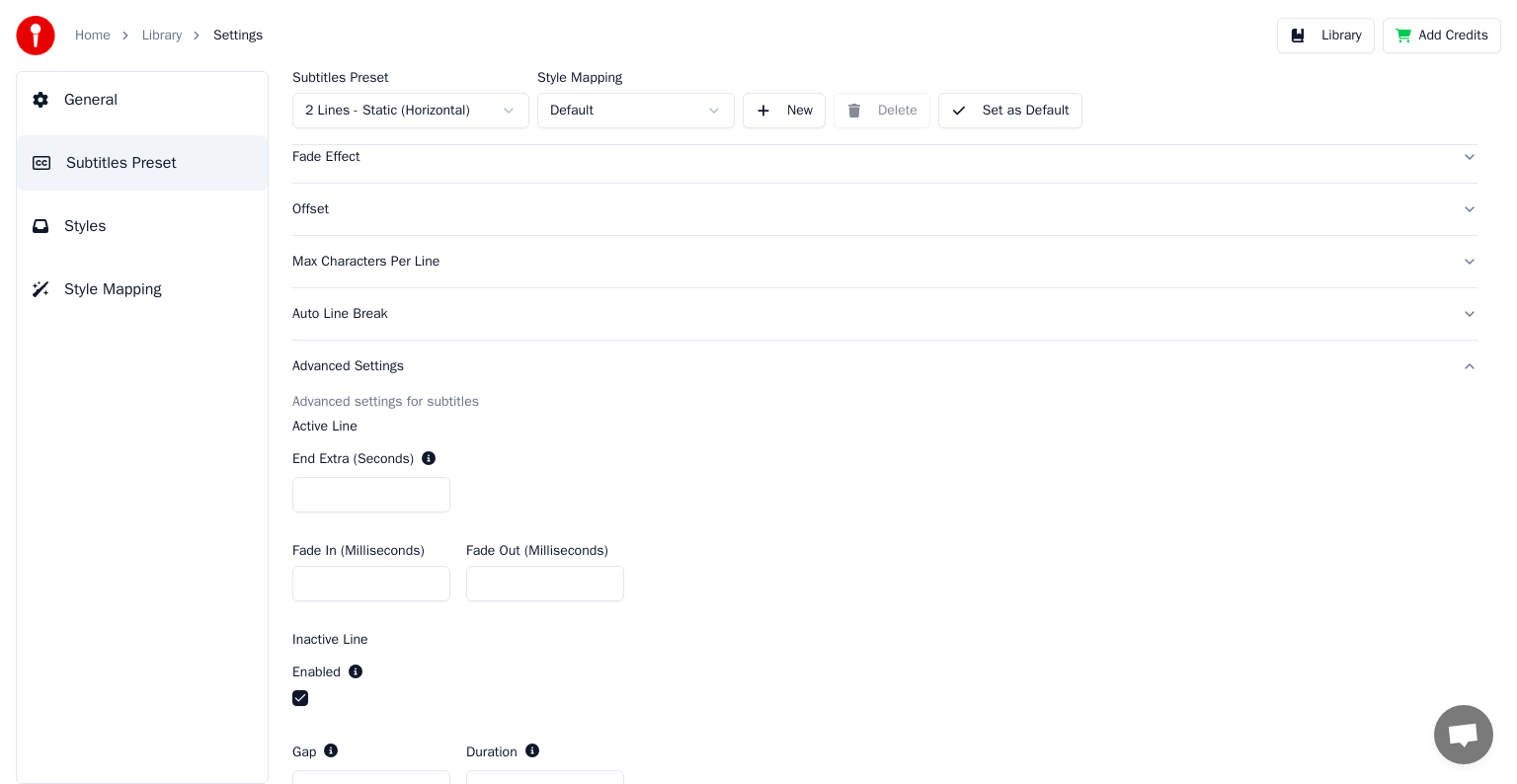 click on "Styles" at bounding box center (142, 226) 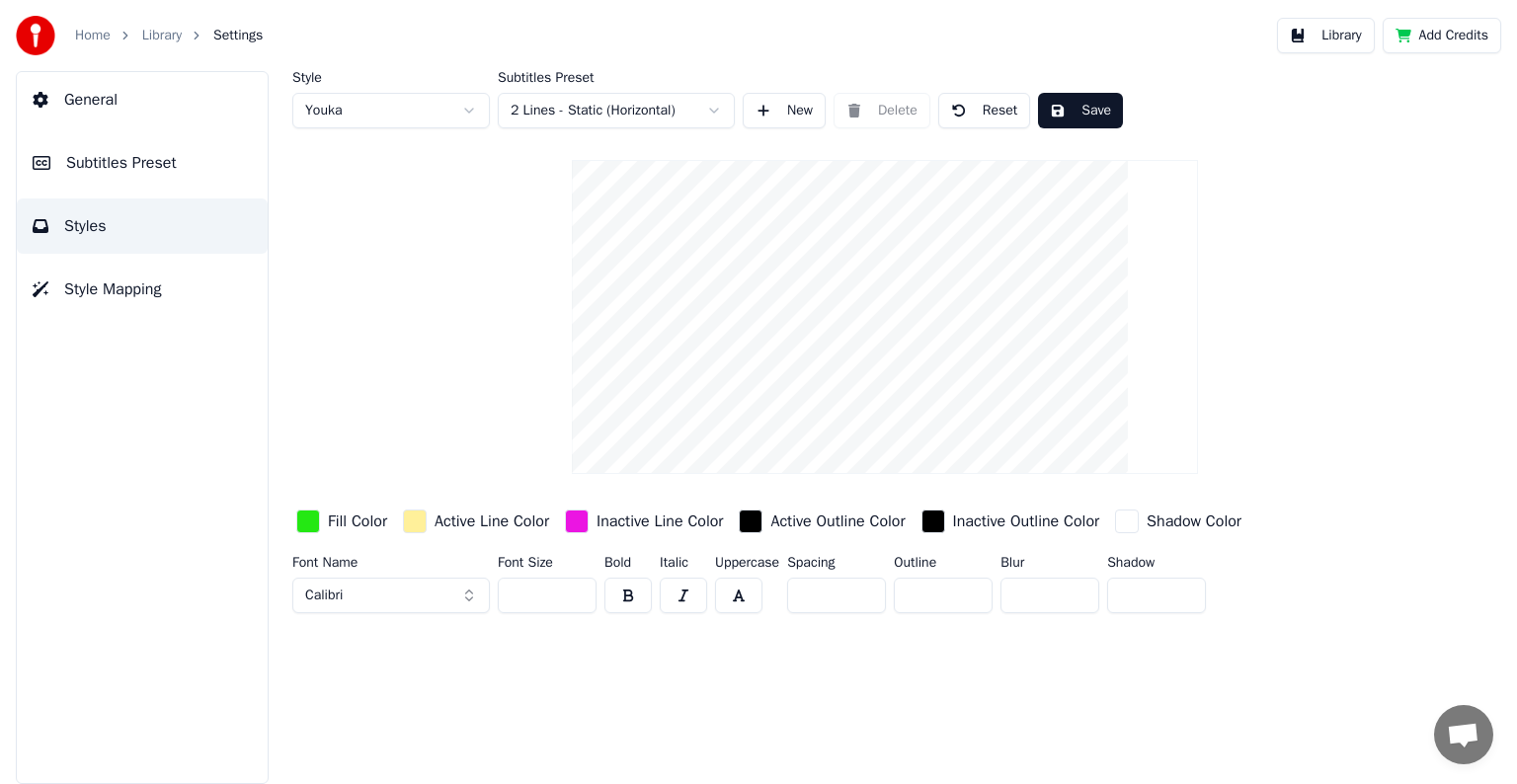 click at bounding box center [308, 521] 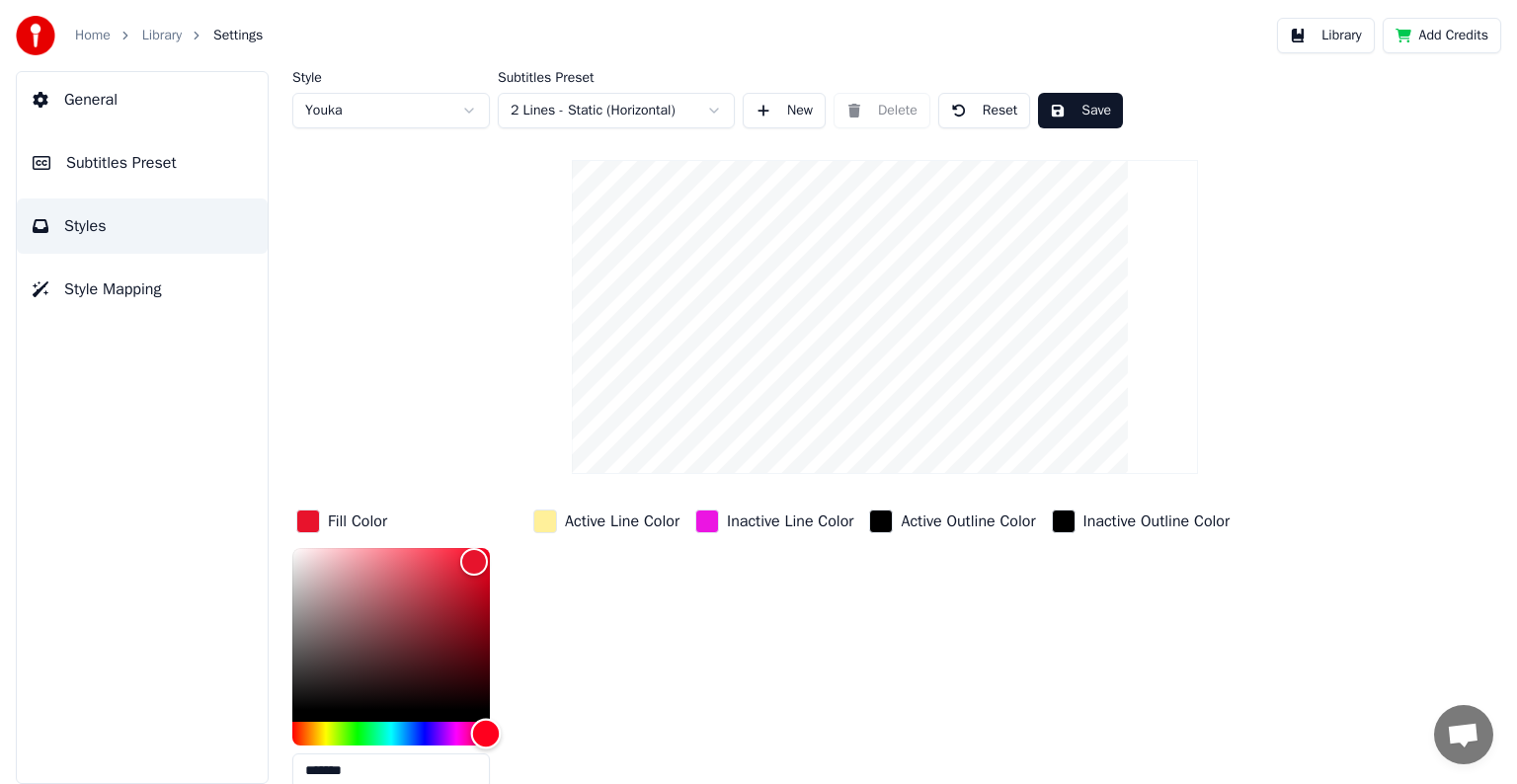 click at bounding box center (391, 734) 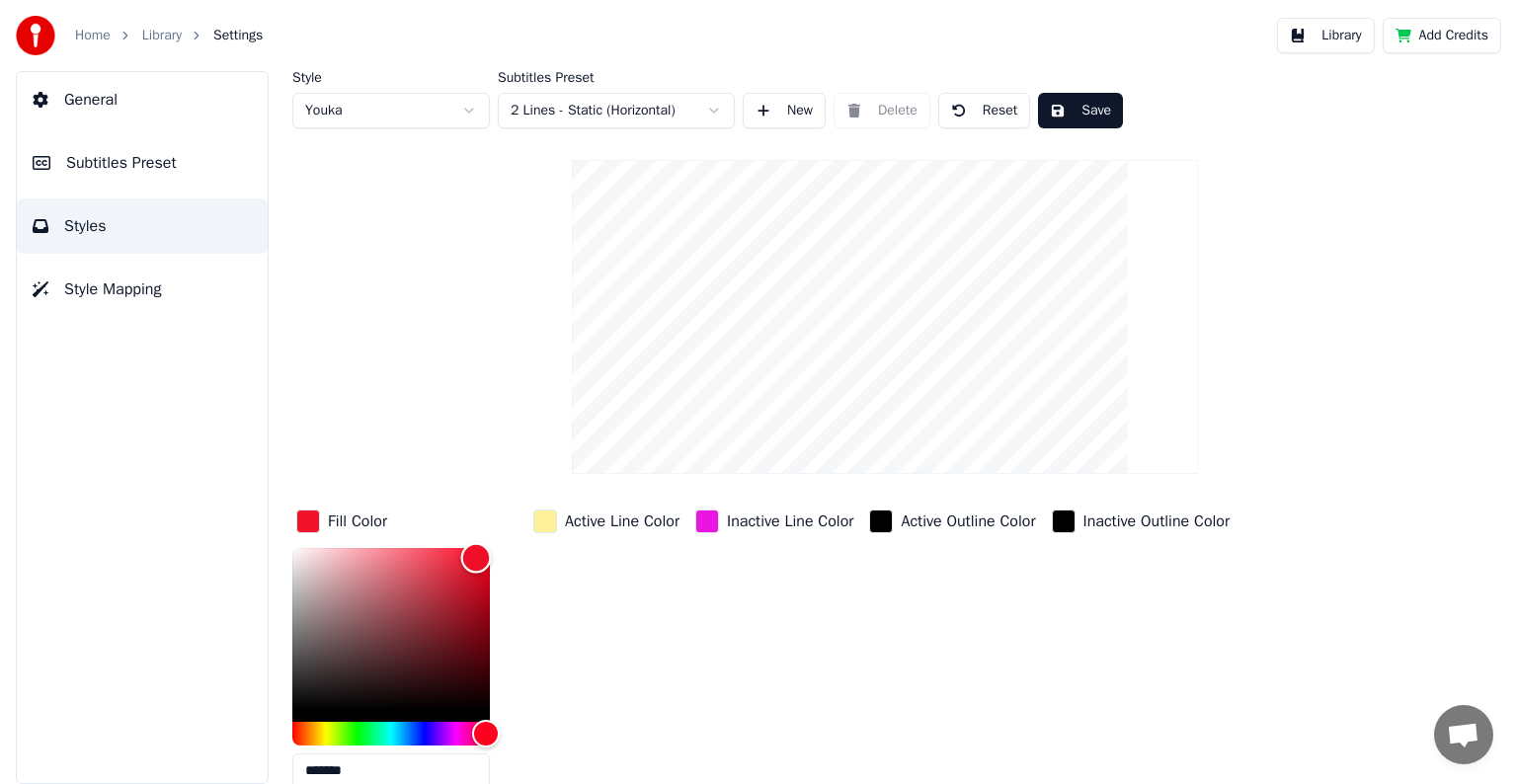type on "*******" 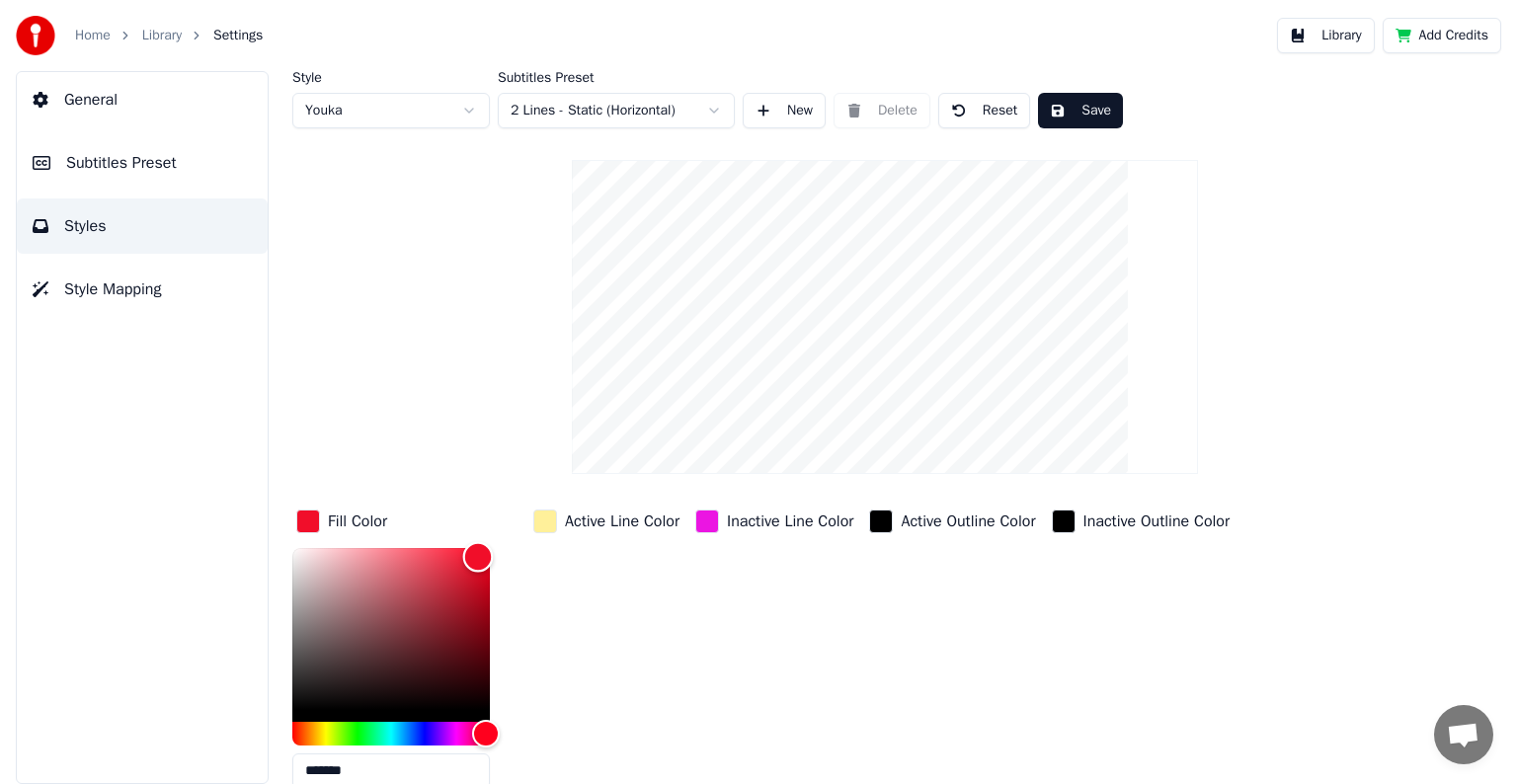 drag, startPoint x: 468, startPoint y: 557, endPoint x: 478, endPoint y: 555, distance: 10.198039 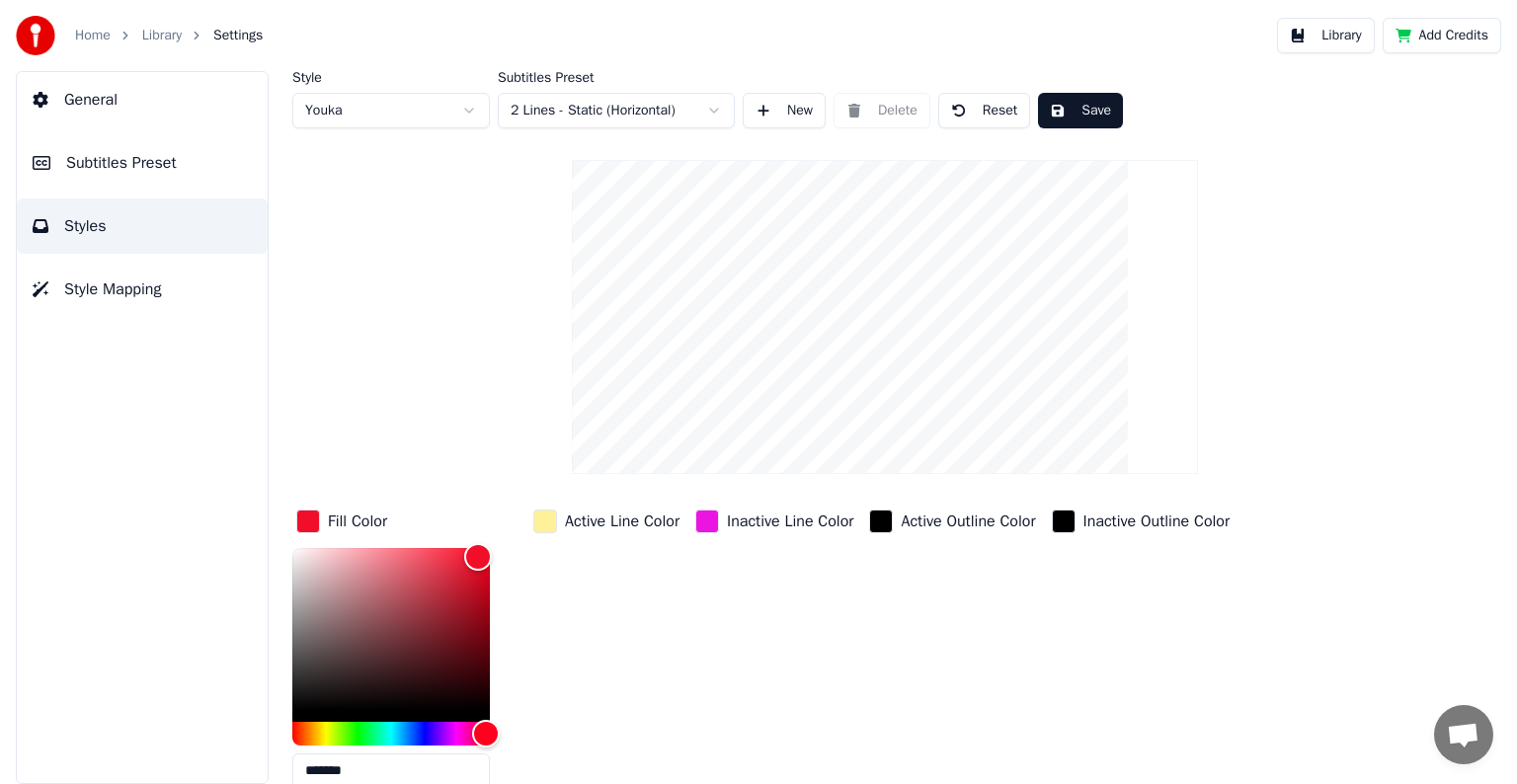 click on "Active Line Color" at bounding box center [622, 521] 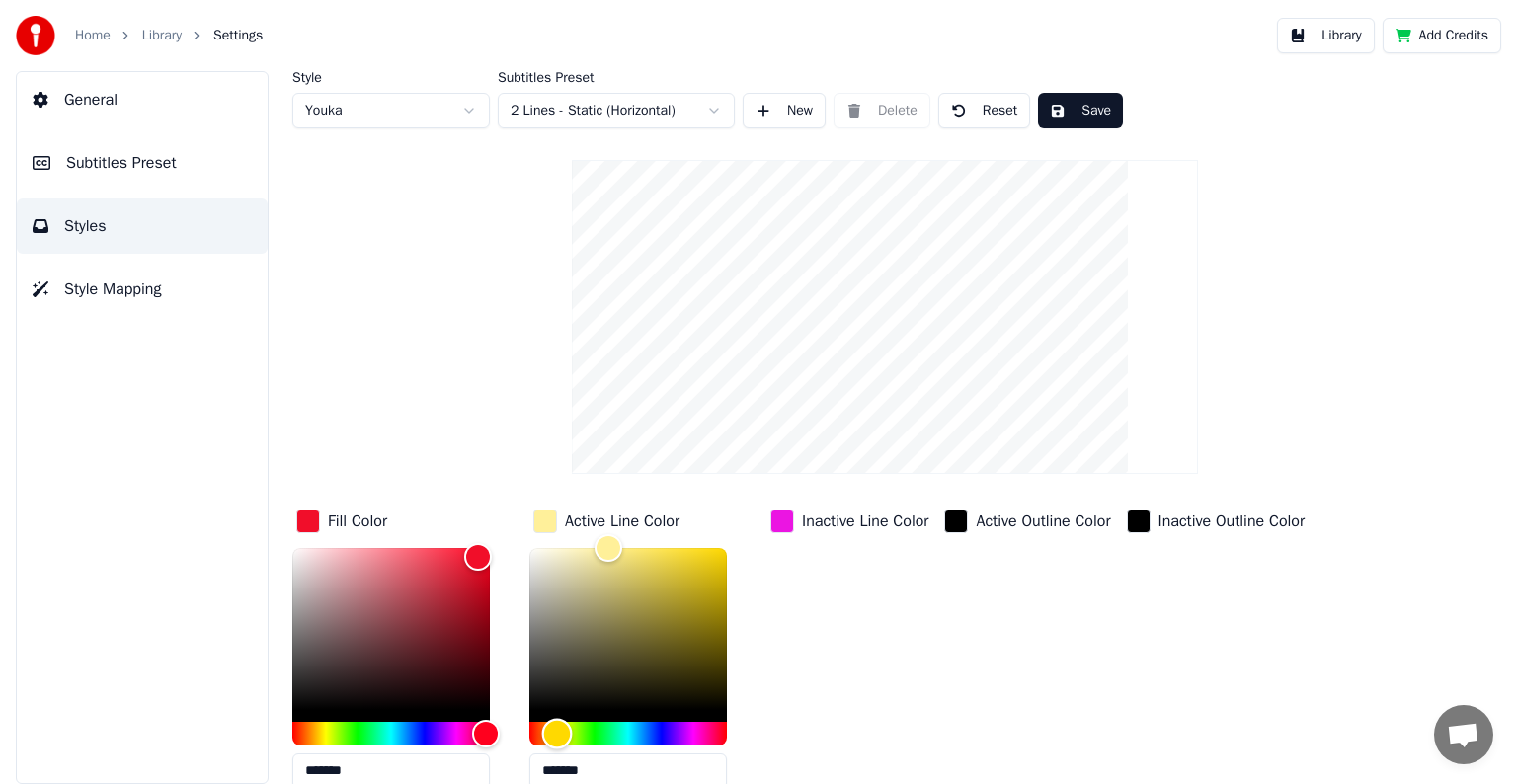 type on "*******" 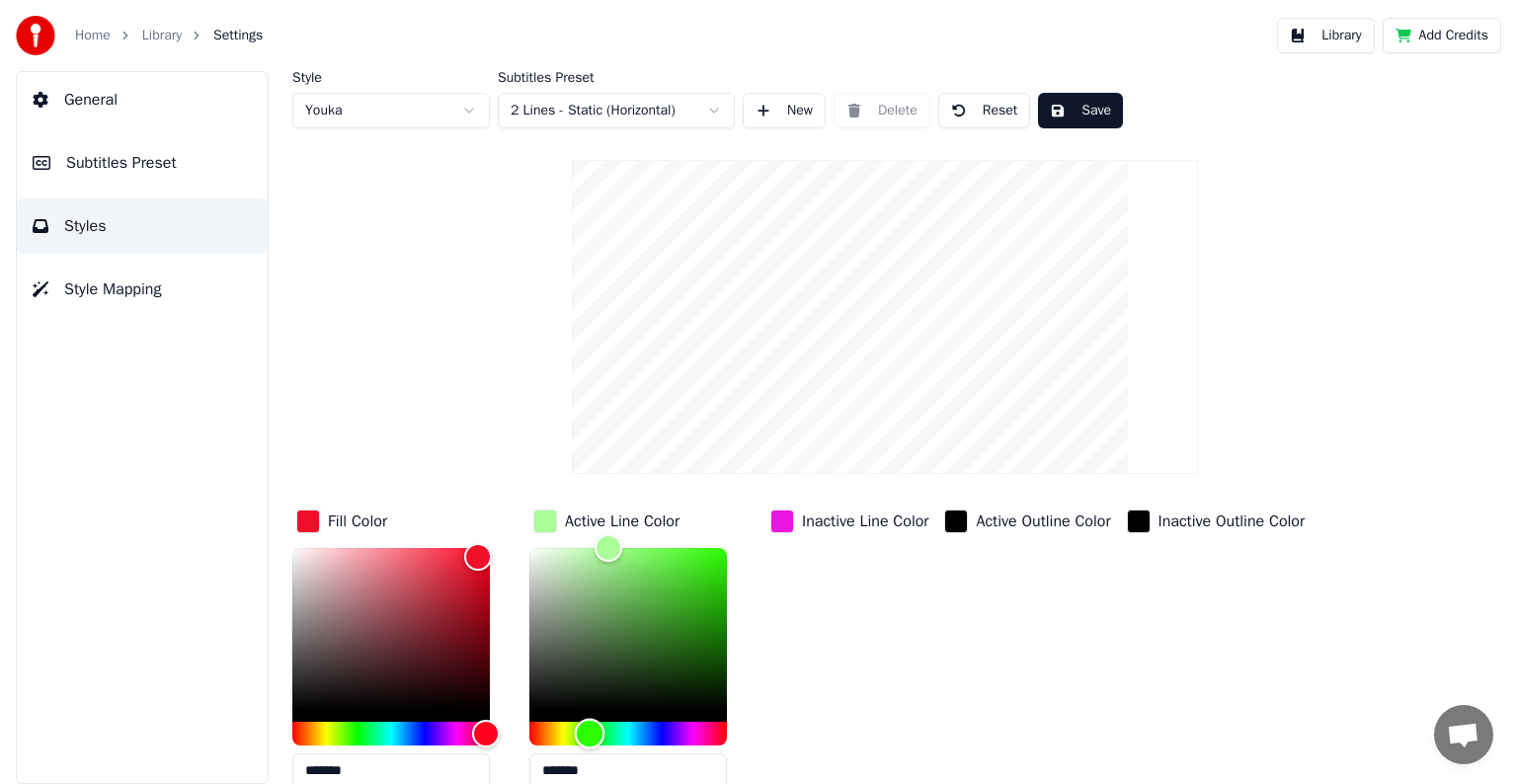 click at bounding box center (628, 734) 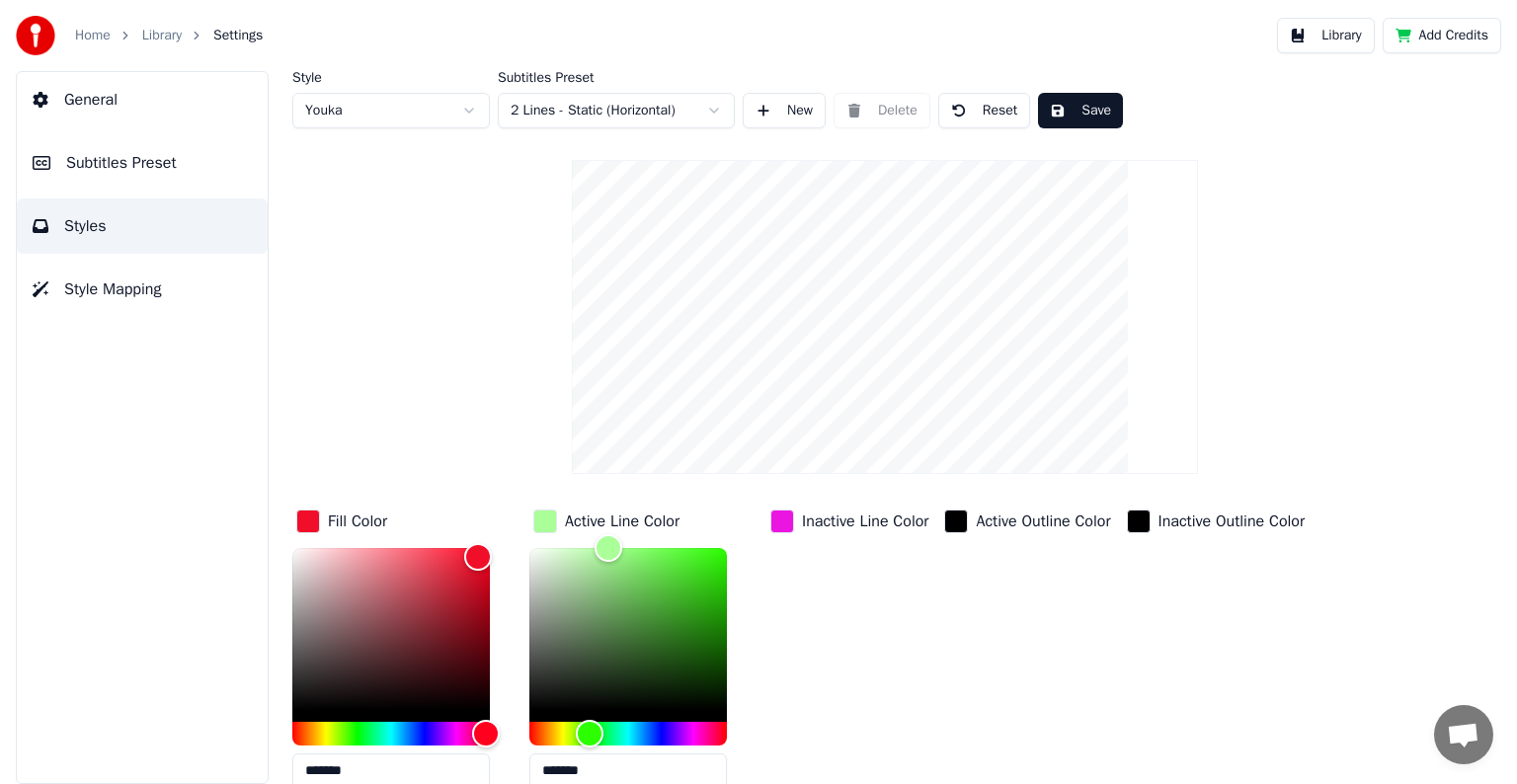 click on "Inactive Line Color" at bounding box center (865, 521) 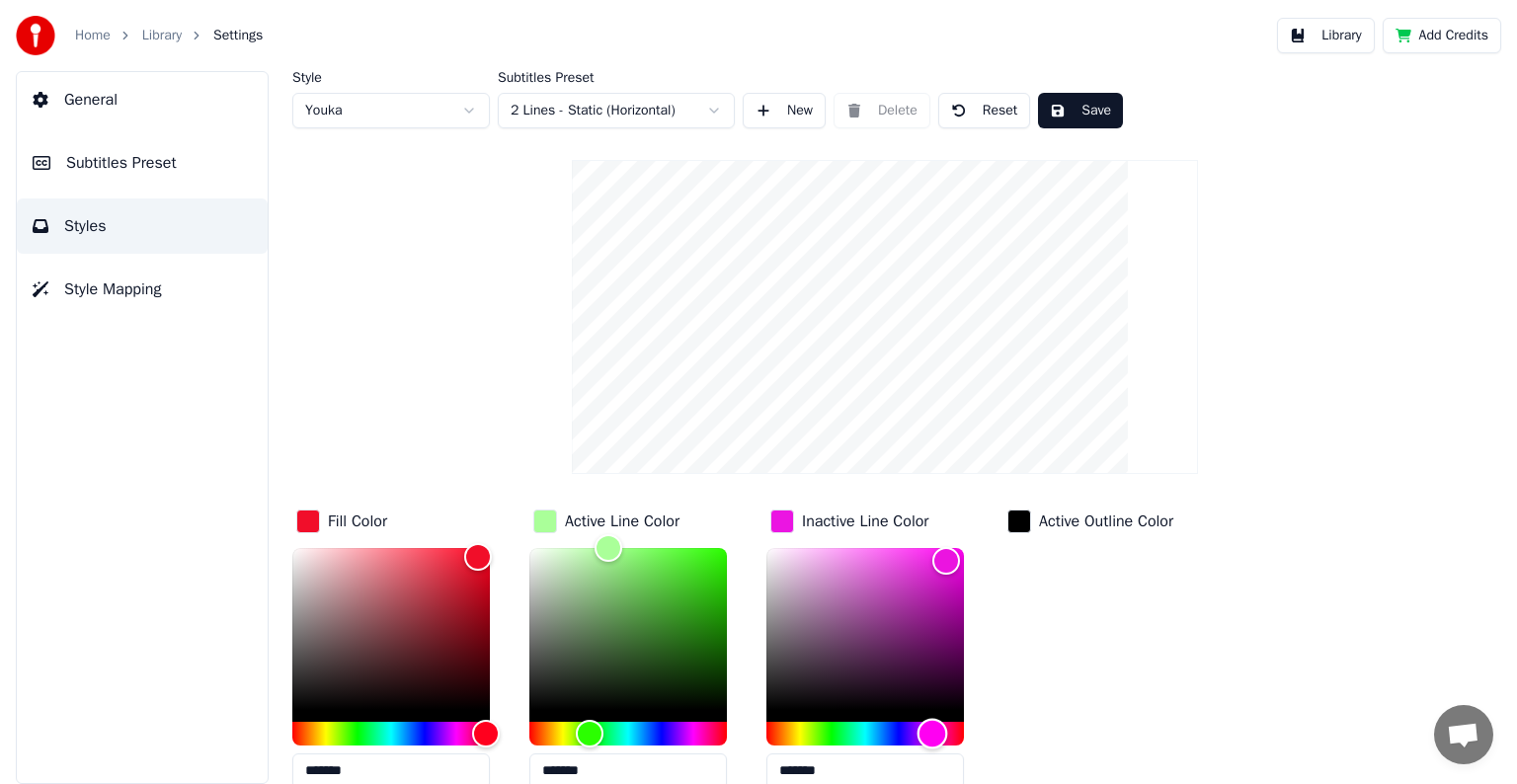 click at bounding box center (865, 734) 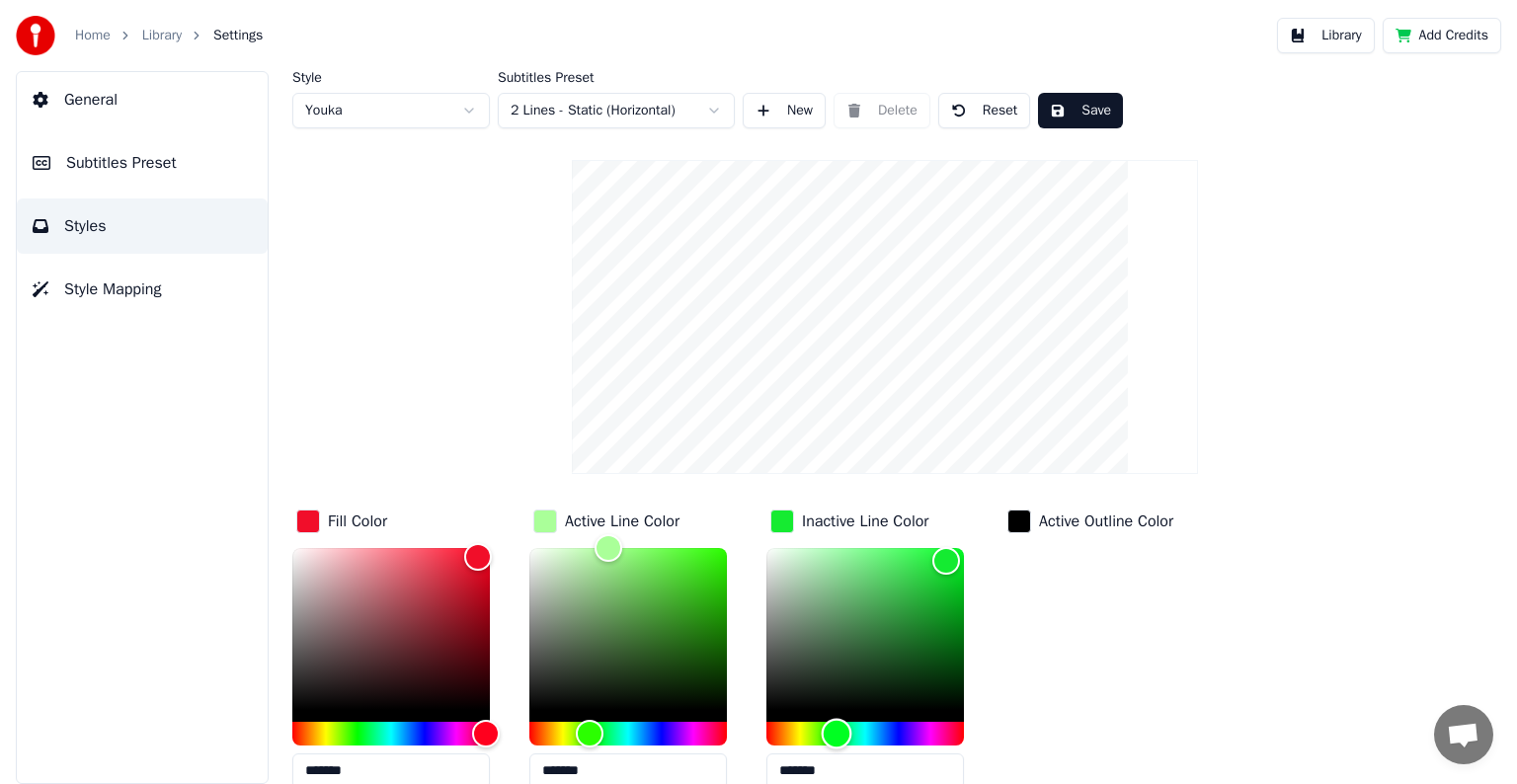 type on "*******" 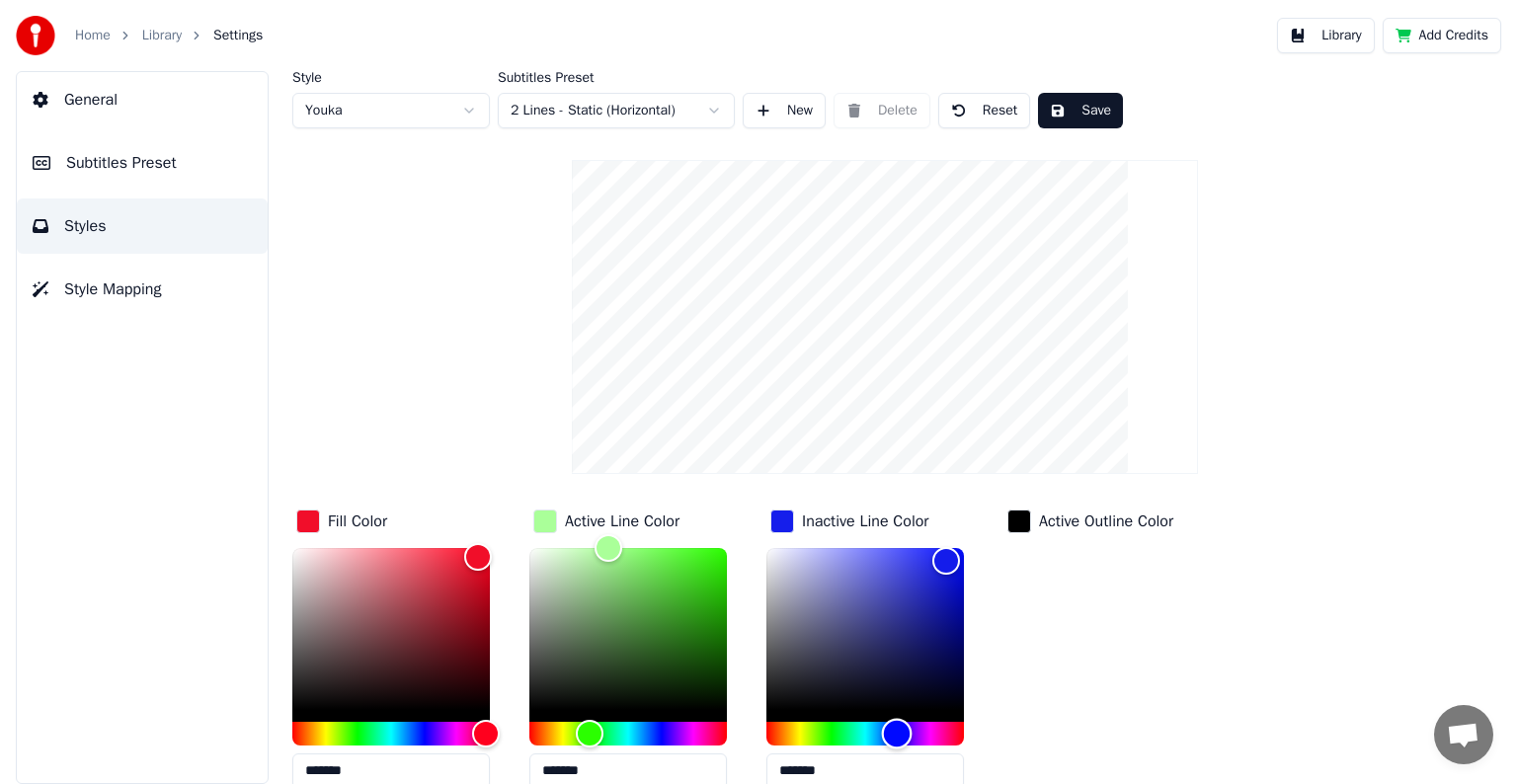 click at bounding box center (865, 734) 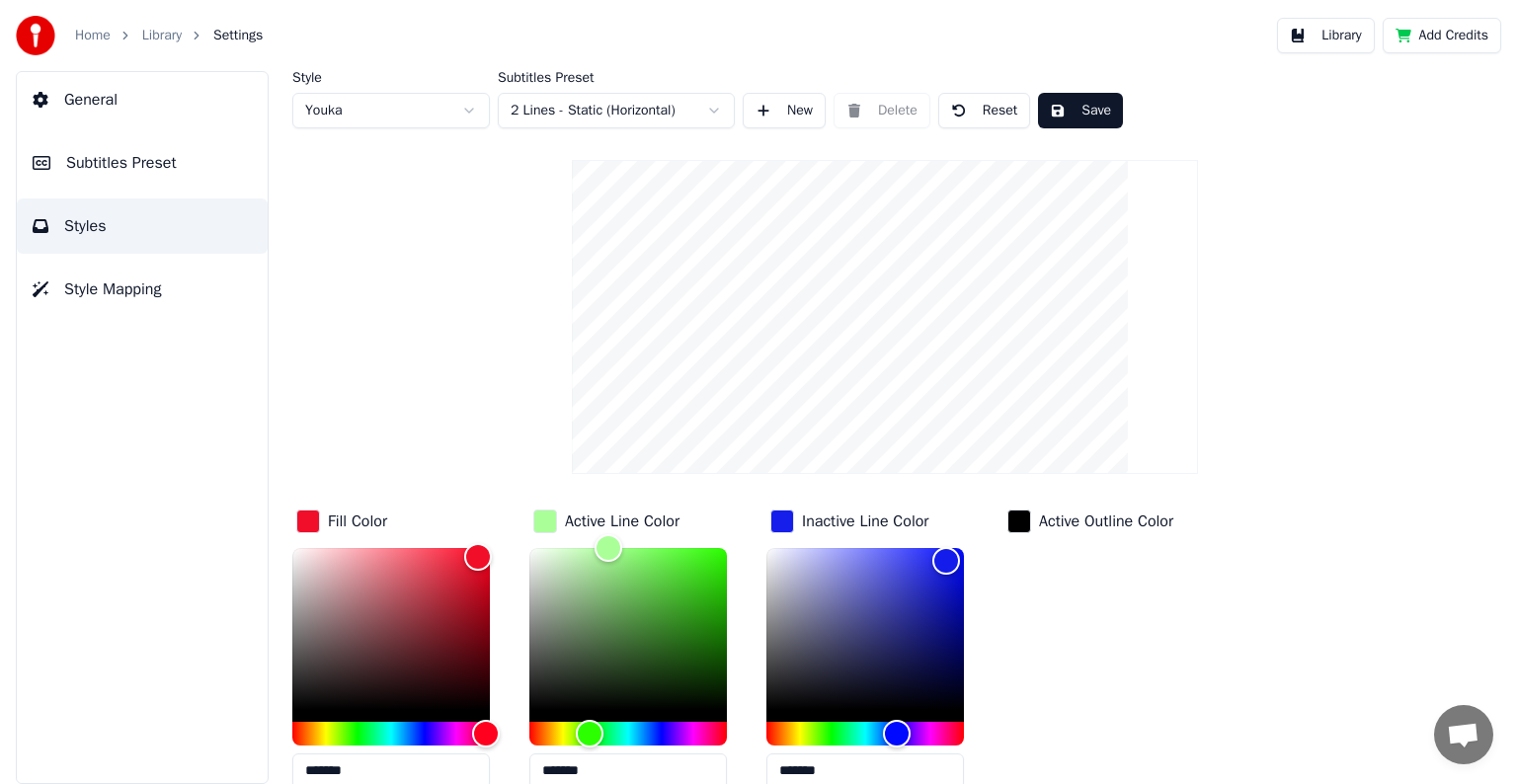 click on "Active Outline Color" at bounding box center (1106, 521) 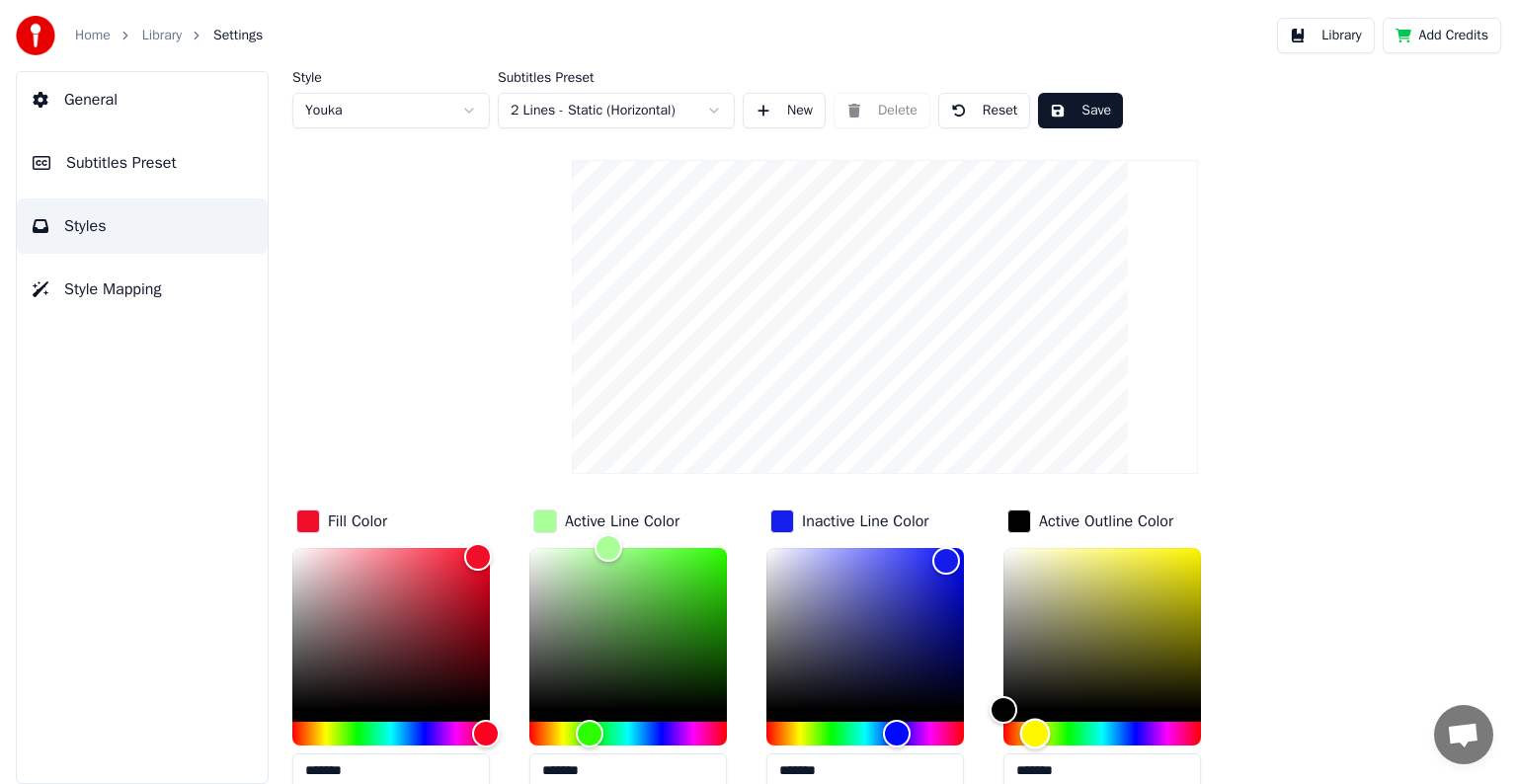 click at bounding box center [1102, 734] 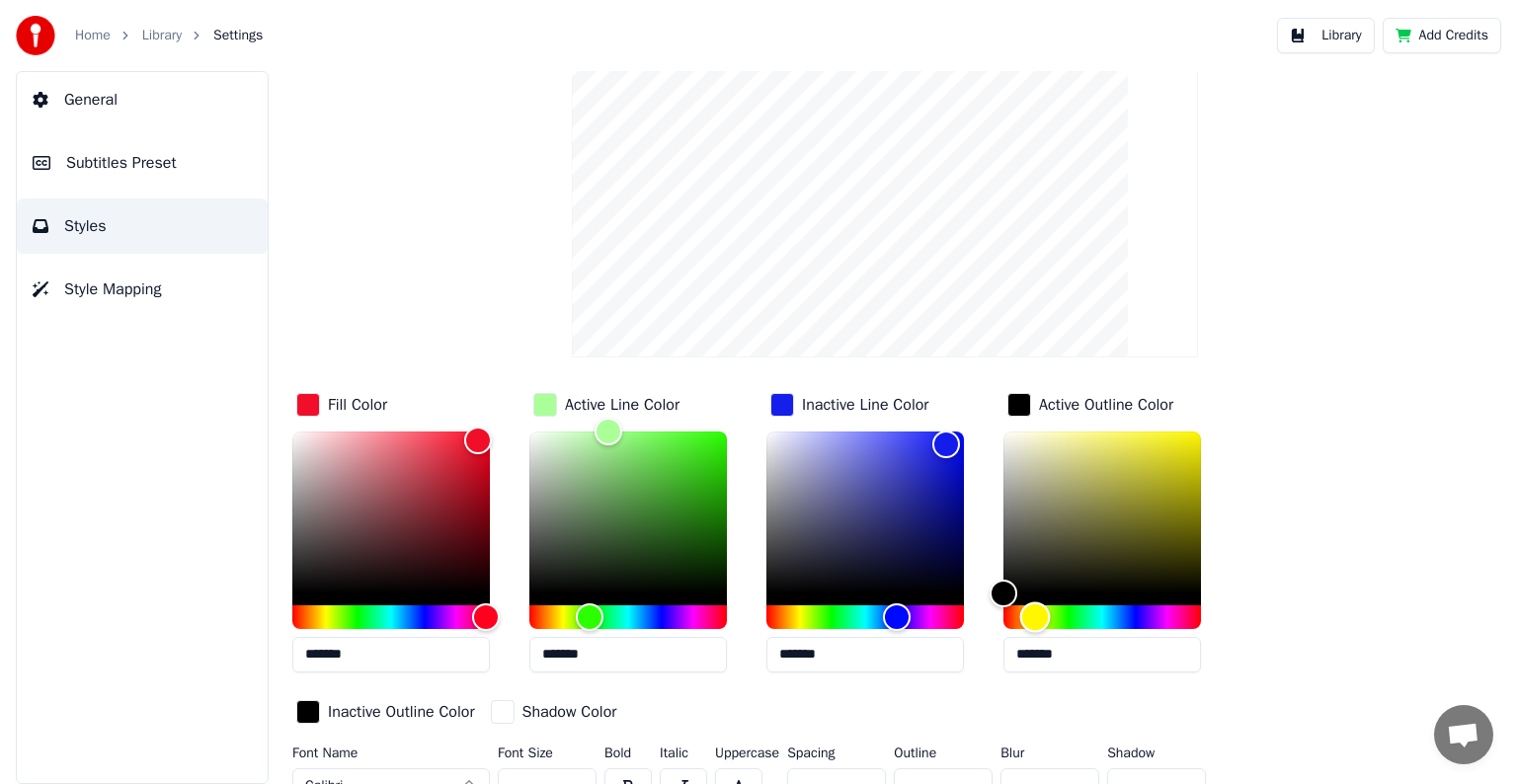 scroll, scrollTop: 141, scrollLeft: 0, axis: vertical 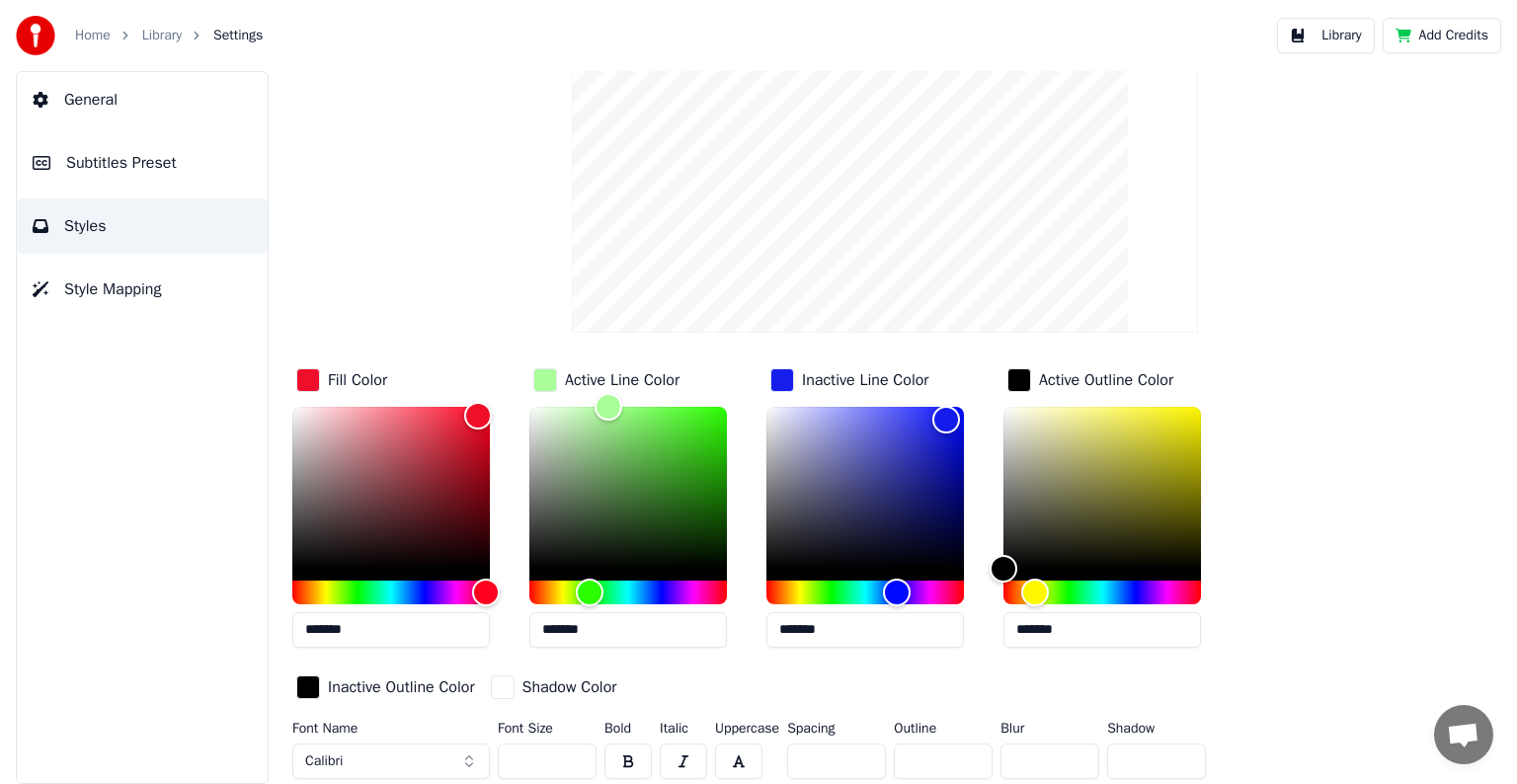 click at bounding box center [503, 687] 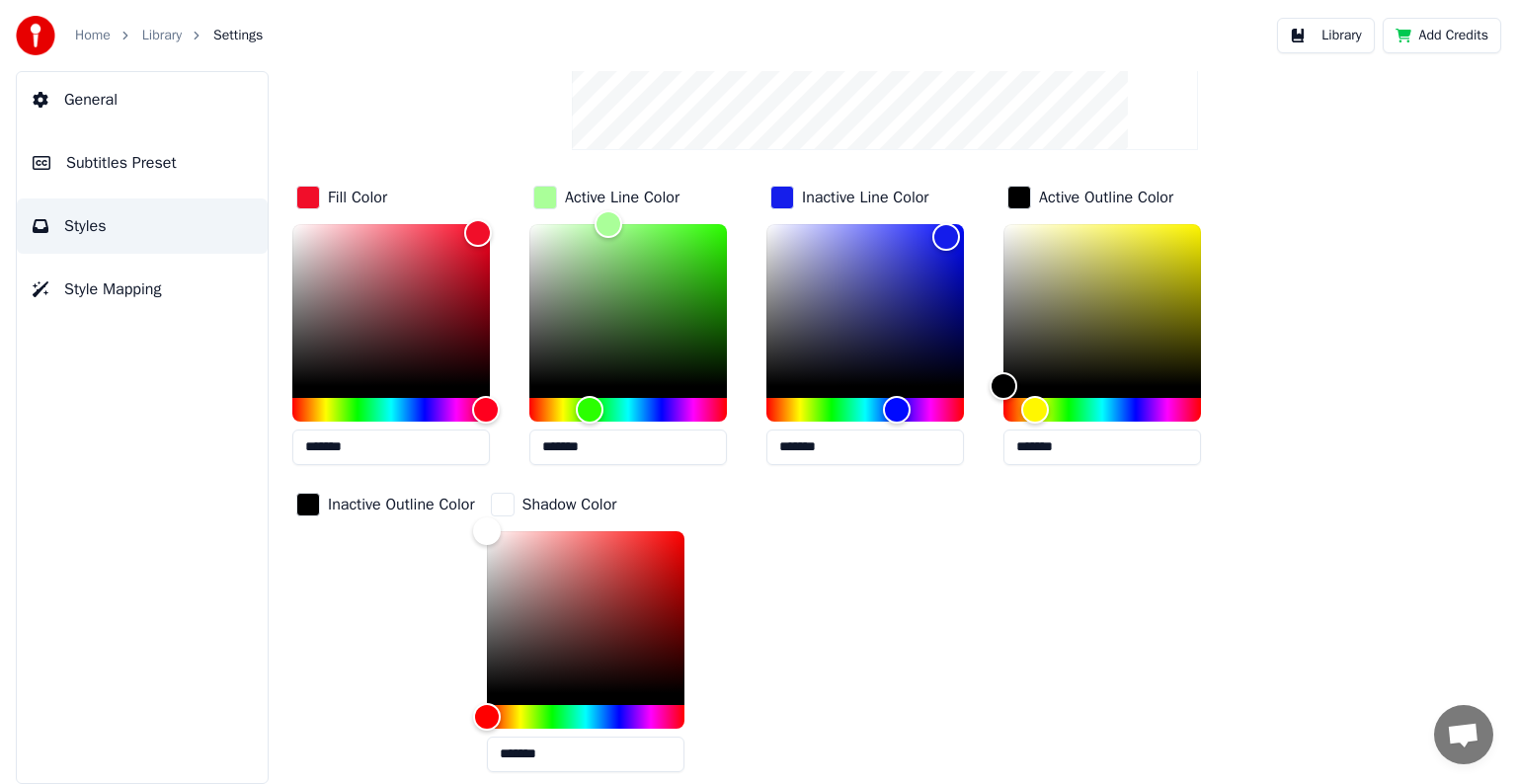 scroll, scrollTop: 339, scrollLeft: 0, axis: vertical 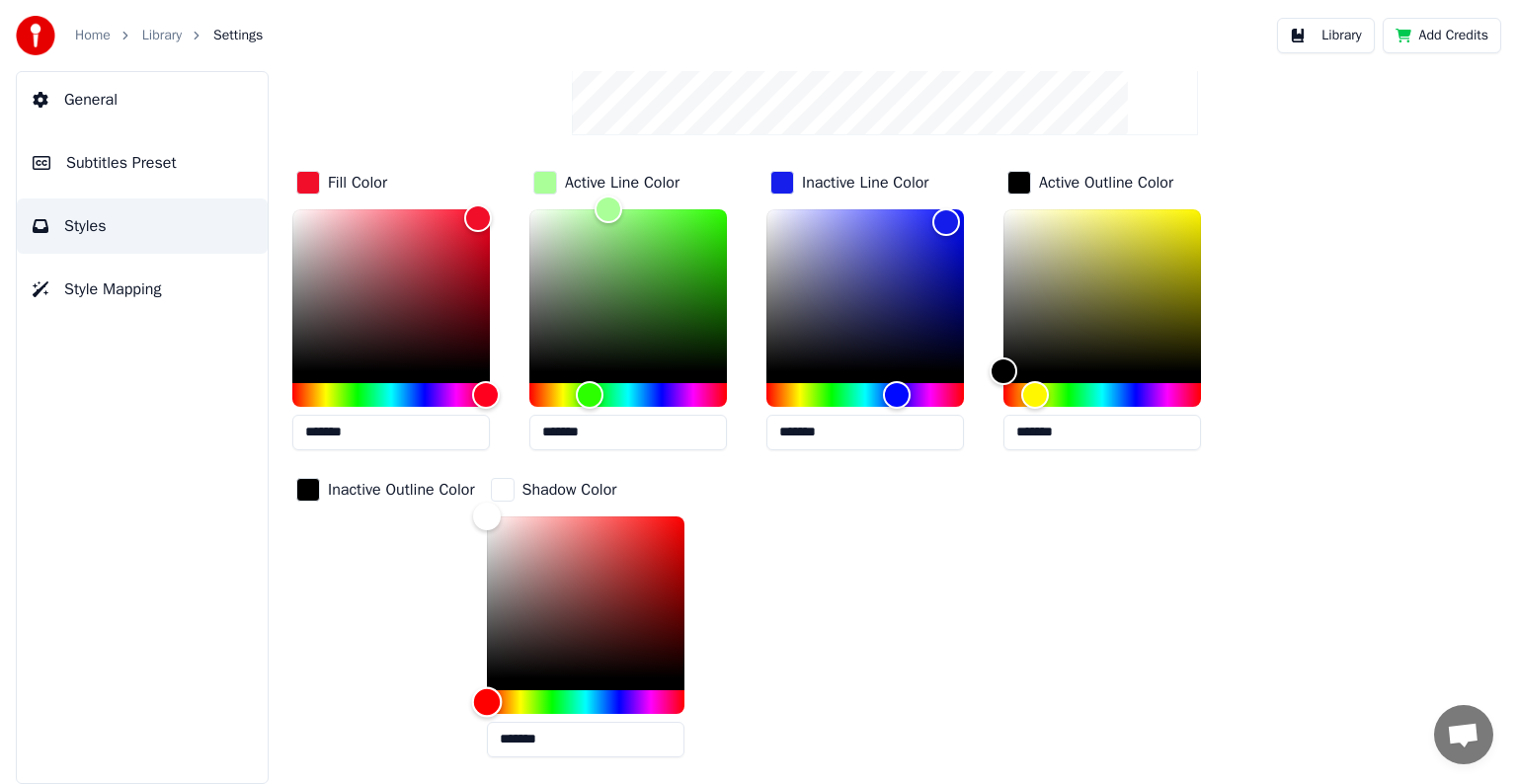 click at bounding box center [586, 702] 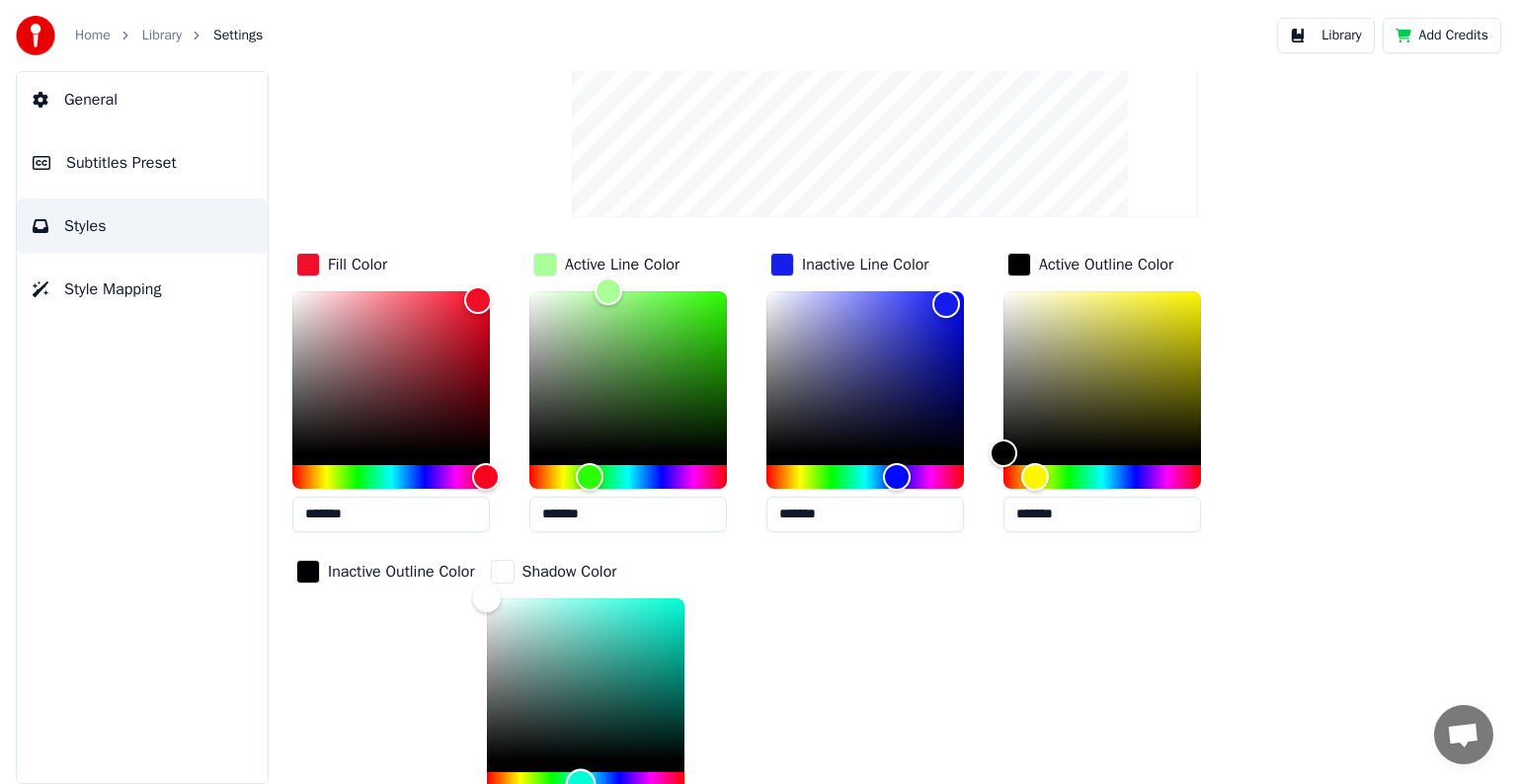scroll, scrollTop: 406, scrollLeft: 0, axis: vertical 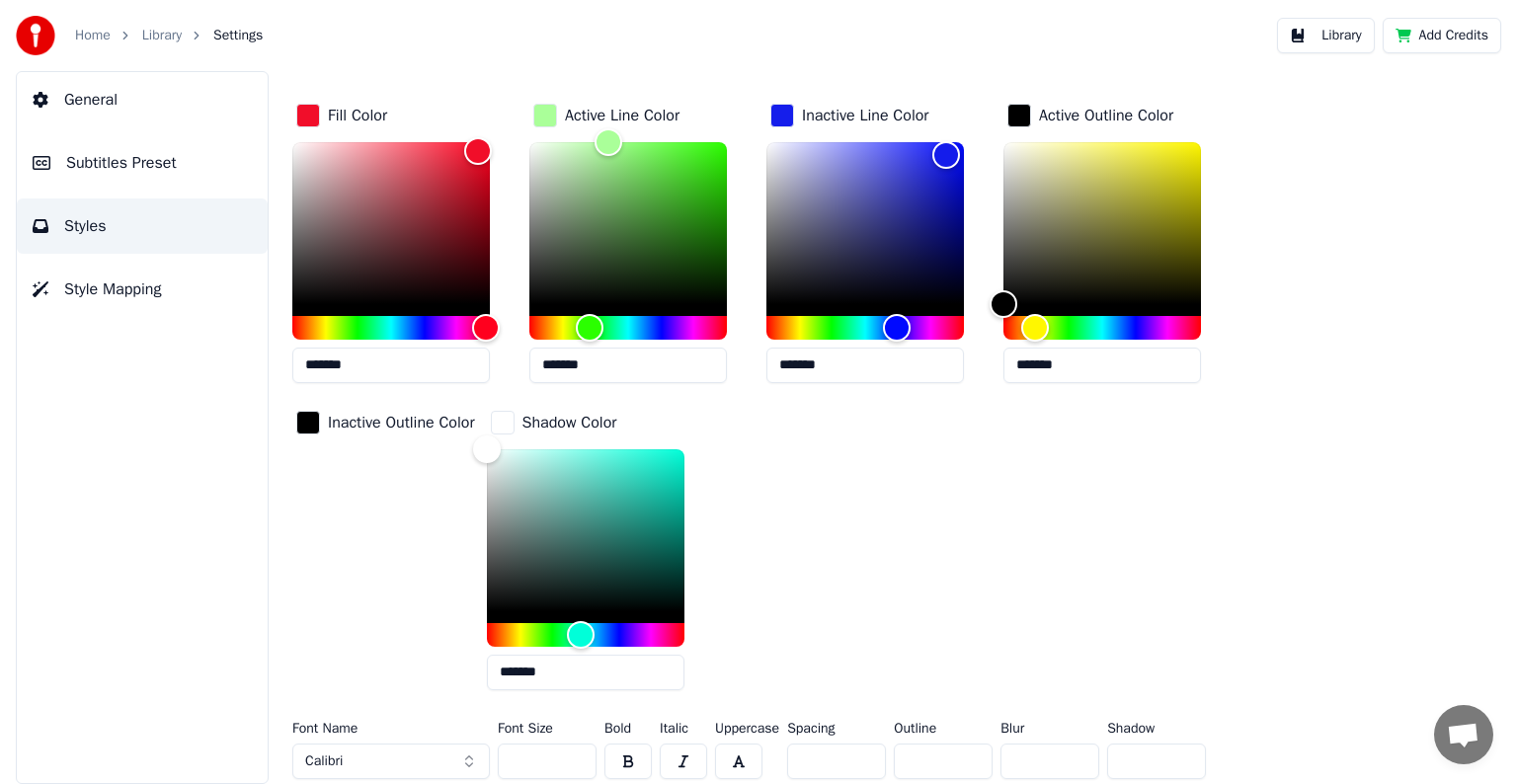 click on "Style Mapping" at bounding box center (113, 289) 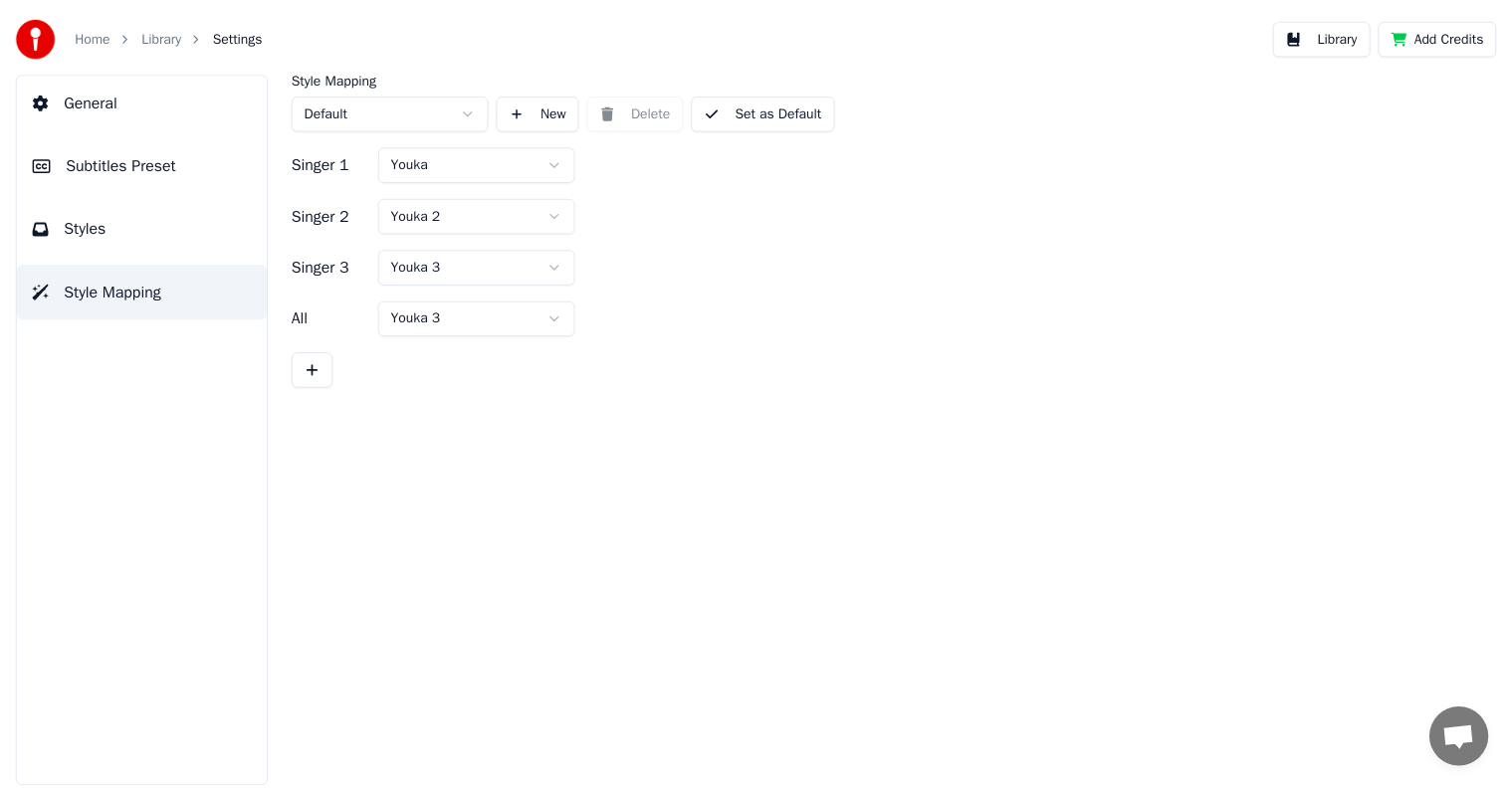 scroll, scrollTop: 0, scrollLeft: 0, axis: both 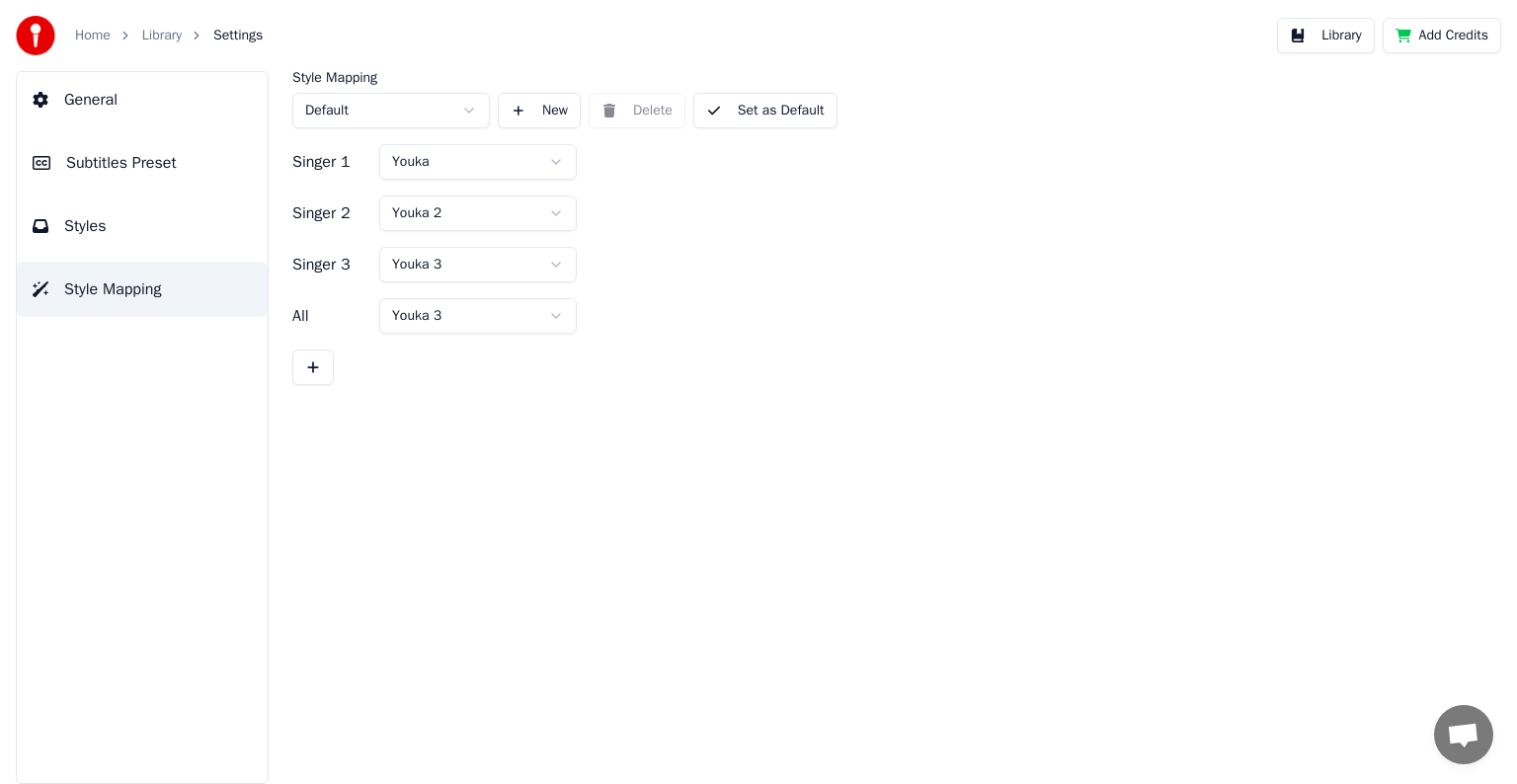 click on "Set as Default" at bounding box center (765, 111) 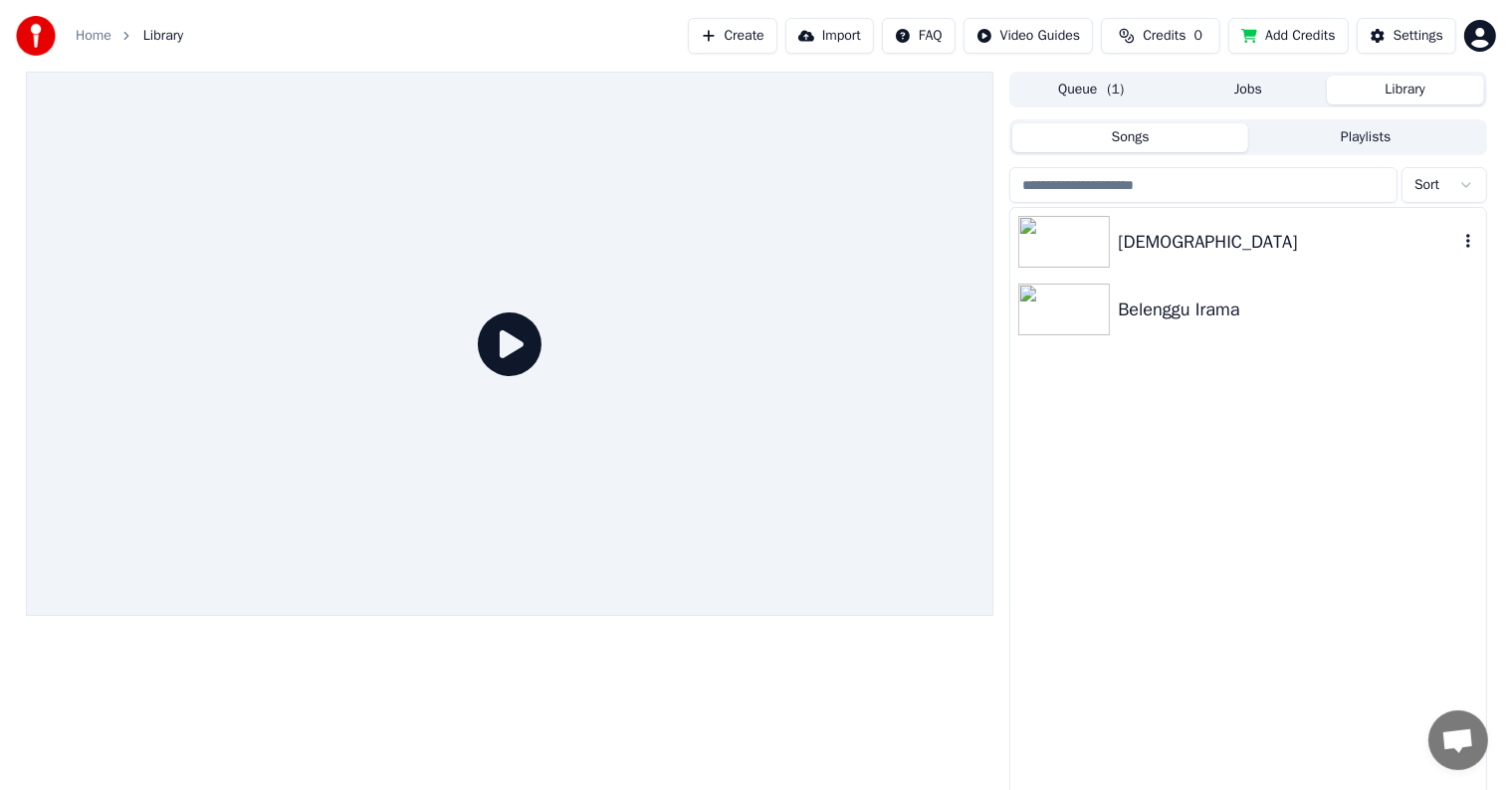 click on "[DEMOGRAPHIC_DATA]" at bounding box center [1287, 242] 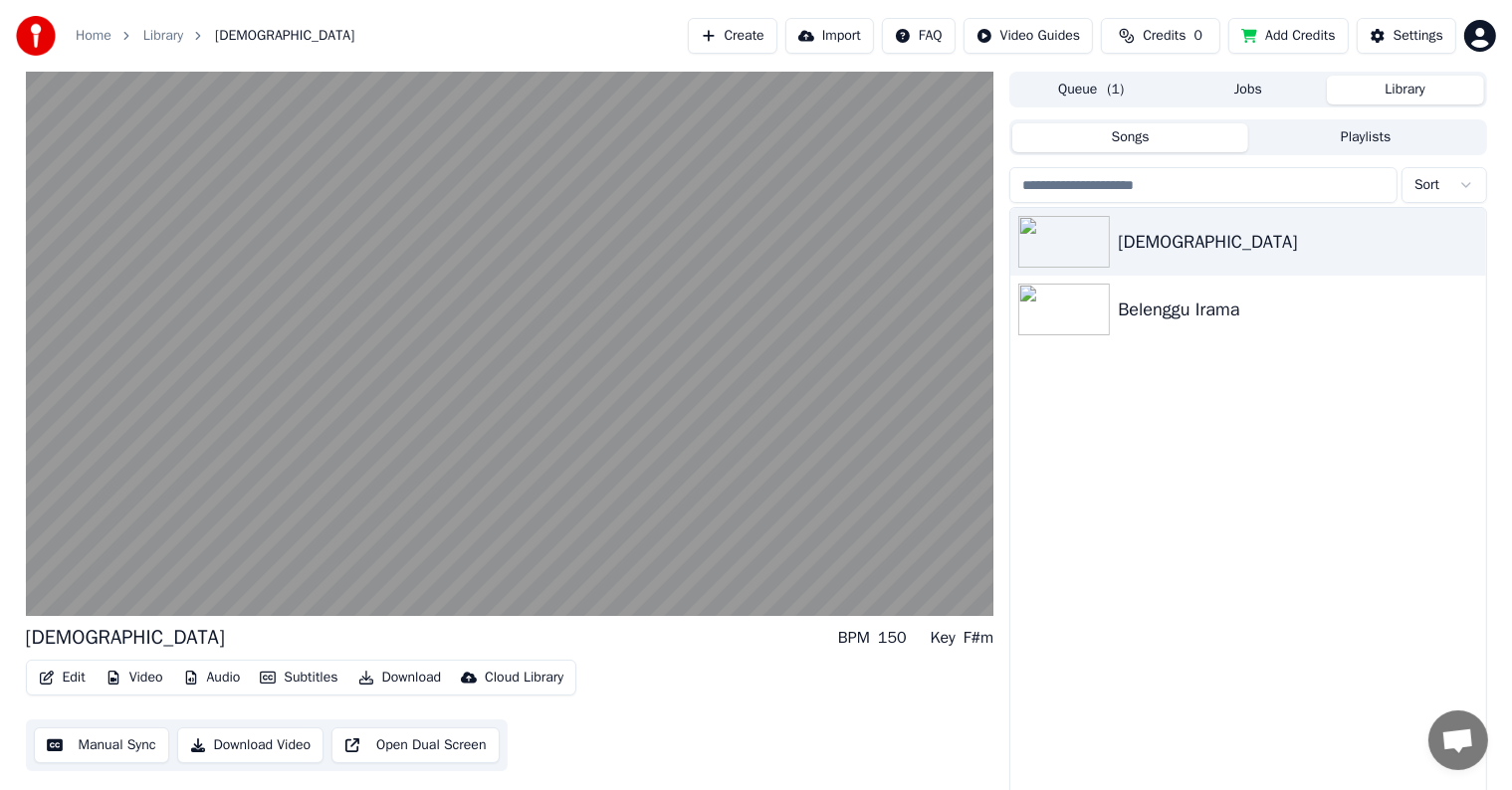 click on "Manual Sync" at bounding box center [102, 745] 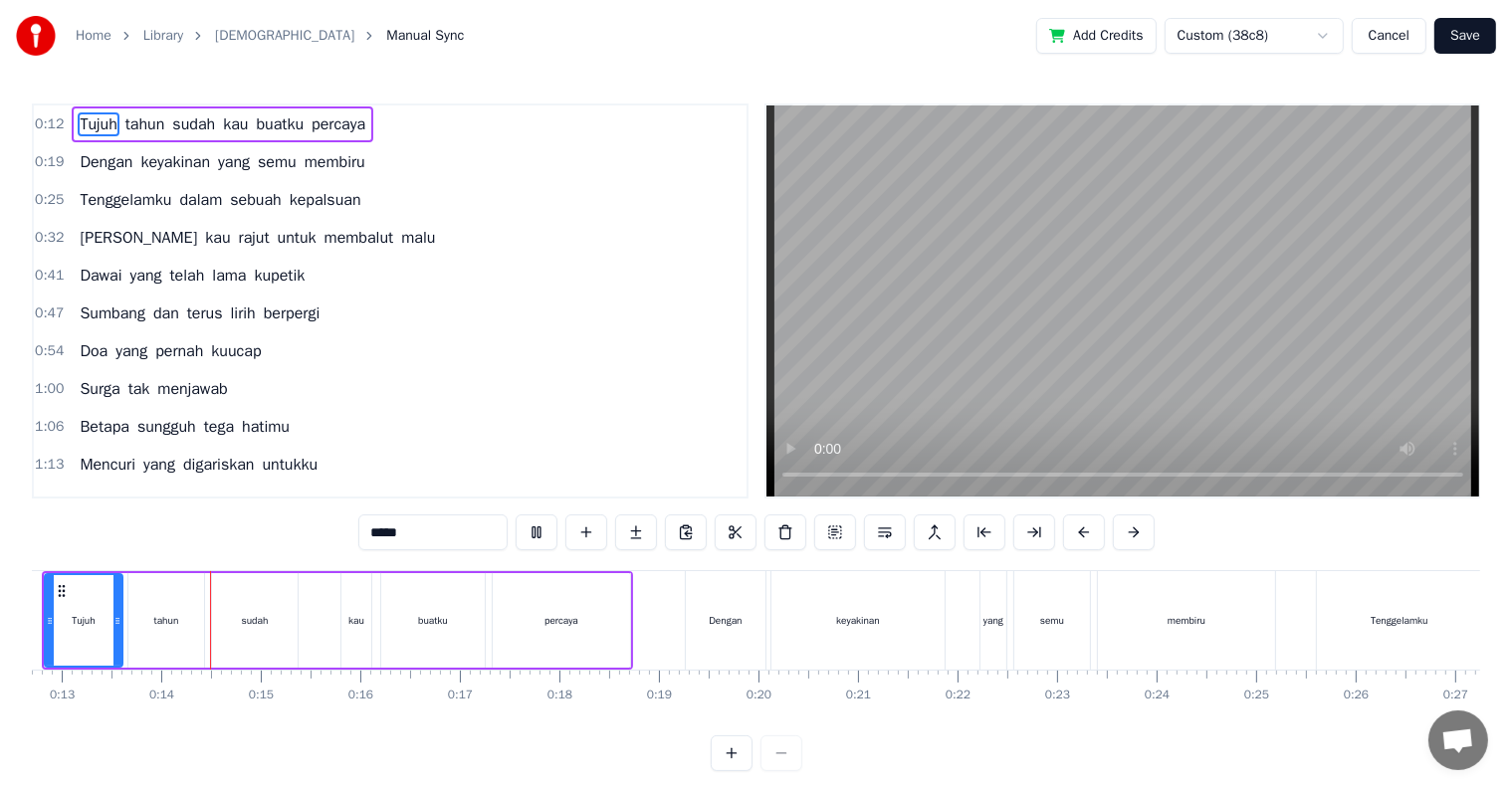 scroll, scrollTop: 0, scrollLeft: 1274, axis: horizontal 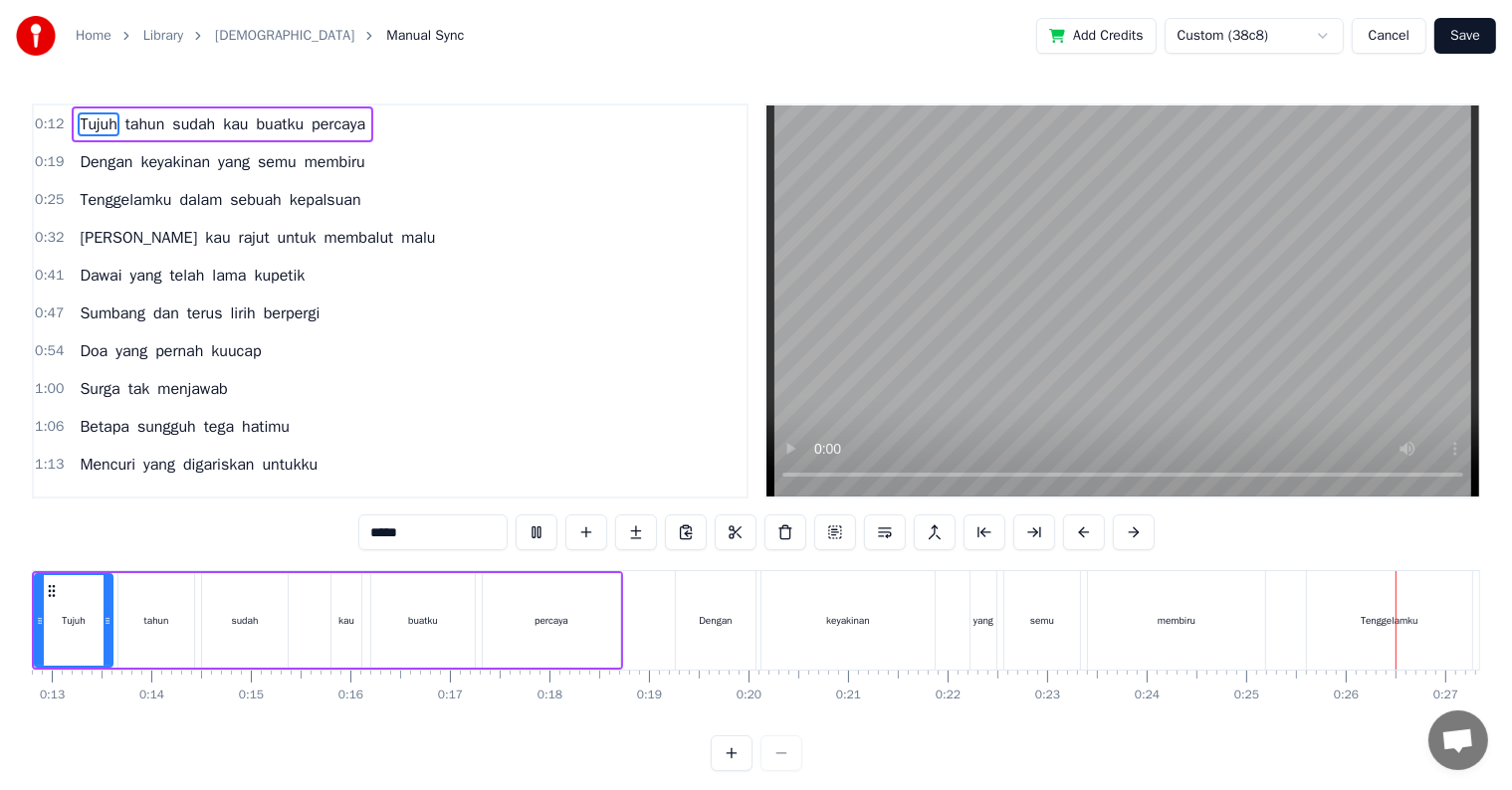 click on "Cancel" at bounding box center [1389, 36] 